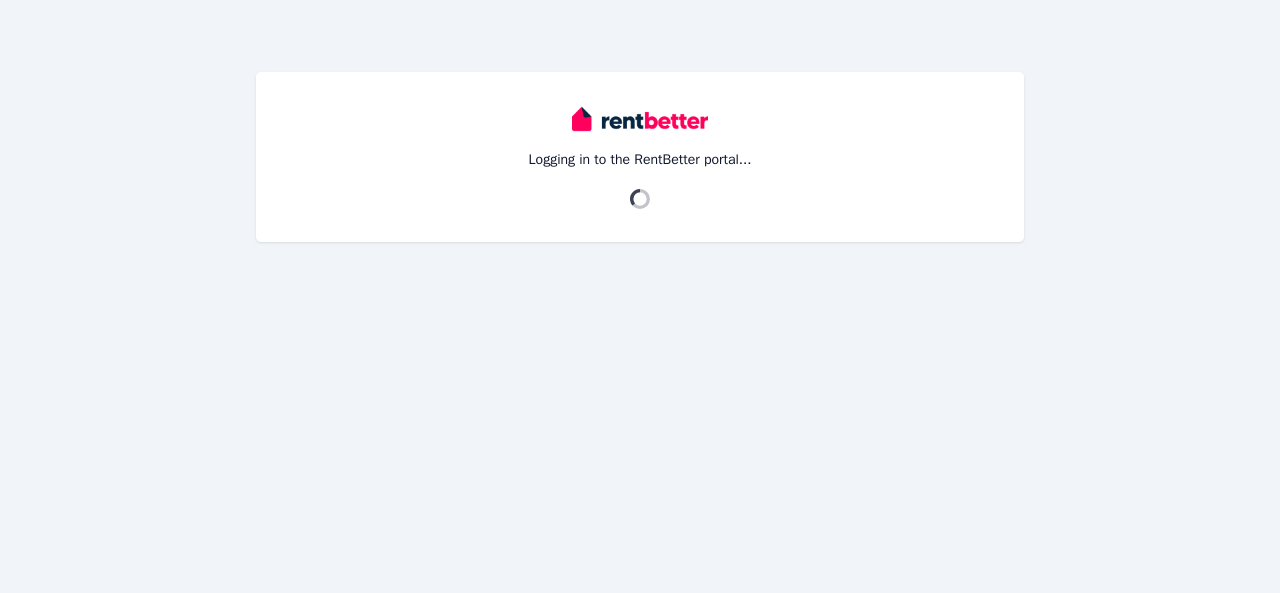 scroll, scrollTop: 0, scrollLeft: 0, axis: both 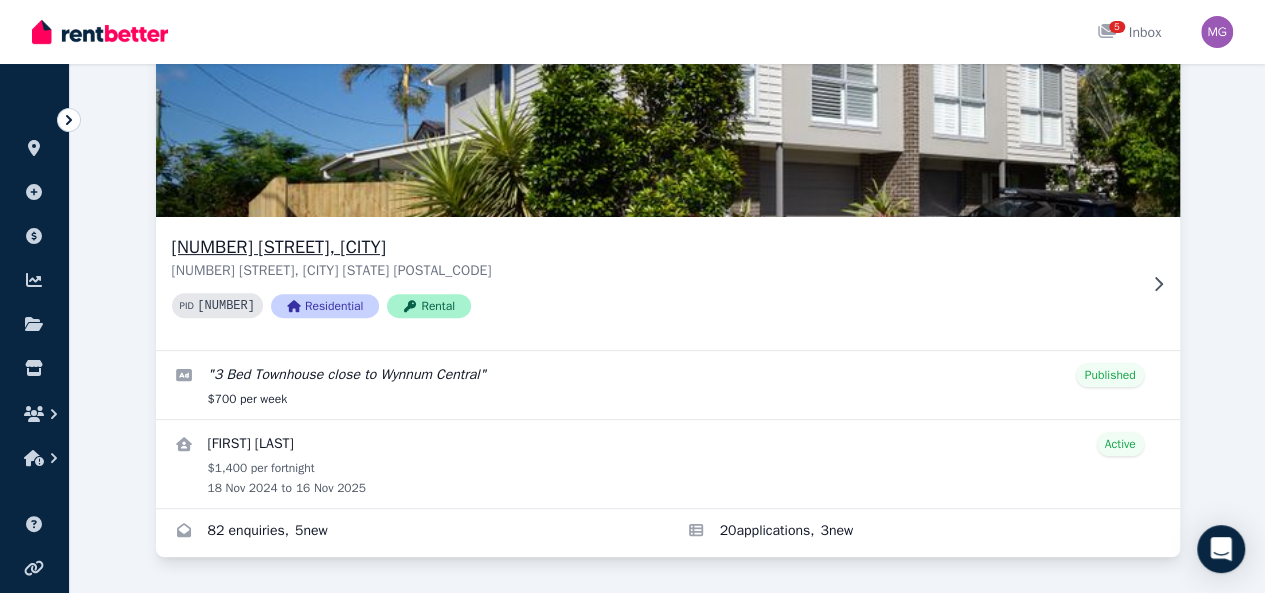 click on "[NUMBER] [STREET], [CITY] [STREET], [CITY] [STATE] [POSTAL_CODE] PID [NUMBER] Residential Rental" at bounding box center [654, 283] 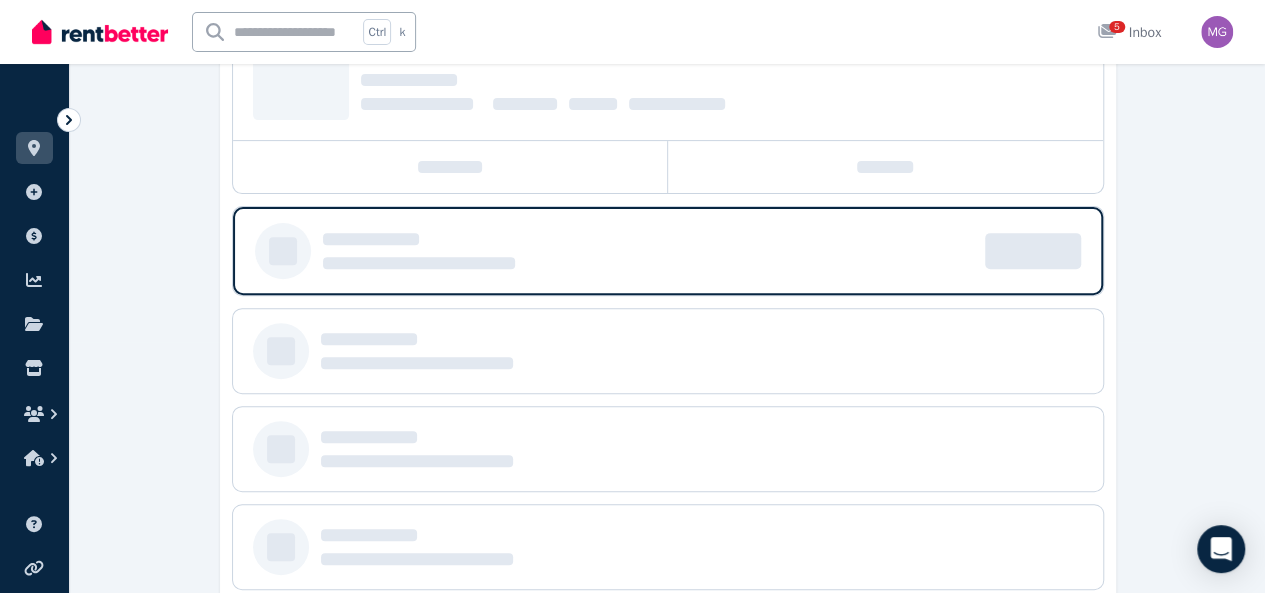 scroll, scrollTop: 0, scrollLeft: 0, axis: both 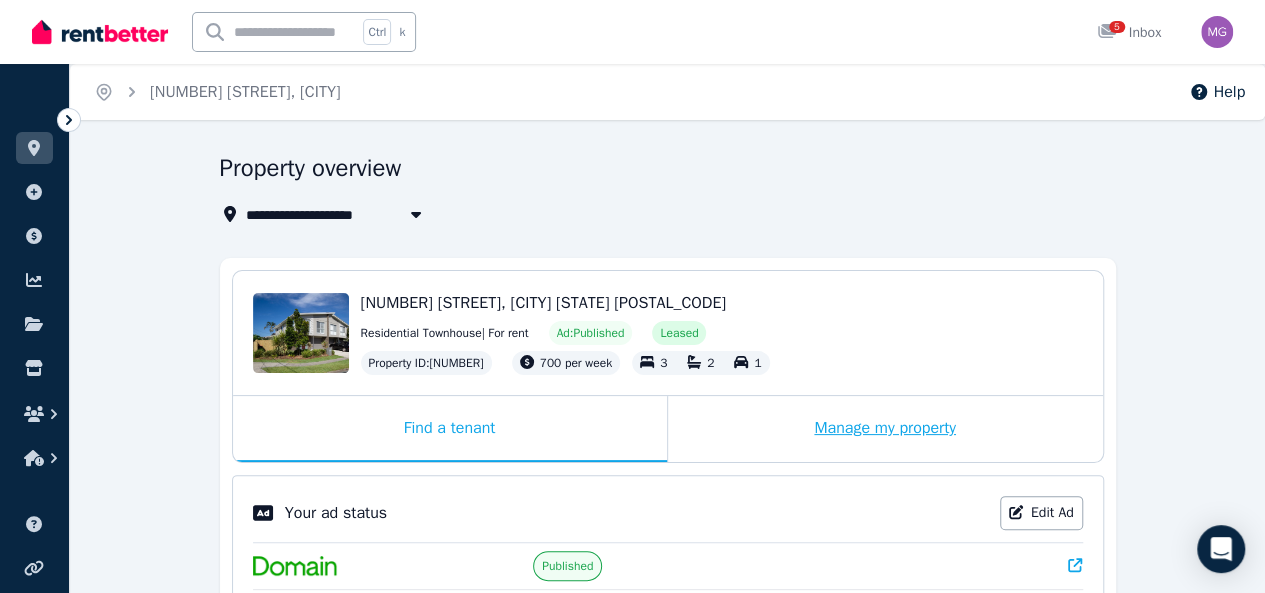 click on "Manage my property" at bounding box center (885, 429) 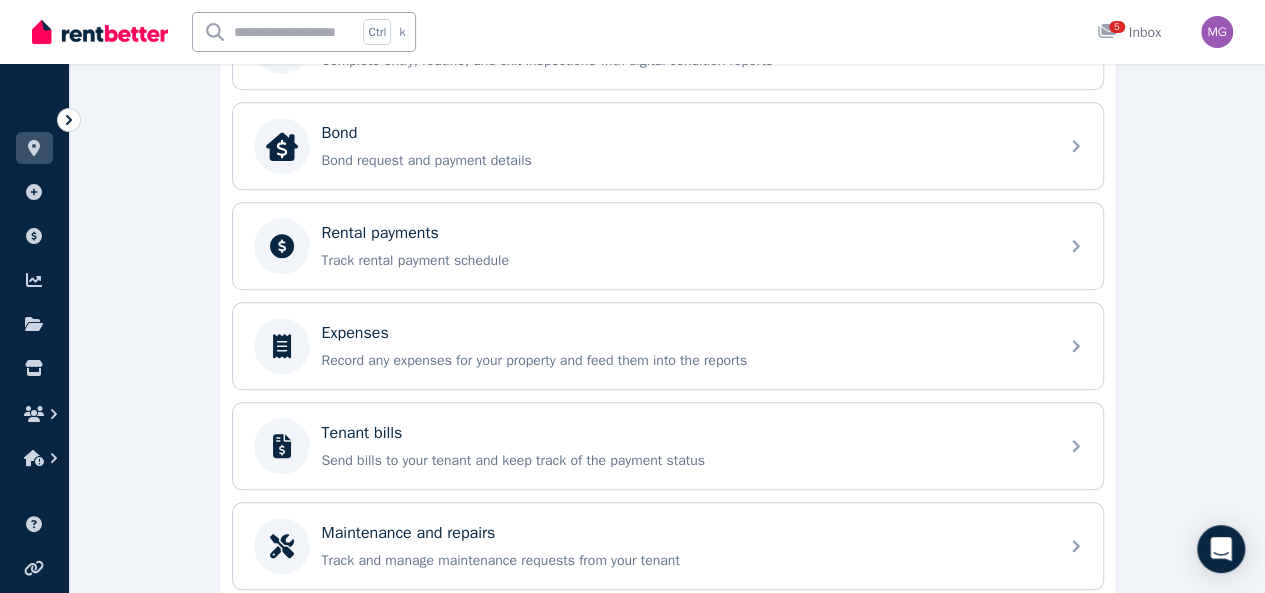 scroll, scrollTop: 732, scrollLeft: 0, axis: vertical 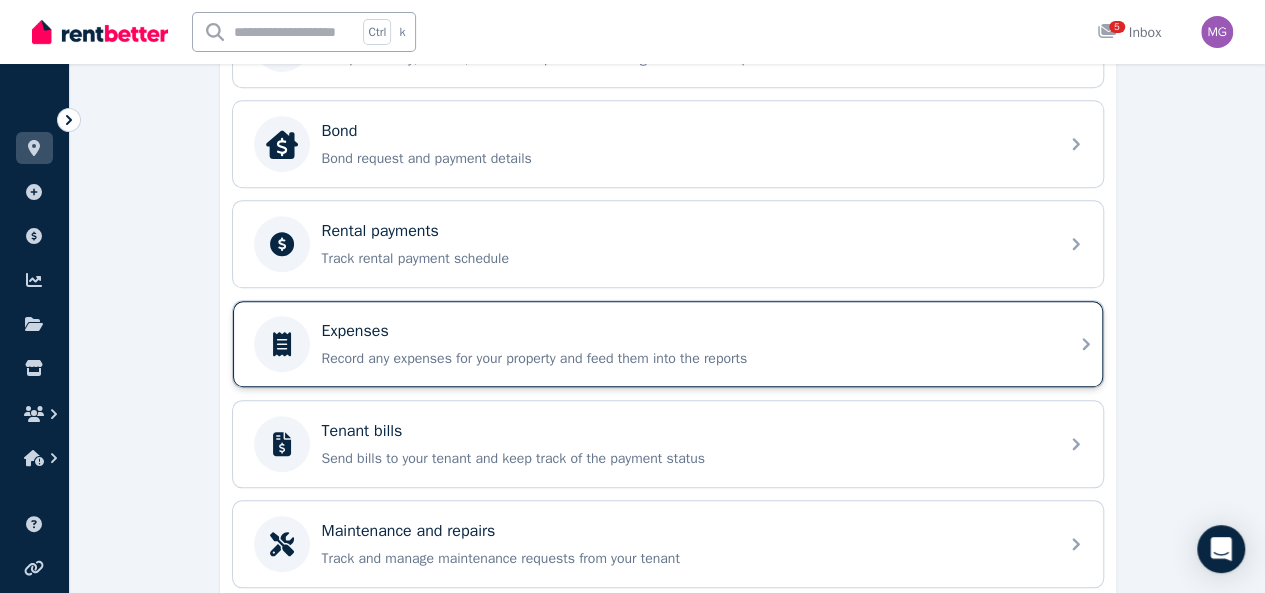 click 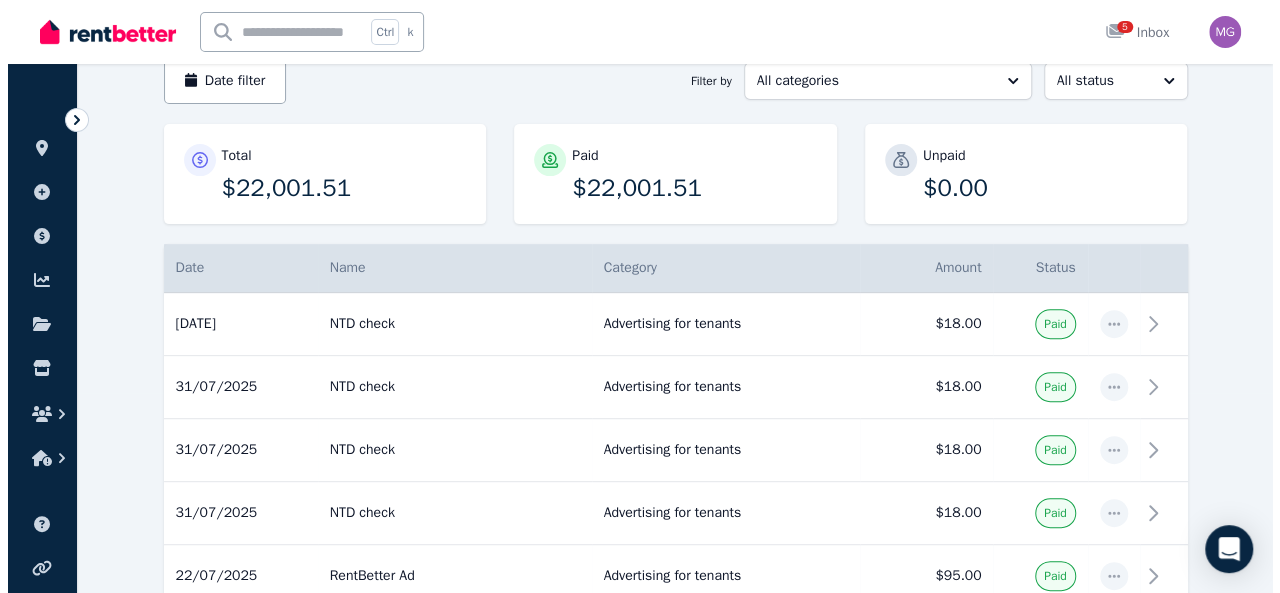 scroll, scrollTop: 0, scrollLeft: 0, axis: both 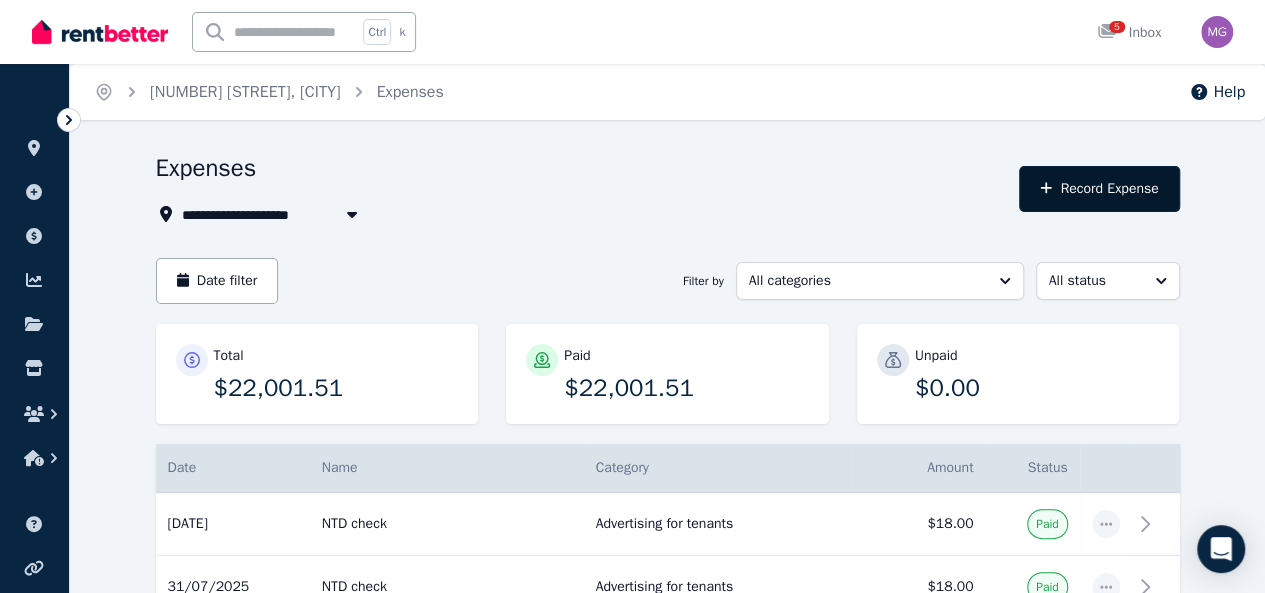 click 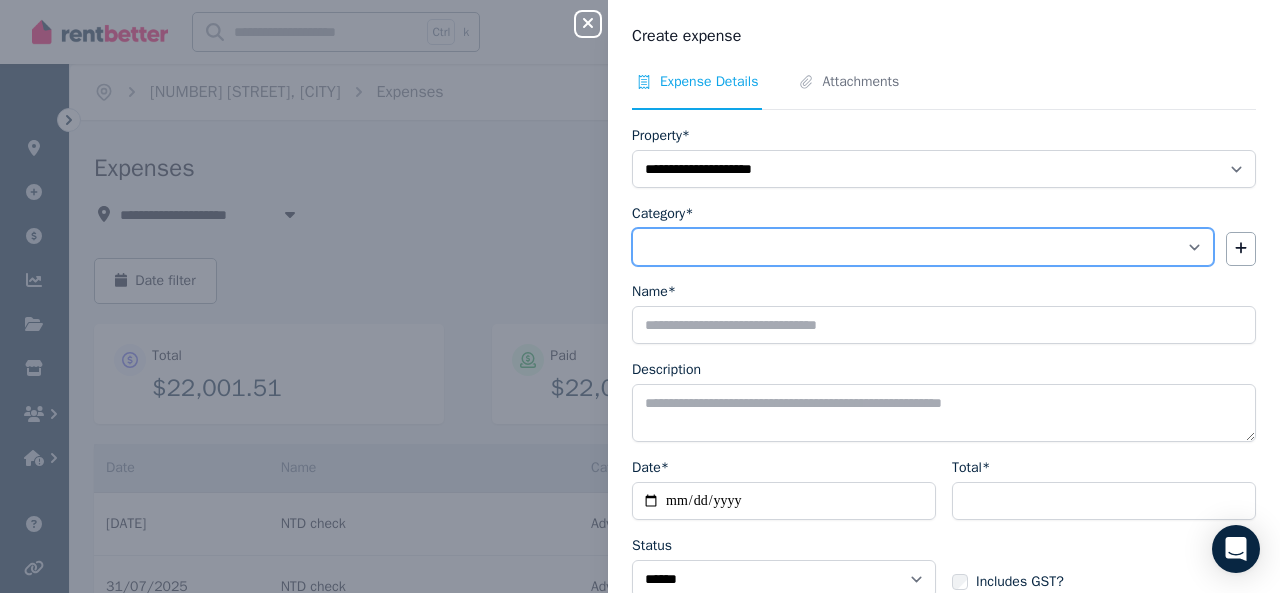 click on "**********" at bounding box center [923, 247] 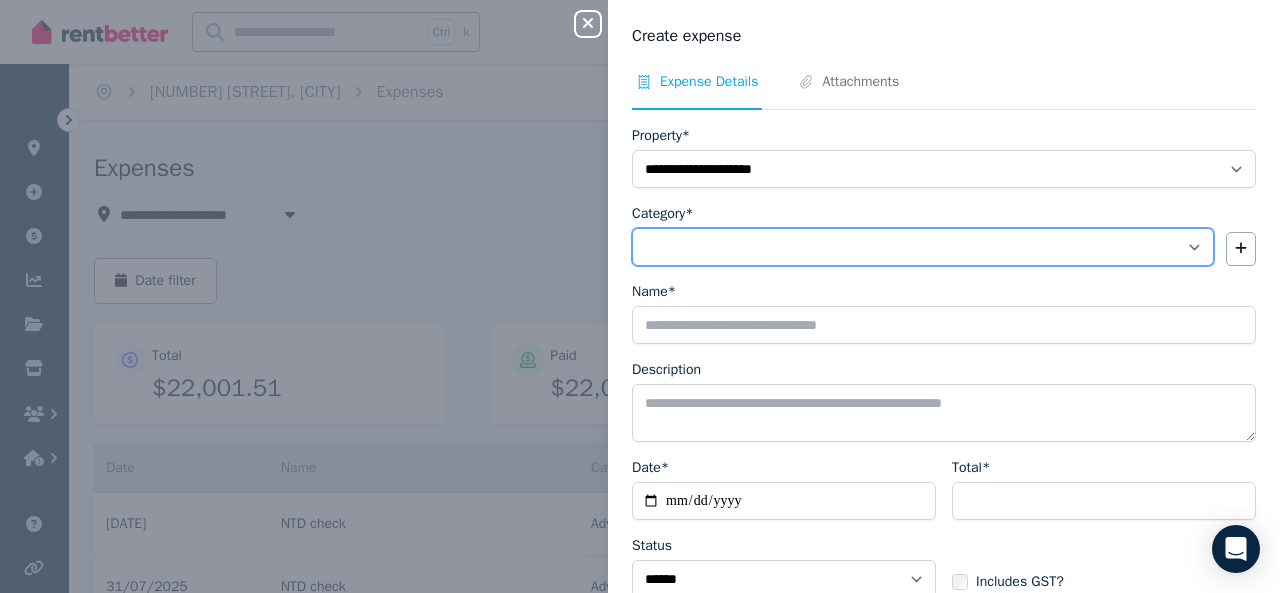 select on "**********" 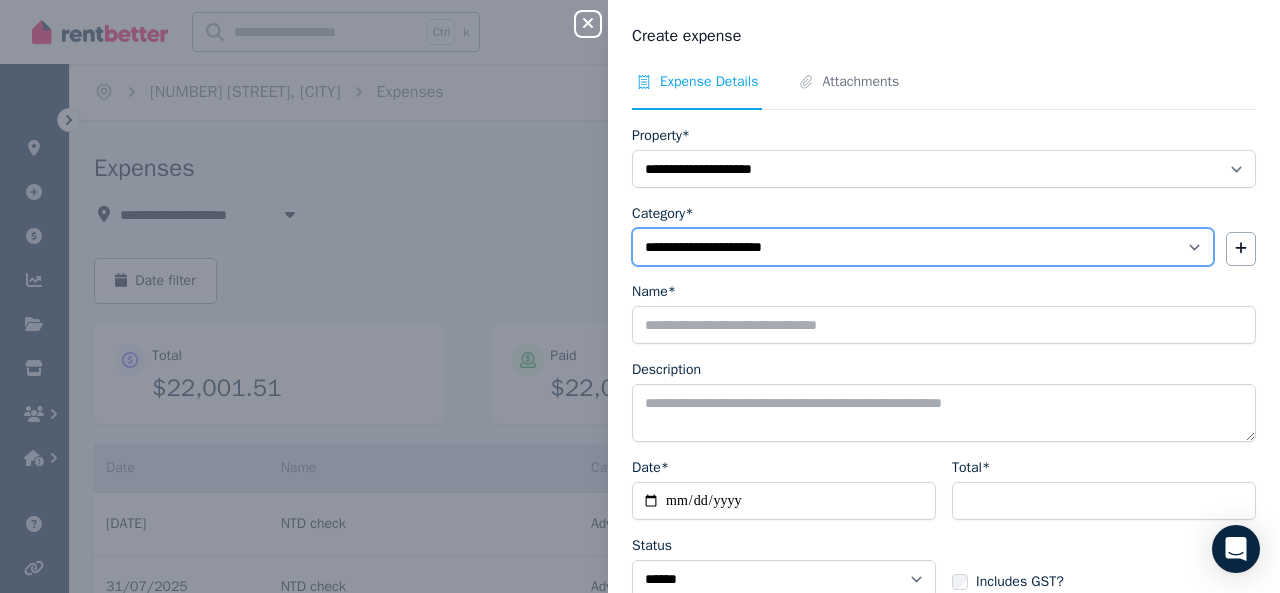 click on "**********" at bounding box center [923, 247] 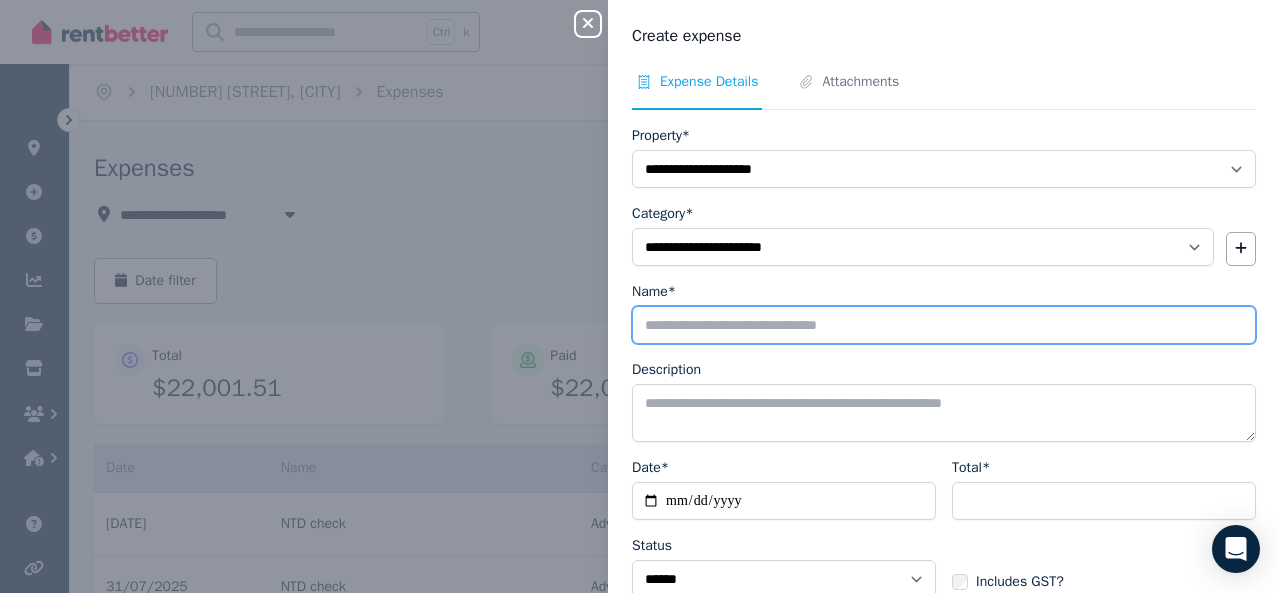 click on "Name*" at bounding box center [944, 325] 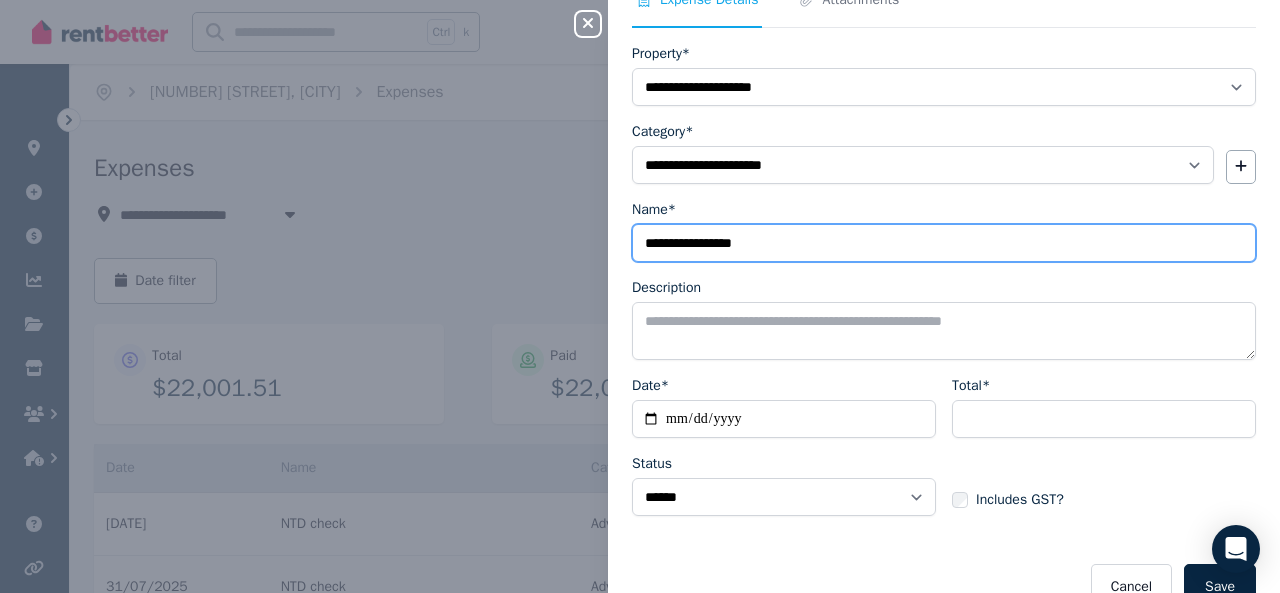 scroll, scrollTop: 88, scrollLeft: 0, axis: vertical 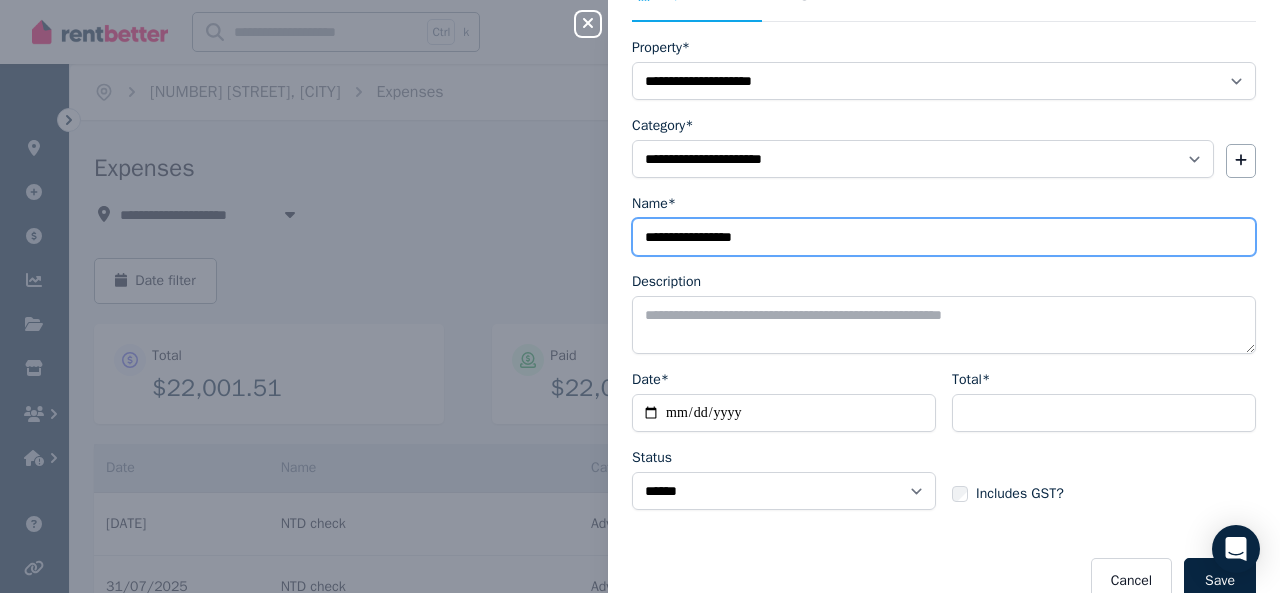 type on "**********" 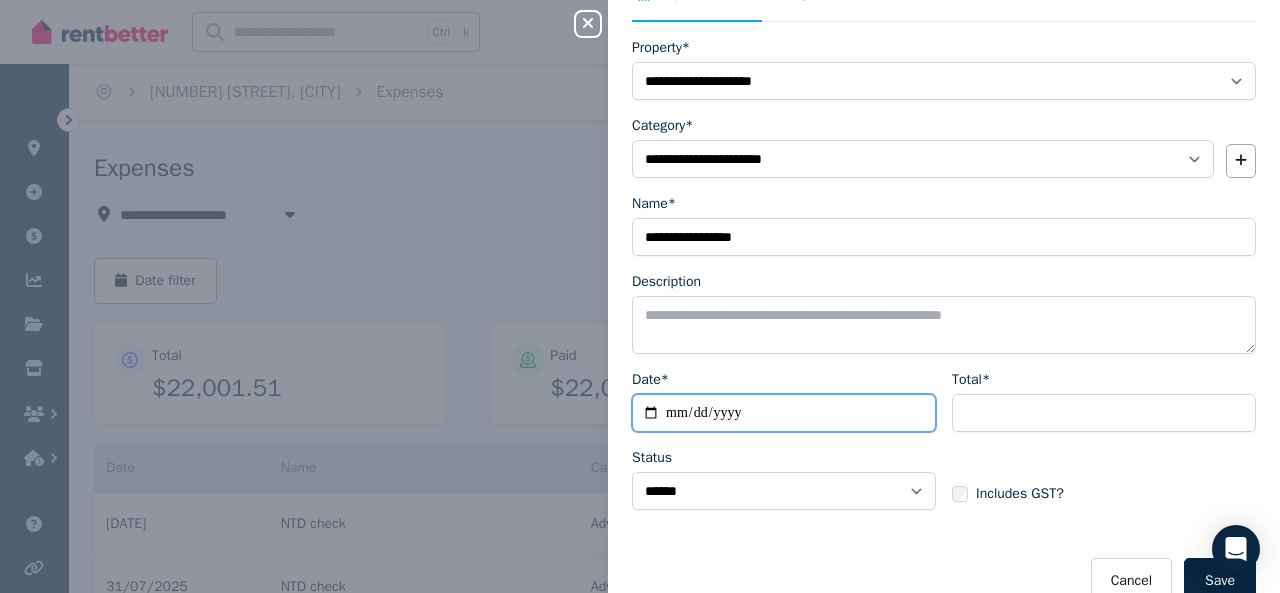 click on "Date*" at bounding box center (784, 413) 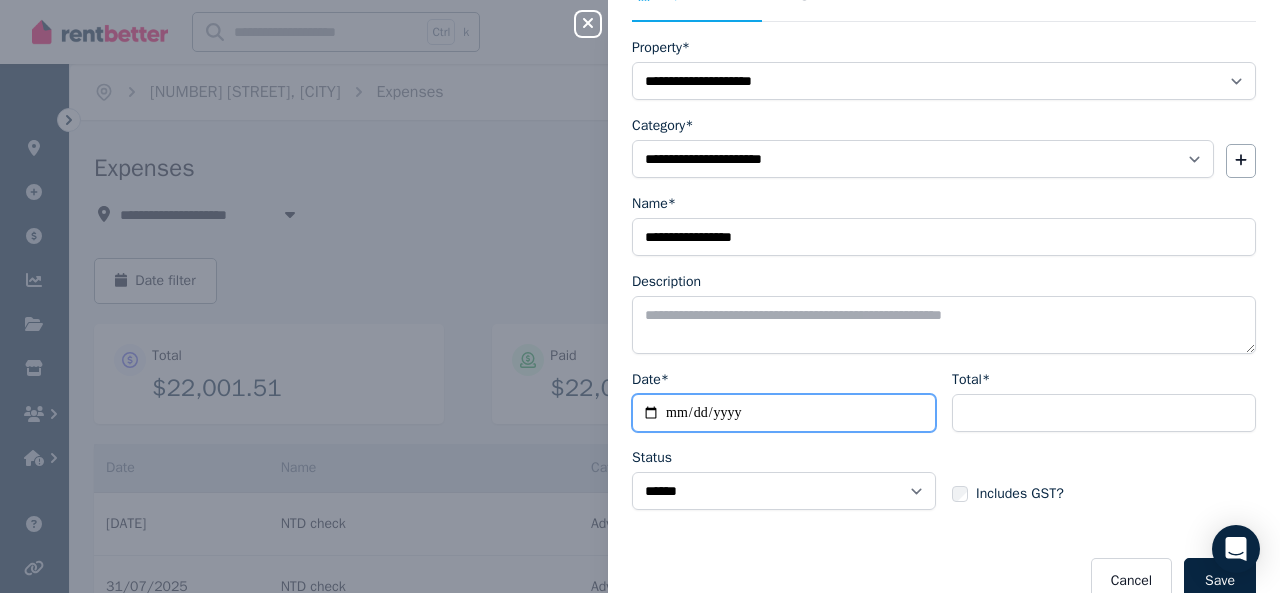 click on "Date*" at bounding box center [784, 413] 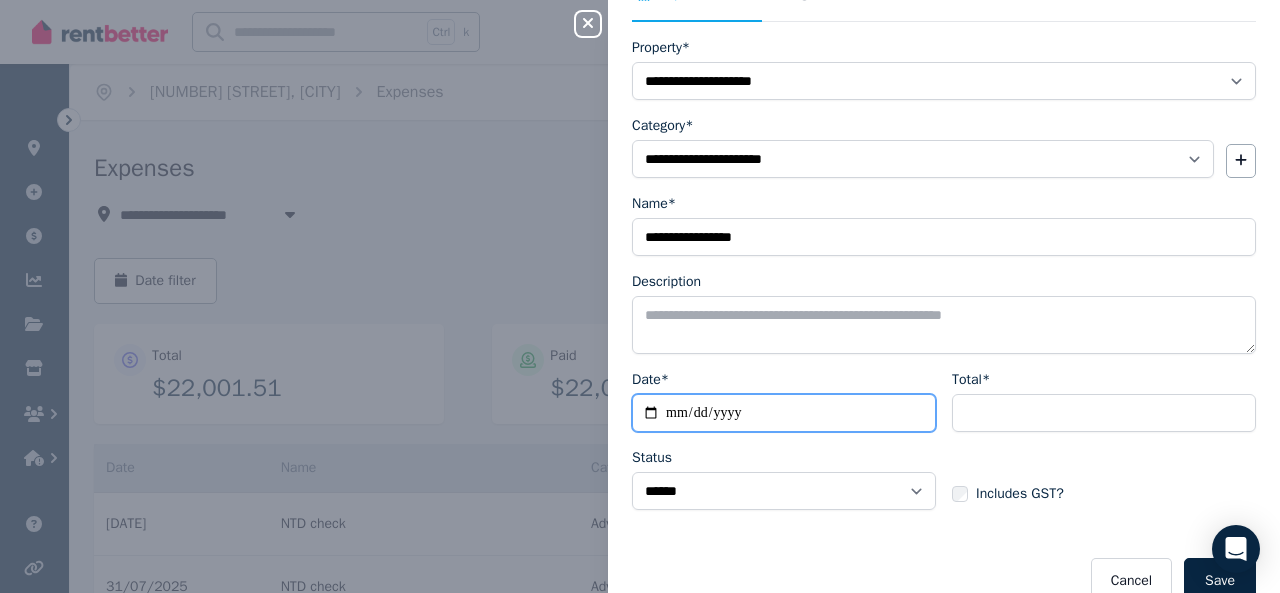 type on "**********" 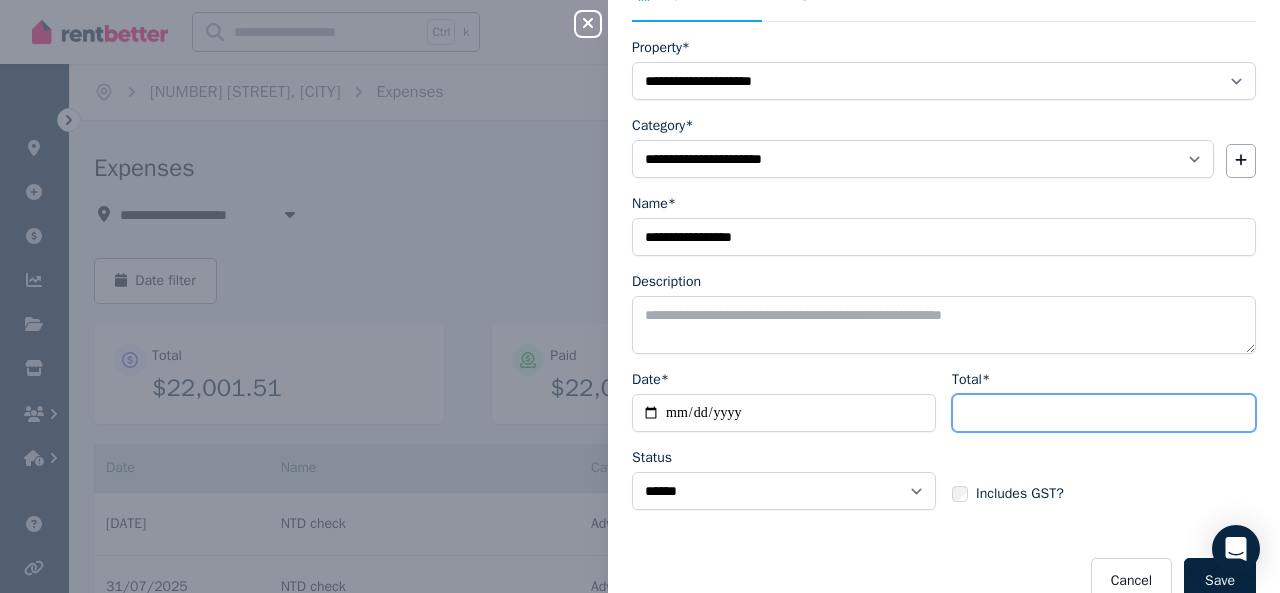 click on "Total*" at bounding box center (1104, 413) 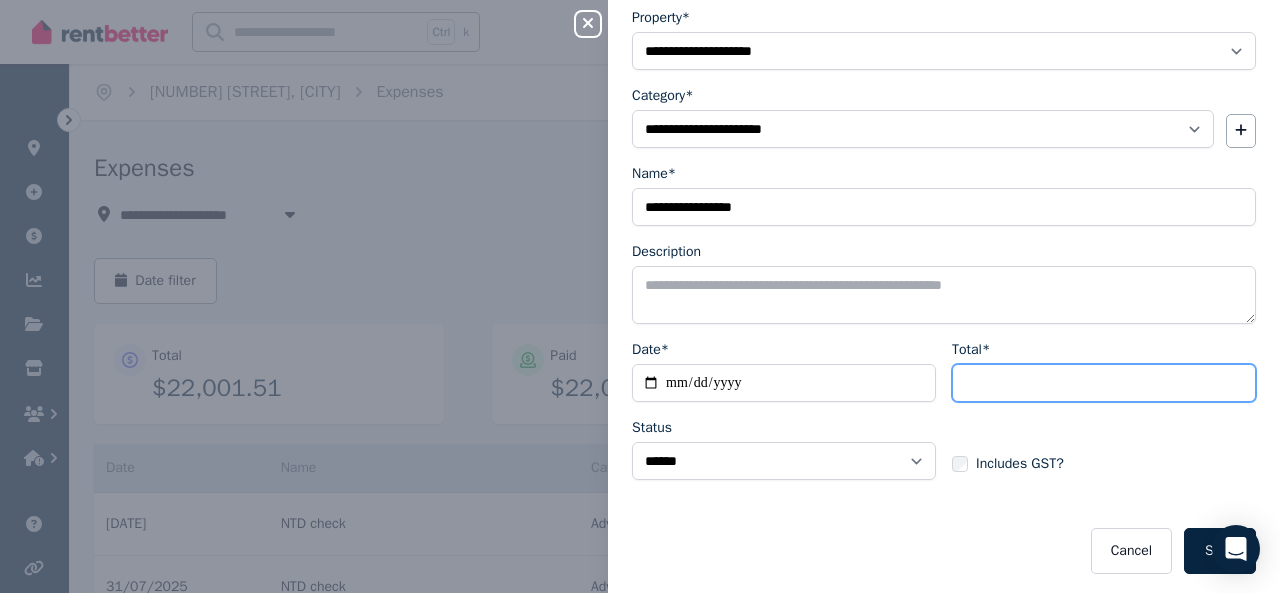 scroll, scrollTop: 116, scrollLeft: 0, axis: vertical 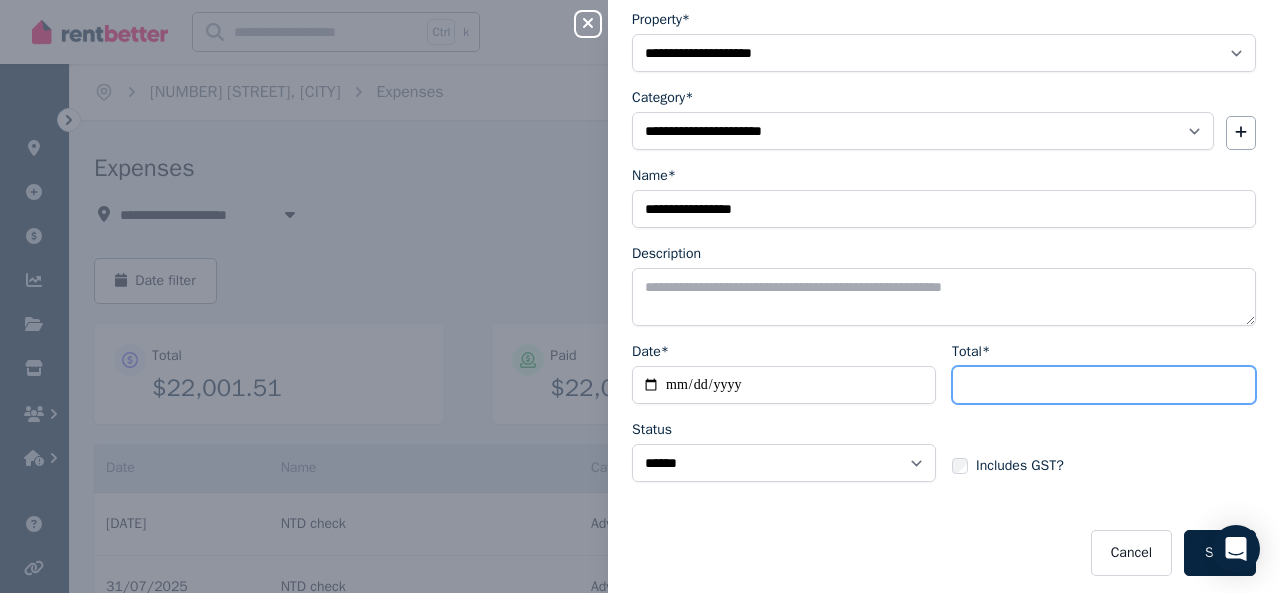type on "***" 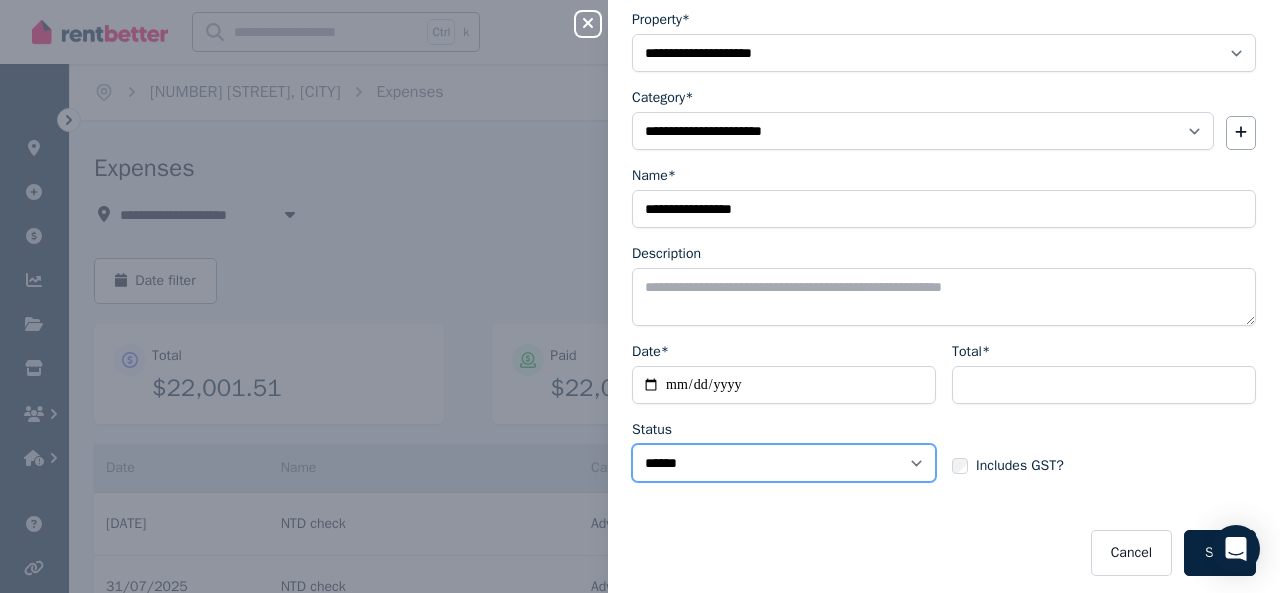 click on "****** ****" at bounding box center (784, 463) 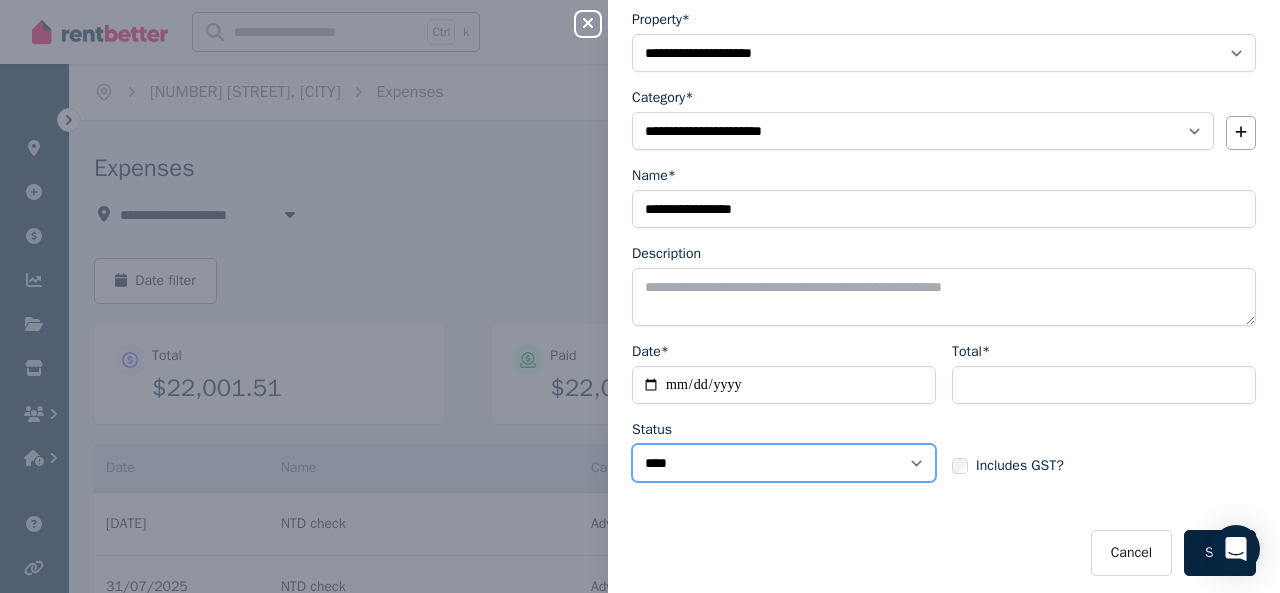 click on "****** ****" at bounding box center (784, 463) 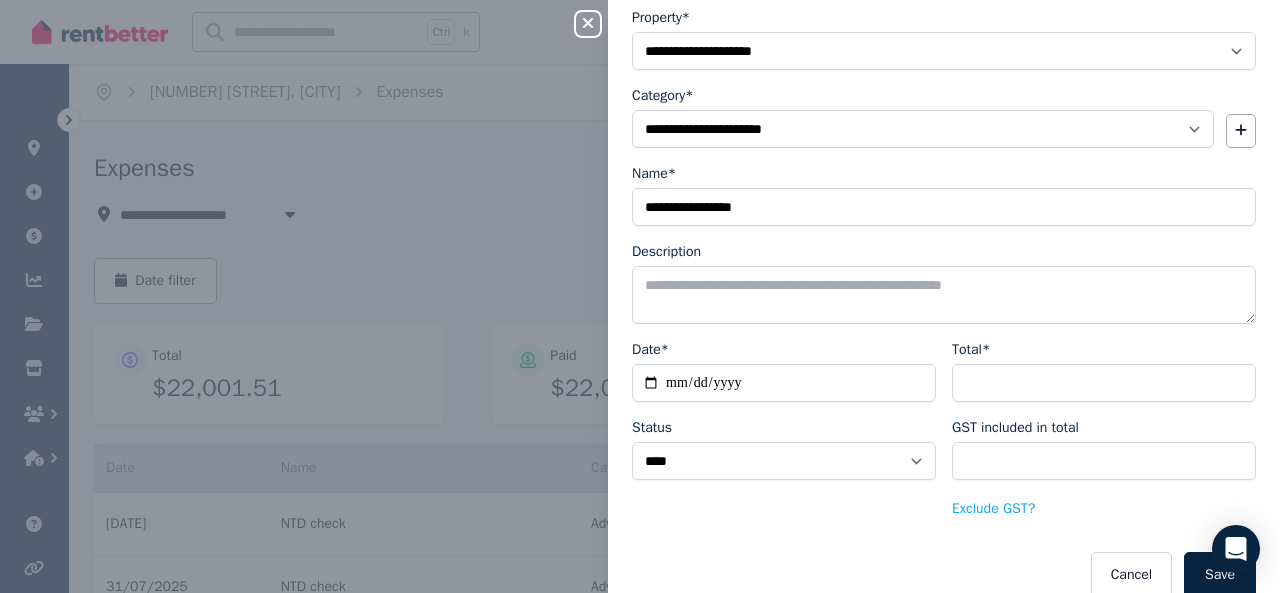 scroll, scrollTop: 142, scrollLeft: 0, axis: vertical 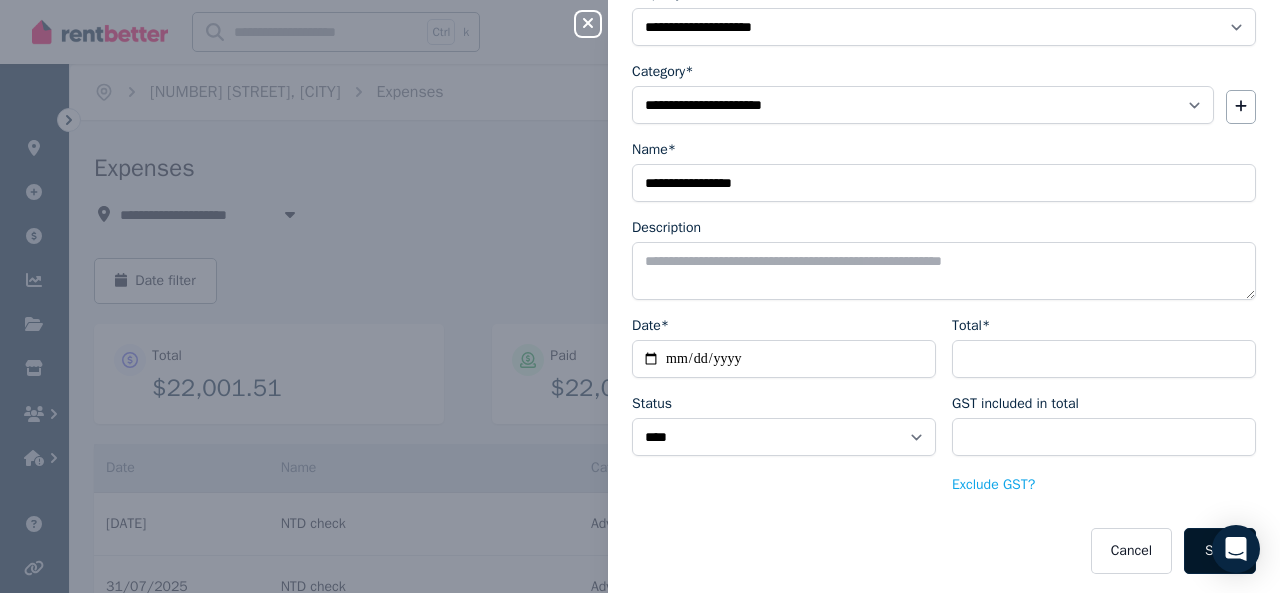 click on "Save" at bounding box center [1220, 551] 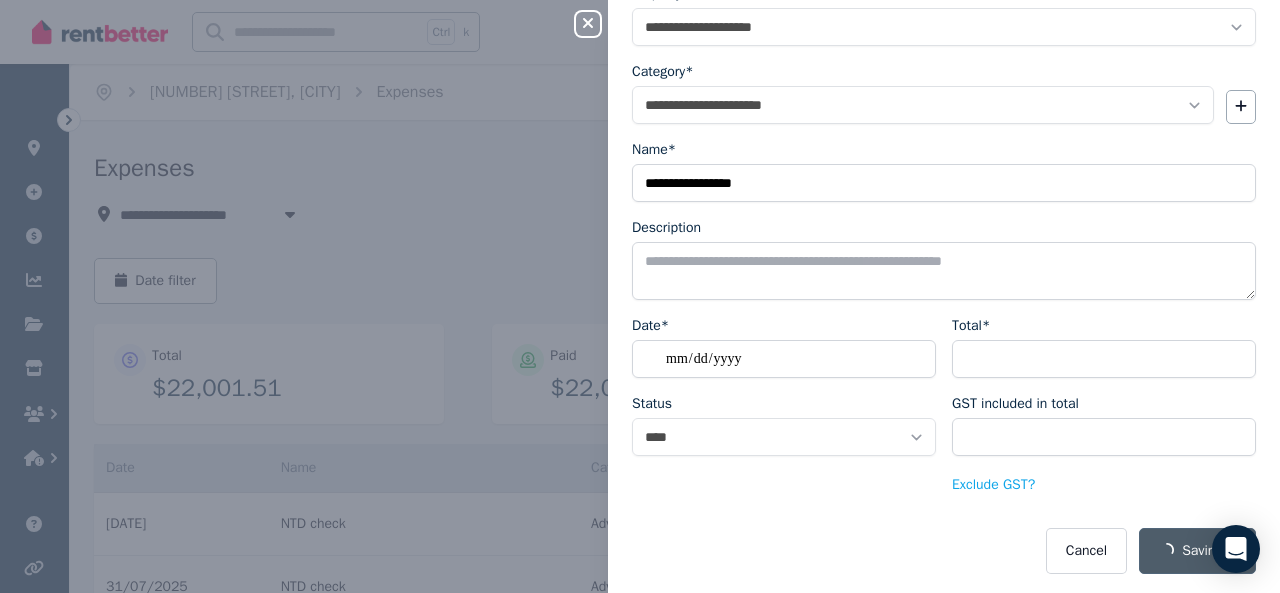 select on "**********" 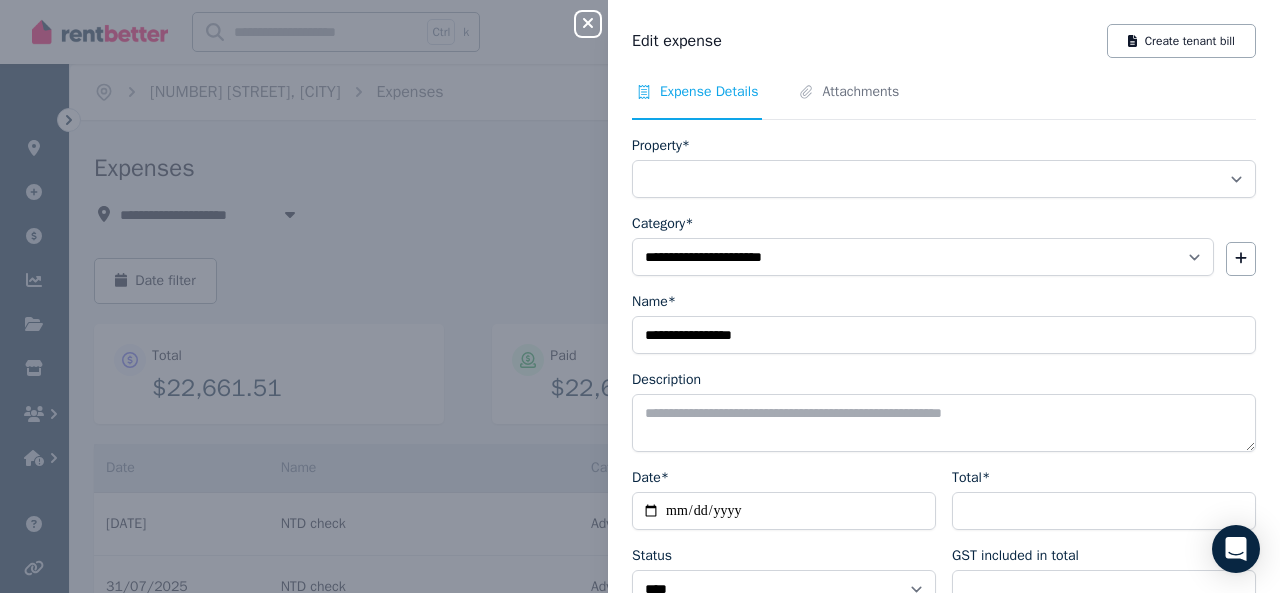 select on "**********" 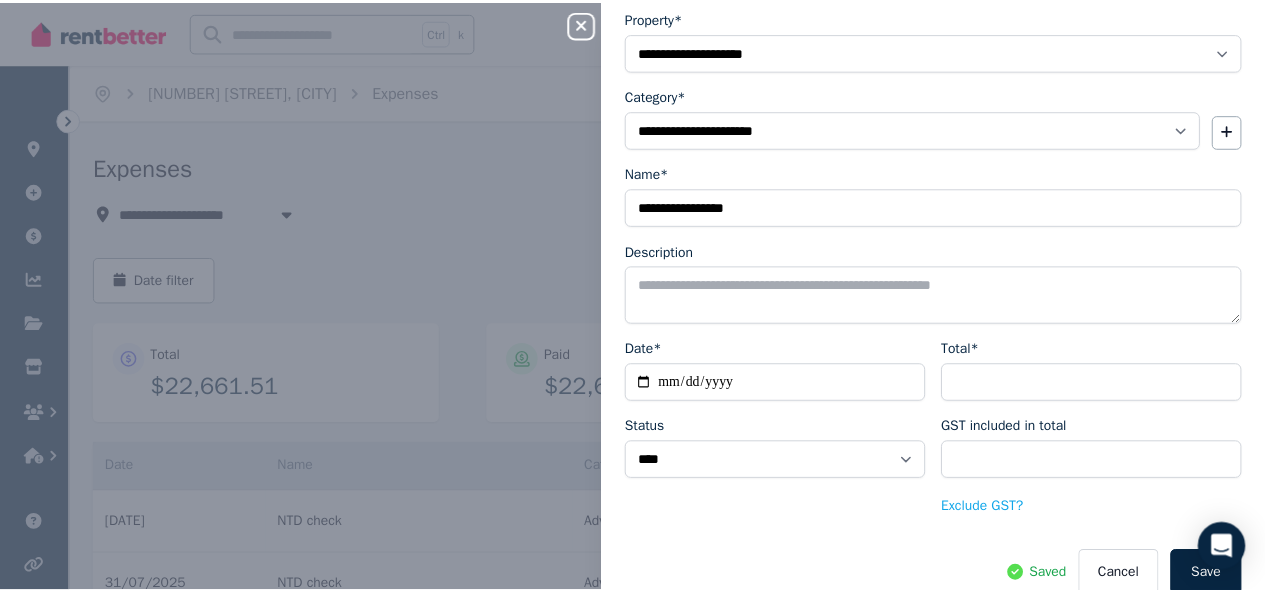 scroll, scrollTop: 151, scrollLeft: 0, axis: vertical 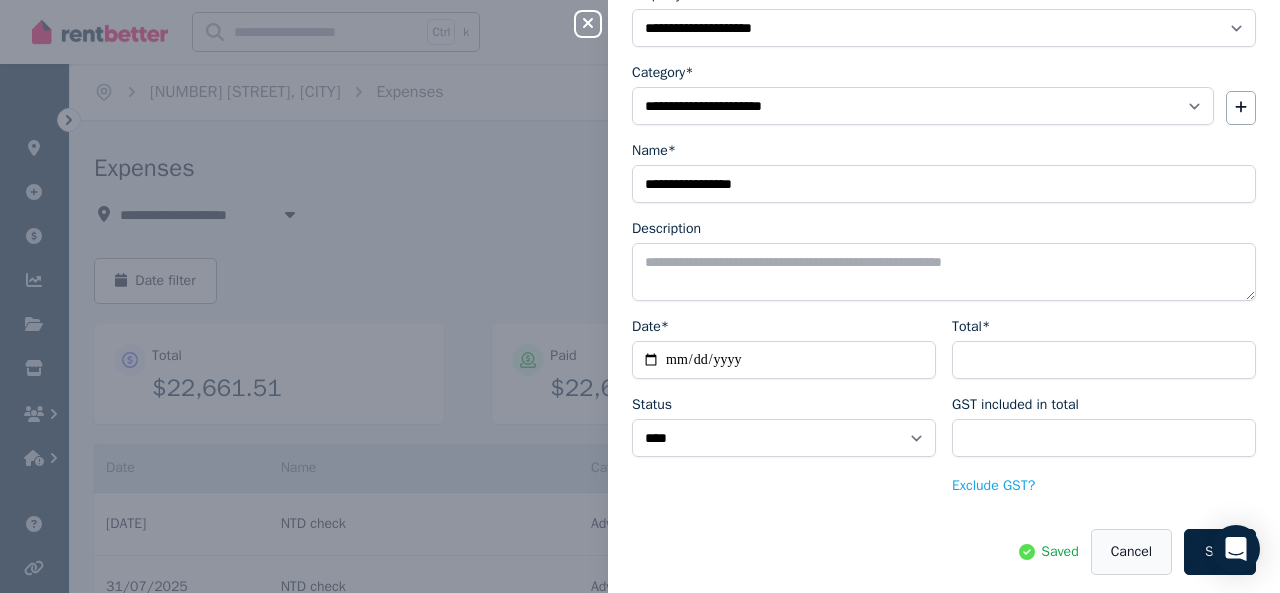 click on "Cancel" at bounding box center [1131, 552] 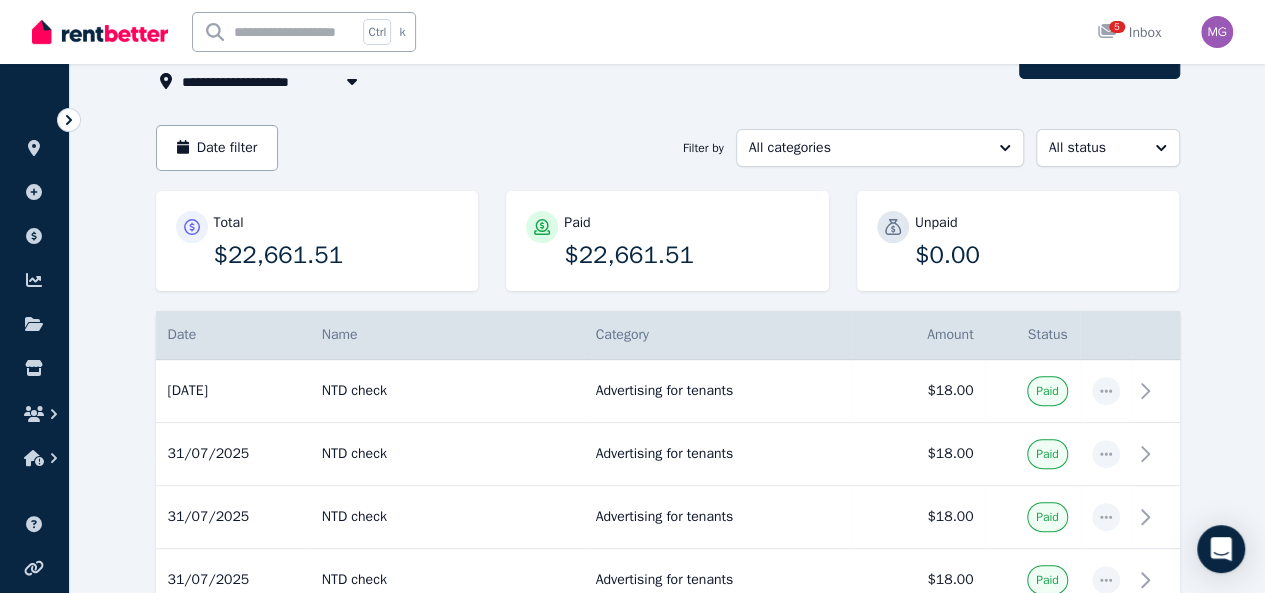 scroll, scrollTop: 0, scrollLeft: 0, axis: both 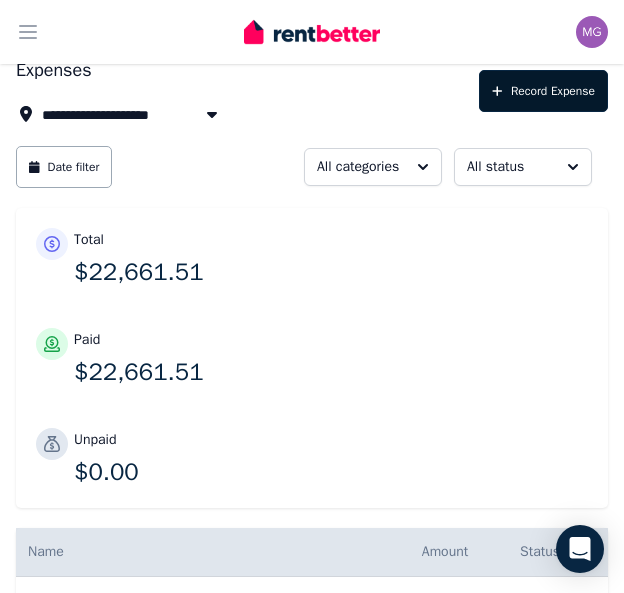 click on "Record Expense" at bounding box center [543, 91] 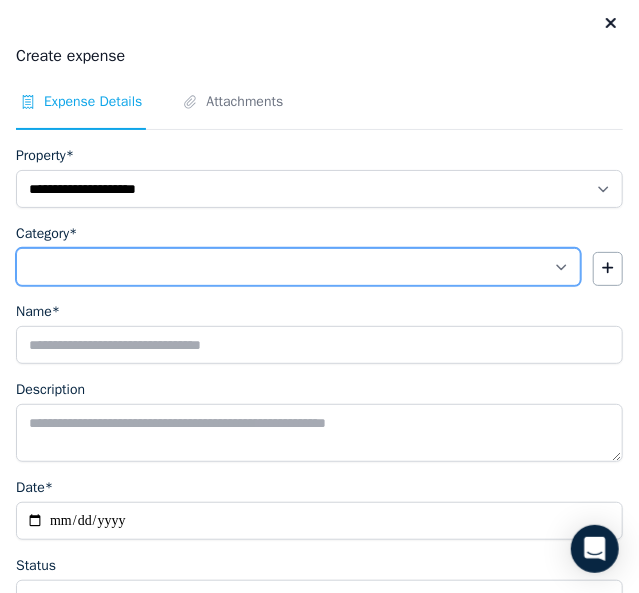 click on "**********" at bounding box center [298, 267] 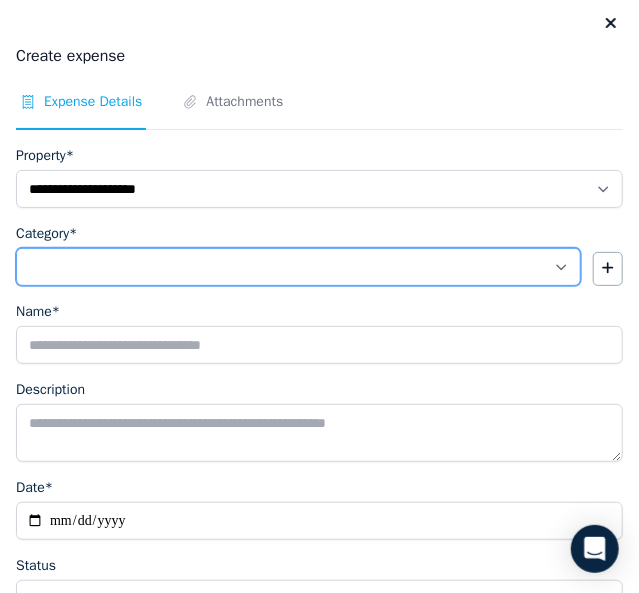 select on "**********" 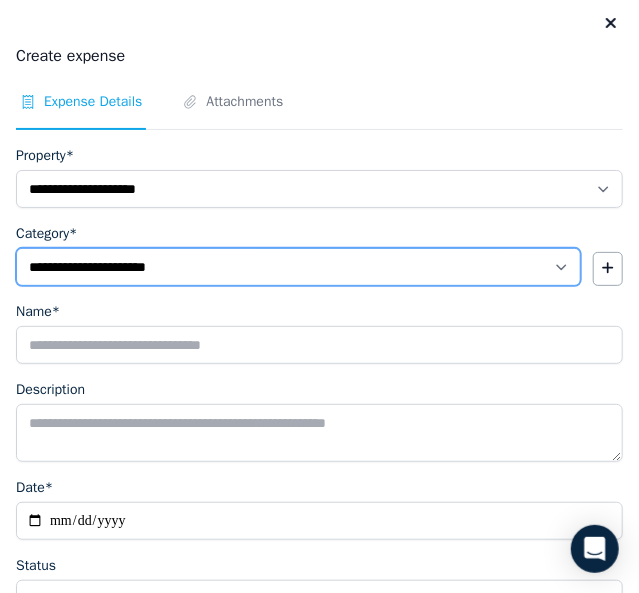 click on "**********" at bounding box center (298, 267) 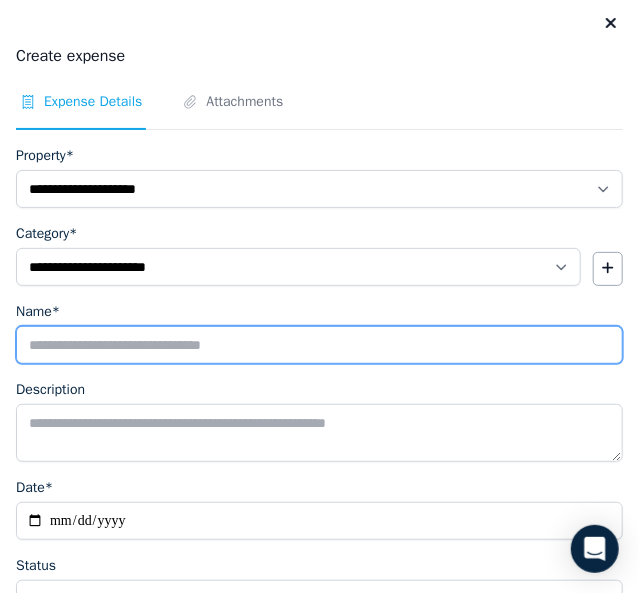 click on "Name*" at bounding box center (319, 345) 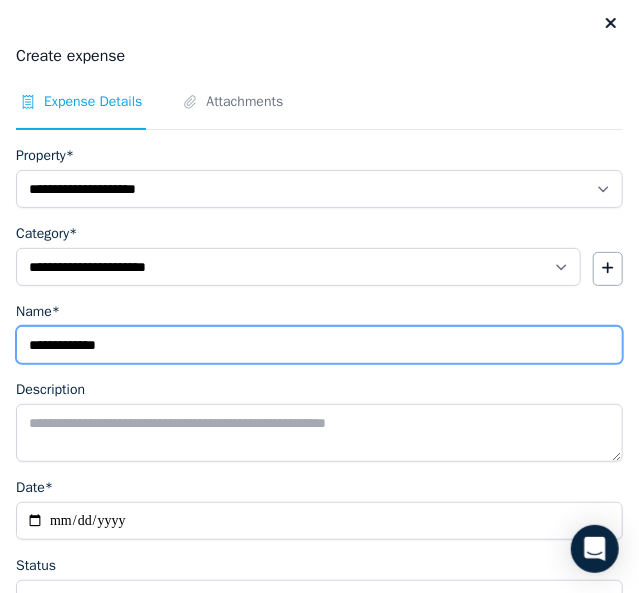type on "**********" 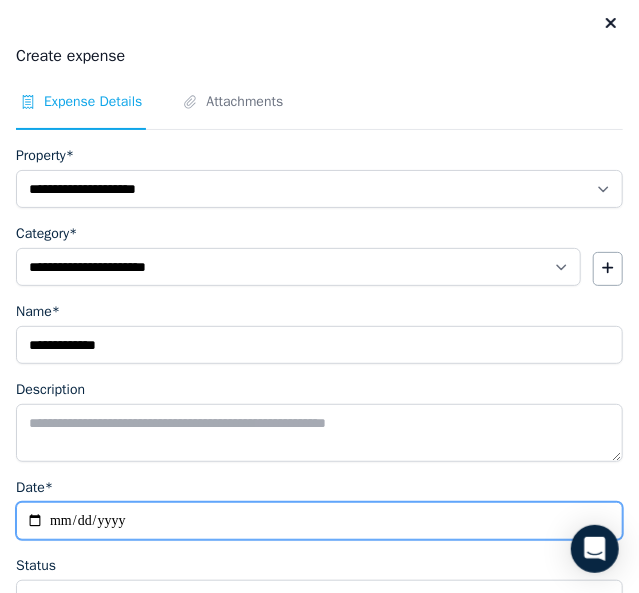 click on "Date*" at bounding box center [319, 521] 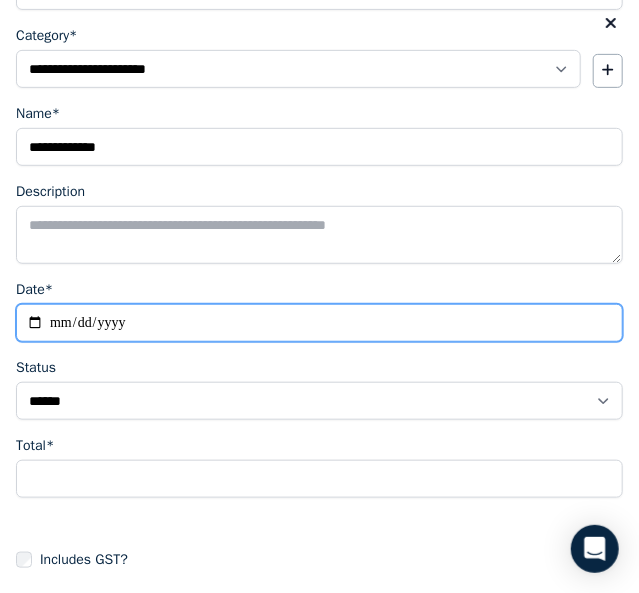 scroll, scrollTop: 200, scrollLeft: 0, axis: vertical 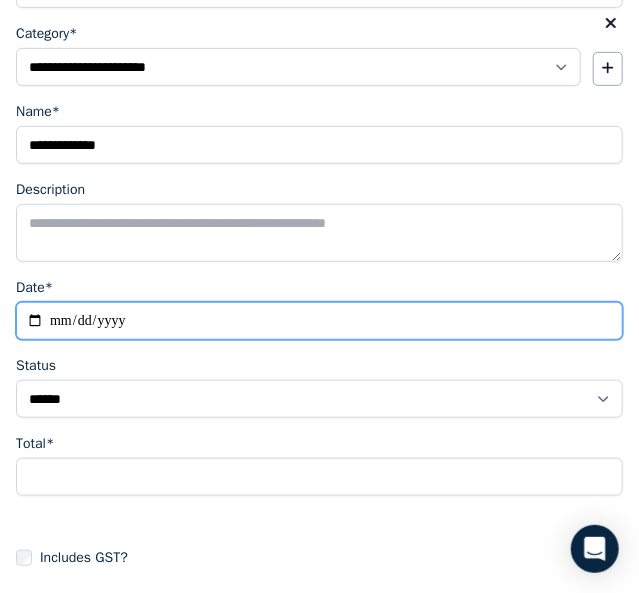 click on "Date*" at bounding box center (319, 321) 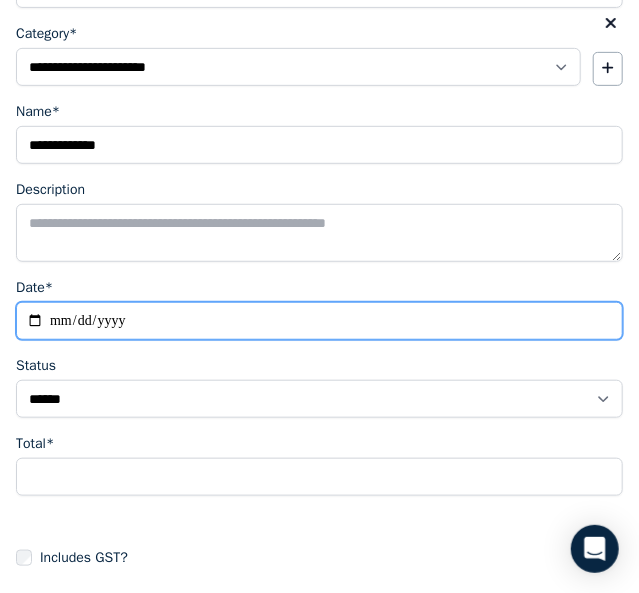 type on "**********" 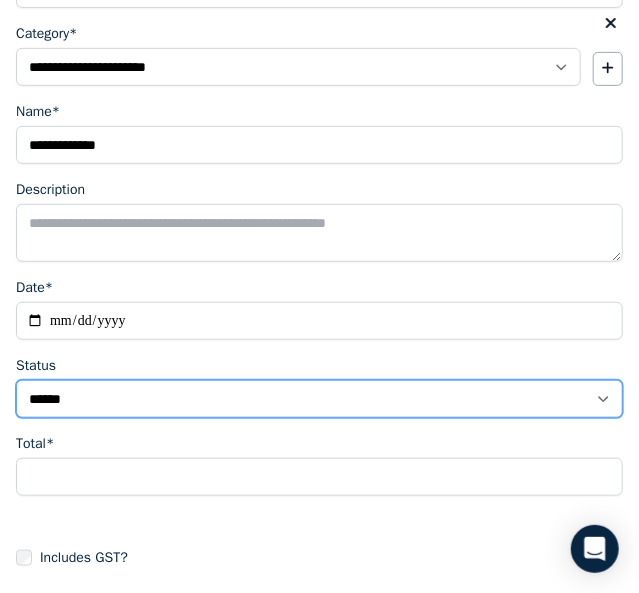 click on "****** ****" at bounding box center (319, 399) 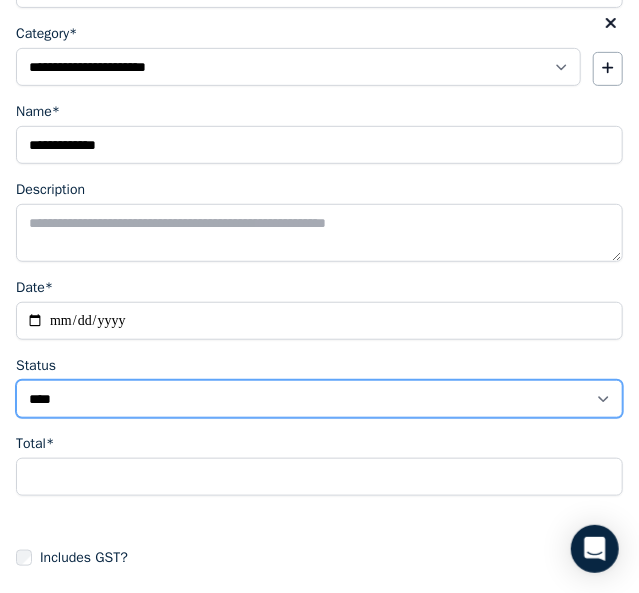 click on "****** ****" at bounding box center (319, 399) 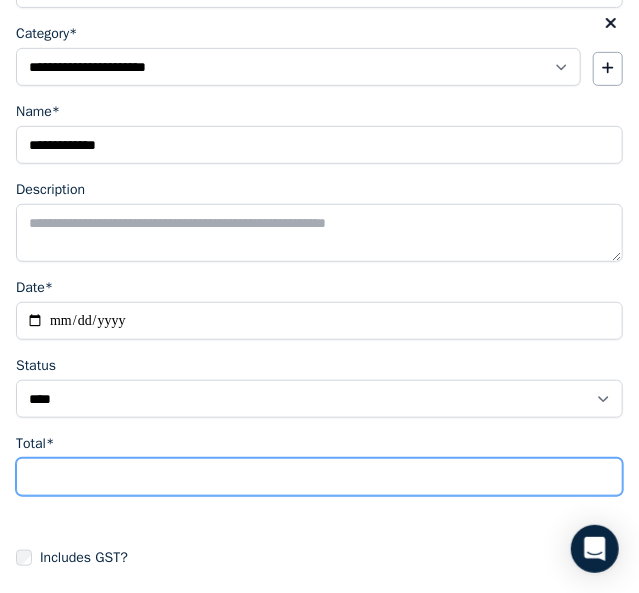 click on "Total*" at bounding box center [319, 477] 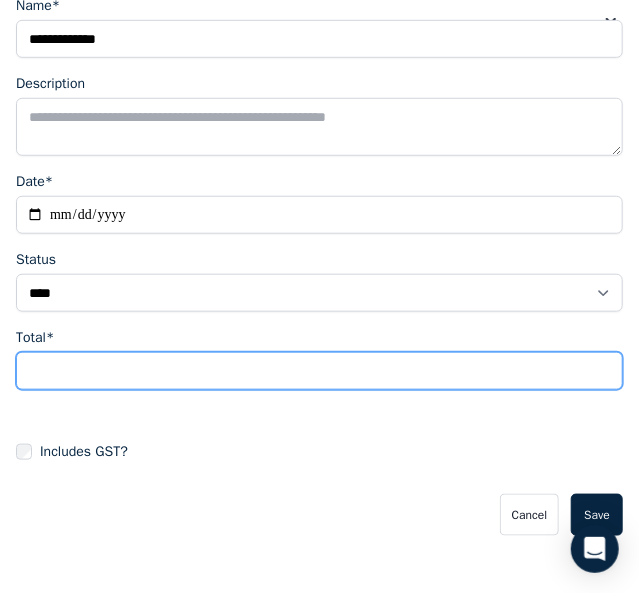 scroll, scrollTop: 315, scrollLeft: 0, axis: vertical 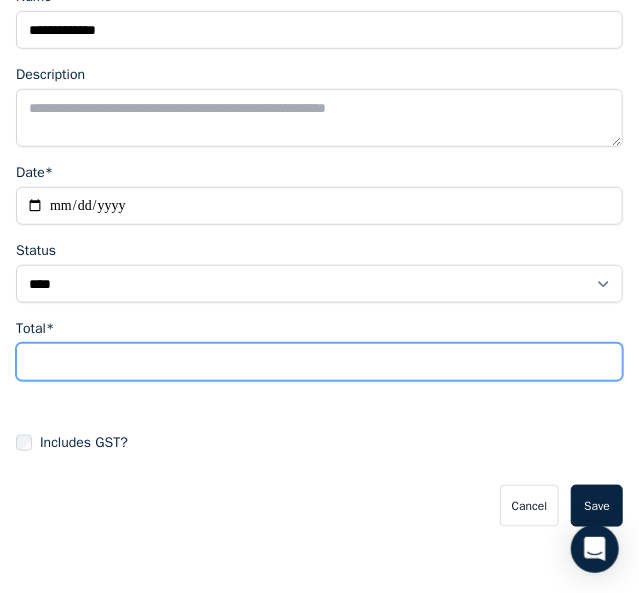 type on "***" 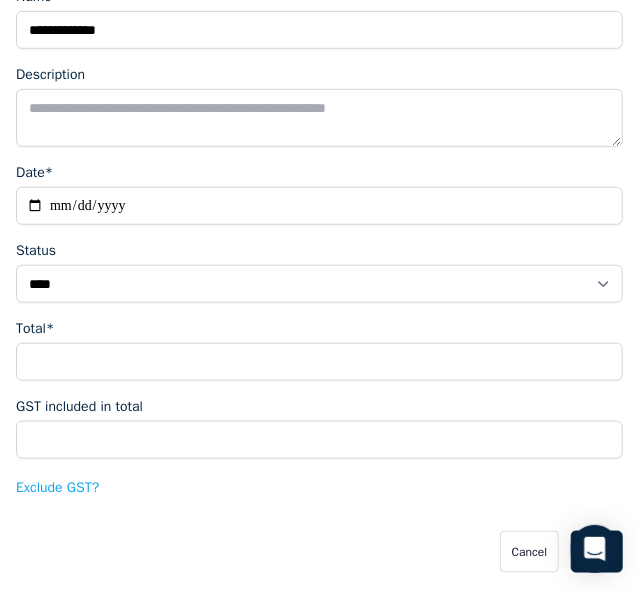 scroll, scrollTop: 360, scrollLeft: 0, axis: vertical 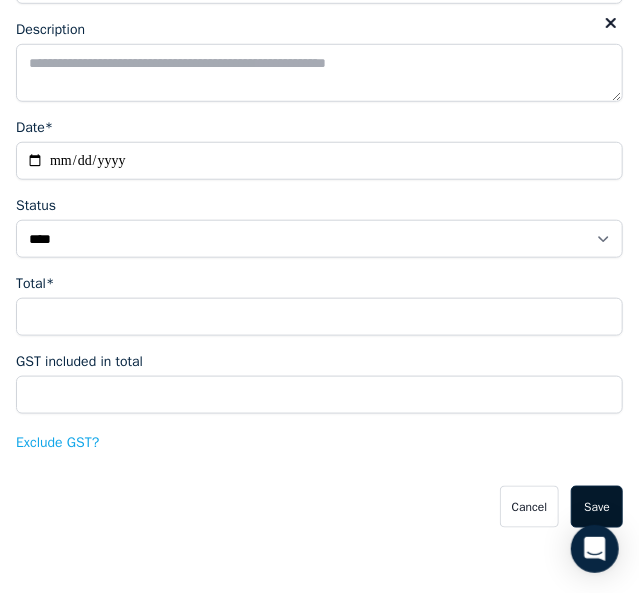 click on "Save" at bounding box center [597, 507] 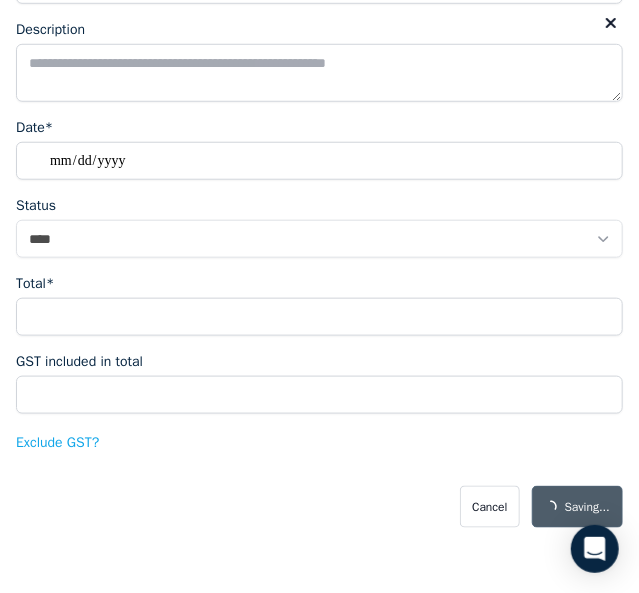 select on "**********" 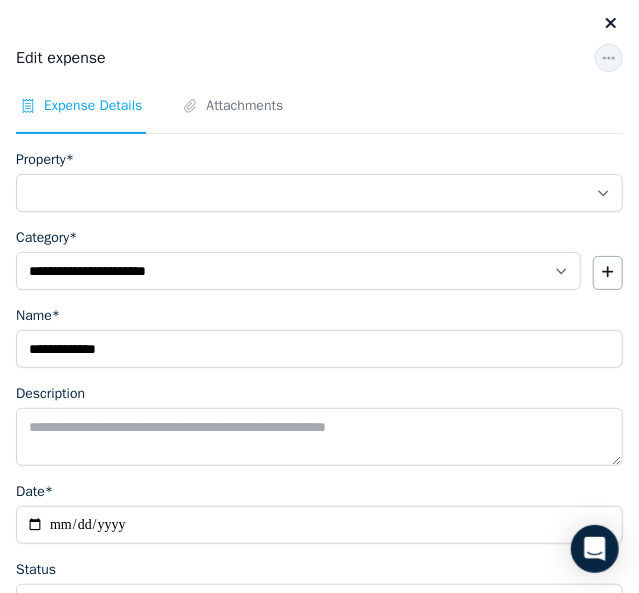 select on "**********" 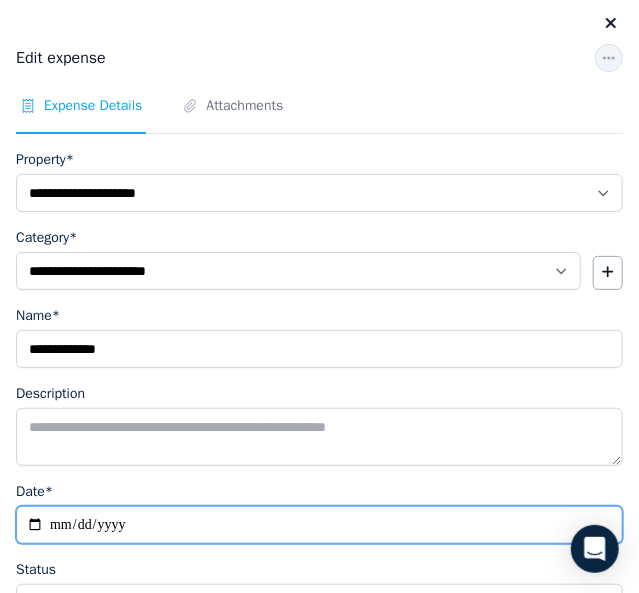 click on "**********" at bounding box center [319, 525] 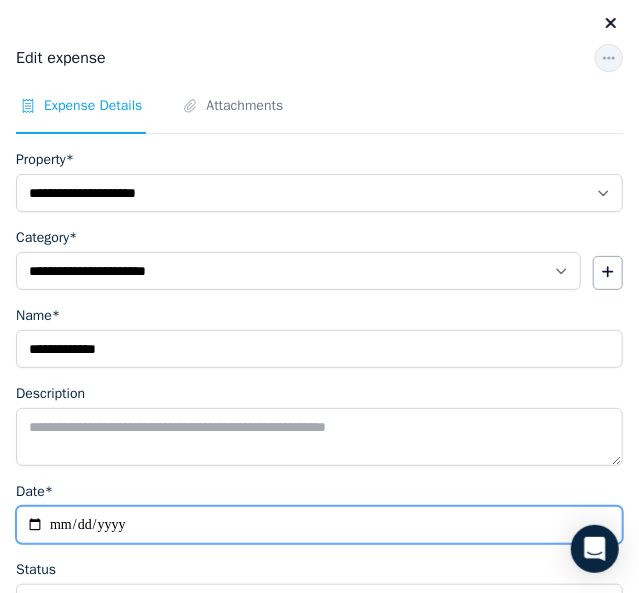 type on "**********" 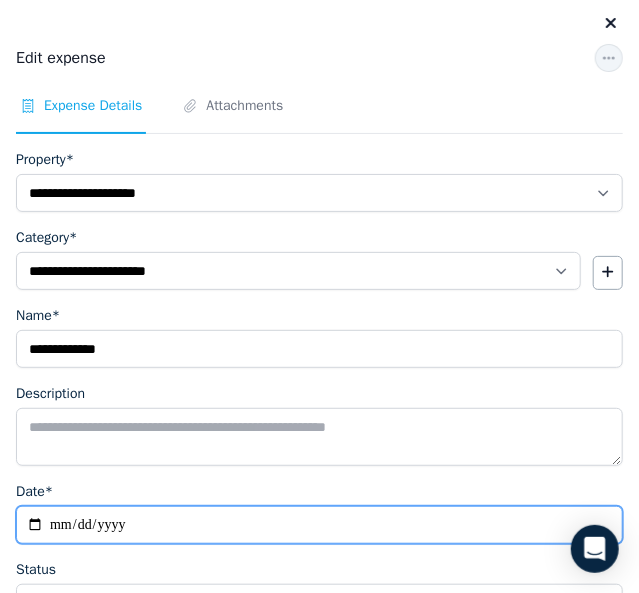 click on "**********" at bounding box center [319, 525] 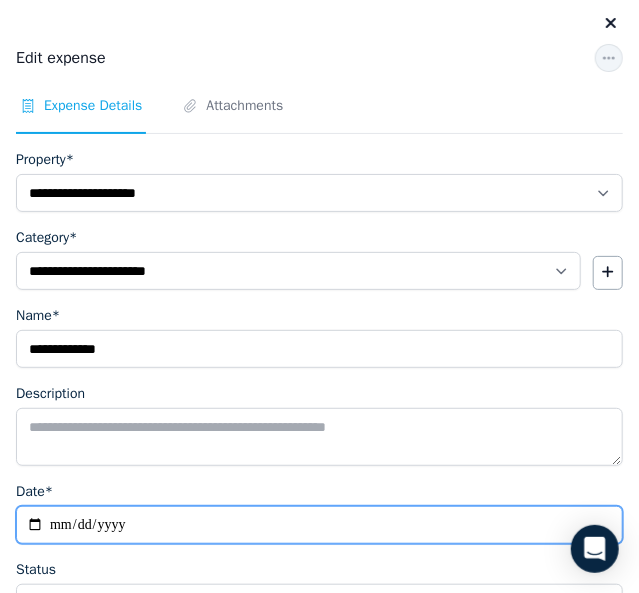 type on "**********" 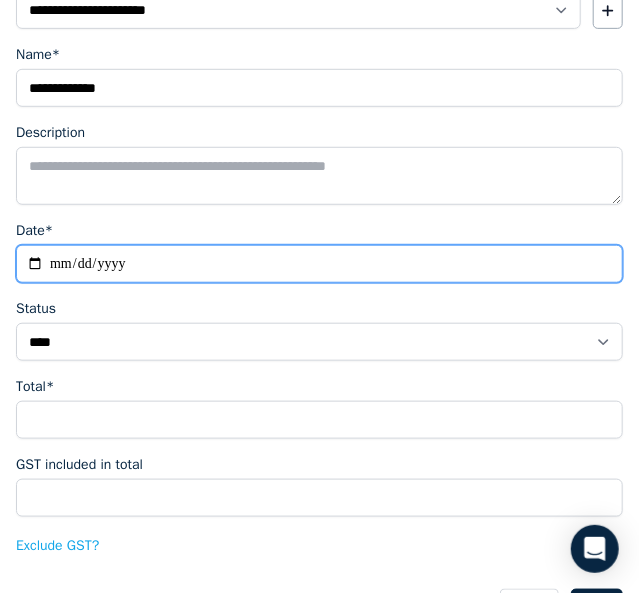 scroll, scrollTop: 262, scrollLeft: 0, axis: vertical 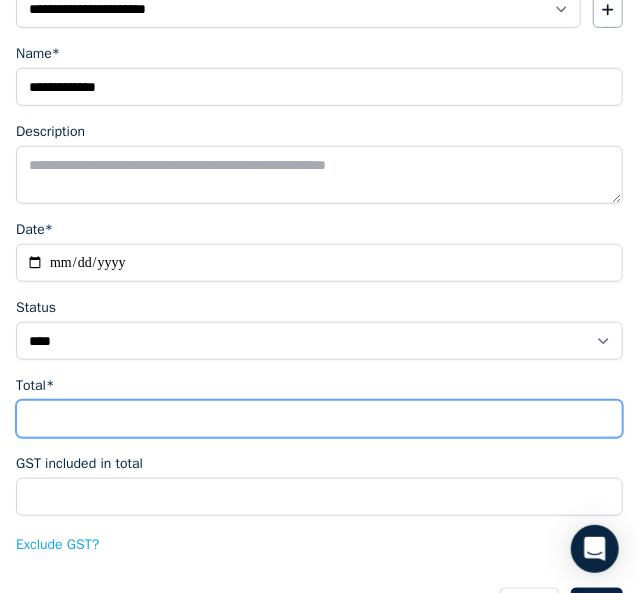click on "******" at bounding box center [319, 419] 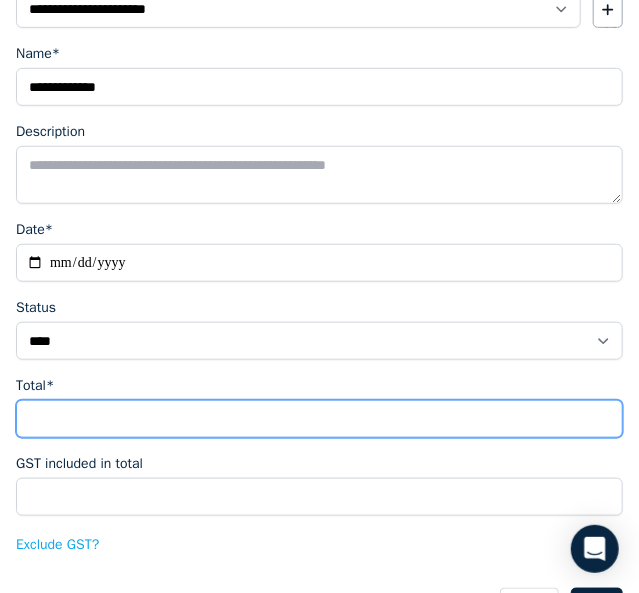 type on "****" 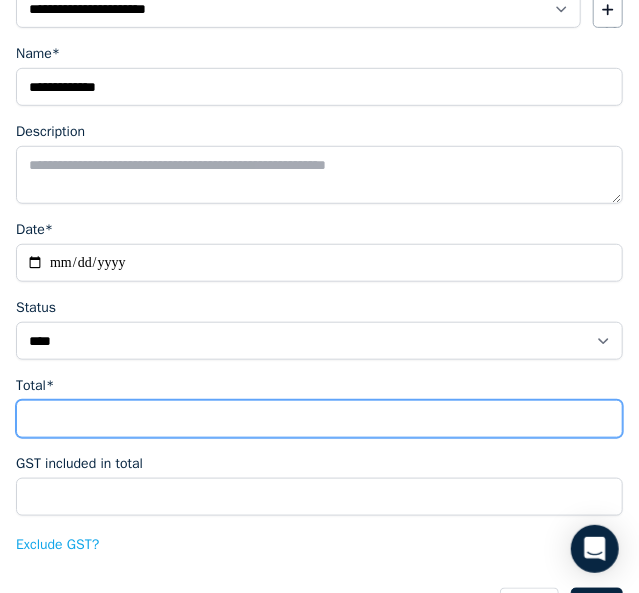 type on "****" 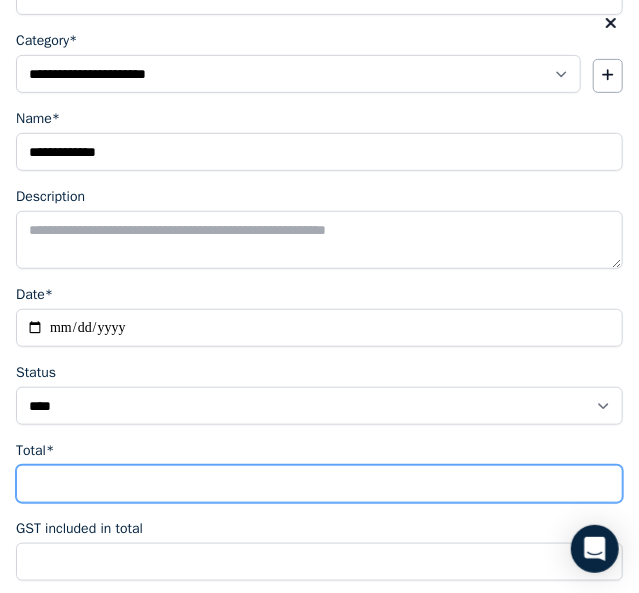 scroll, scrollTop: 196, scrollLeft: 0, axis: vertical 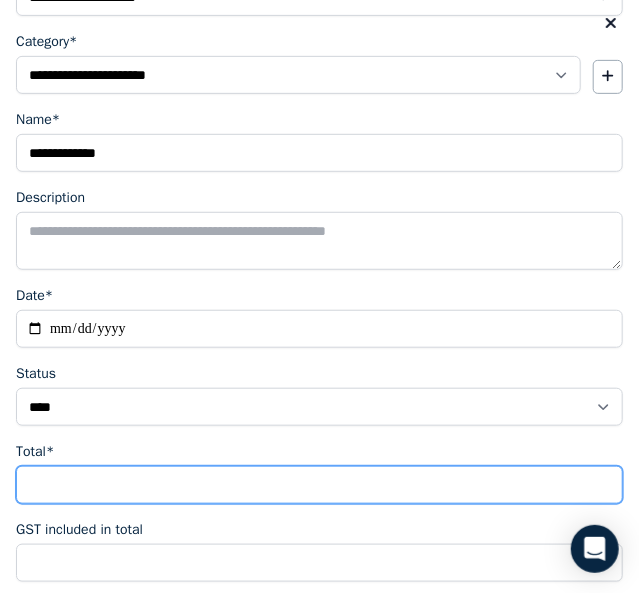 type on "*****" 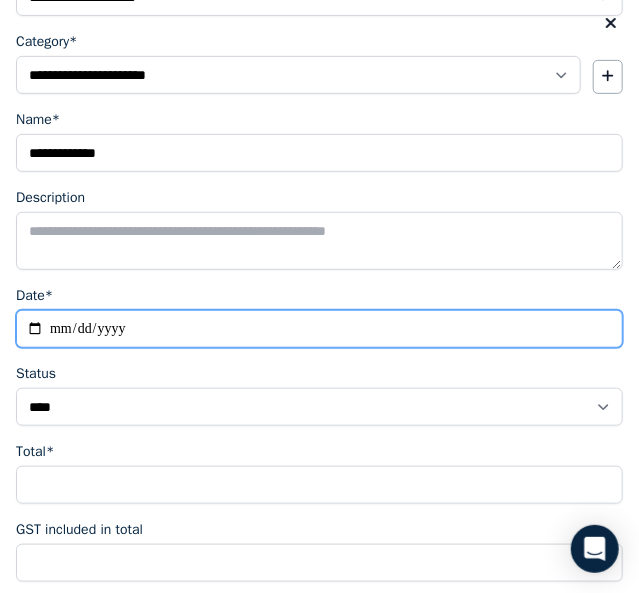click on "**********" at bounding box center [319, 329] 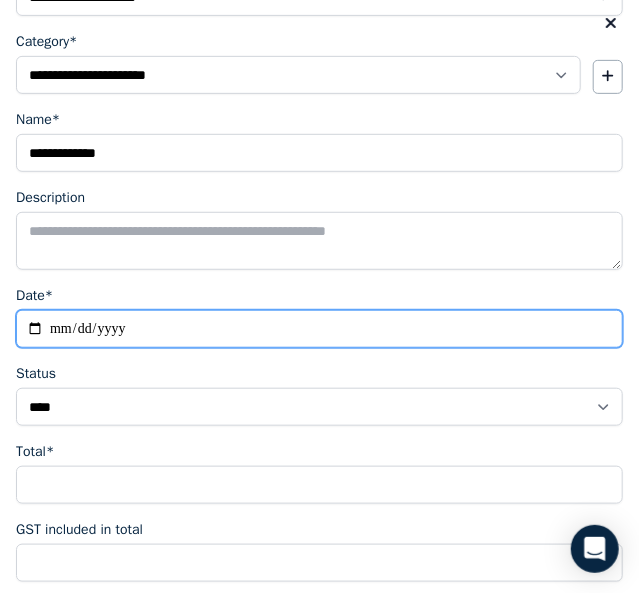 type on "**********" 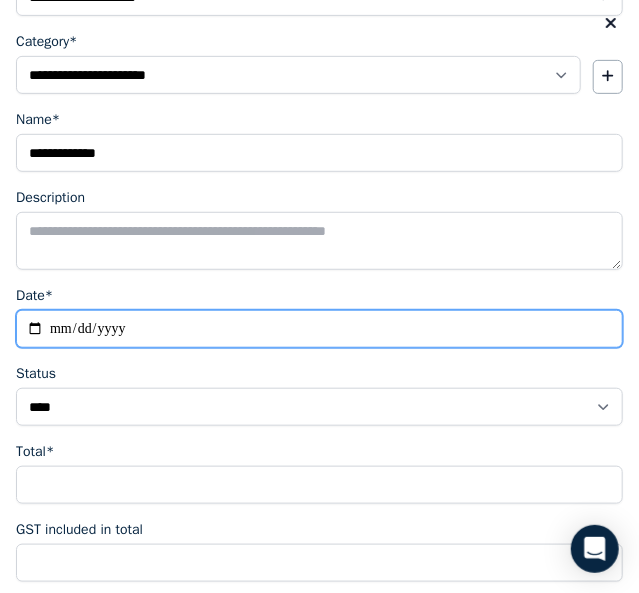 click on "**********" at bounding box center (319, 329) 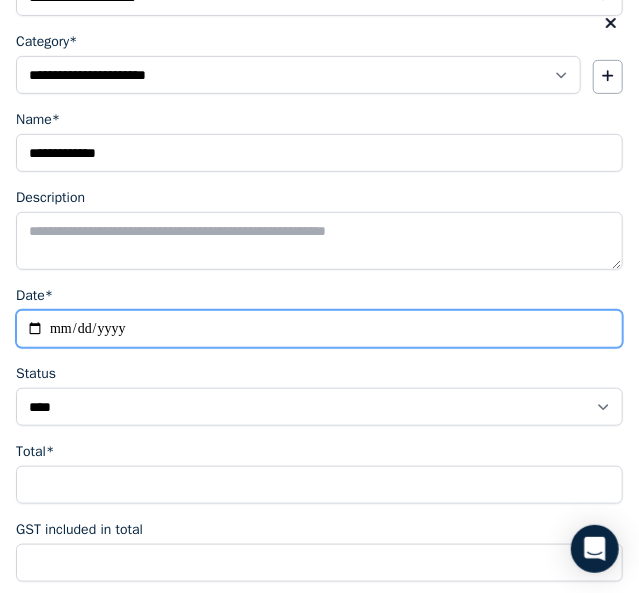 type on "**********" 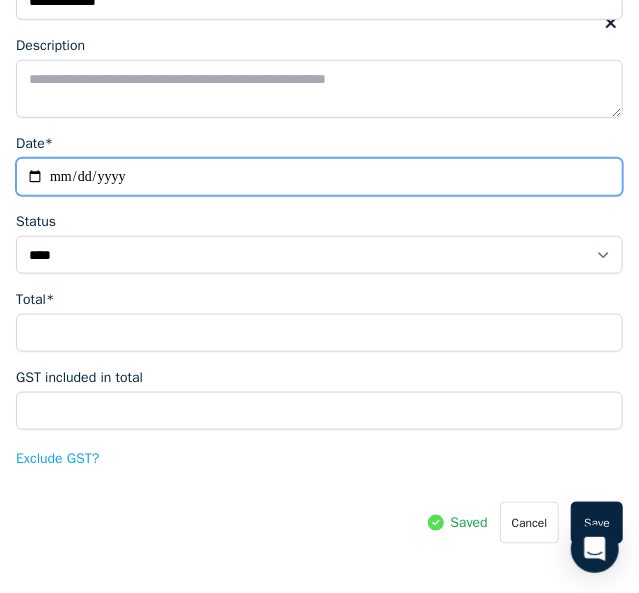 scroll, scrollTop: 364, scrollLeft: 0, axis: vertical 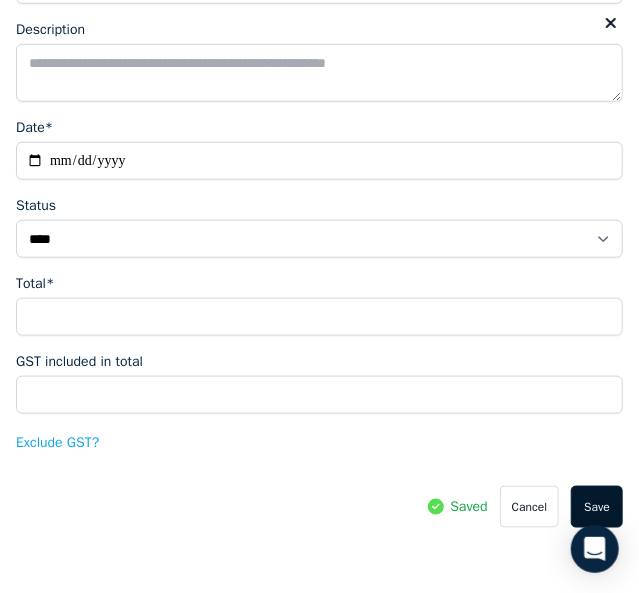 click on "Save" at bounding box center (597, 507) 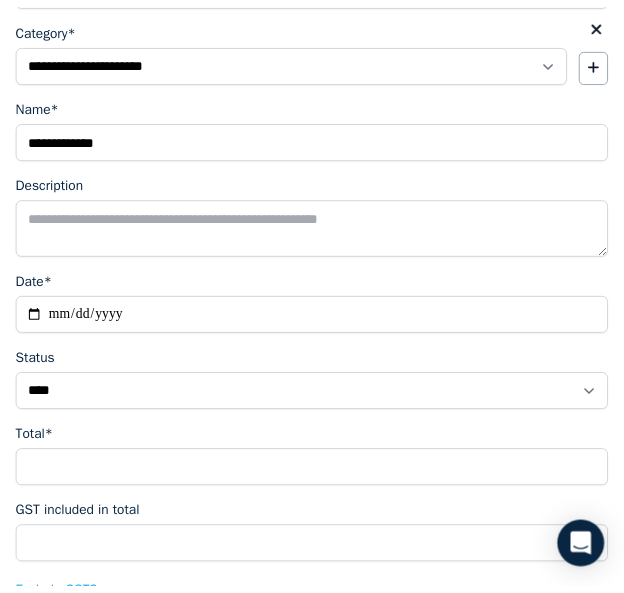 scroll, scrollTop: 0, scrollLeft: 0, axis: both 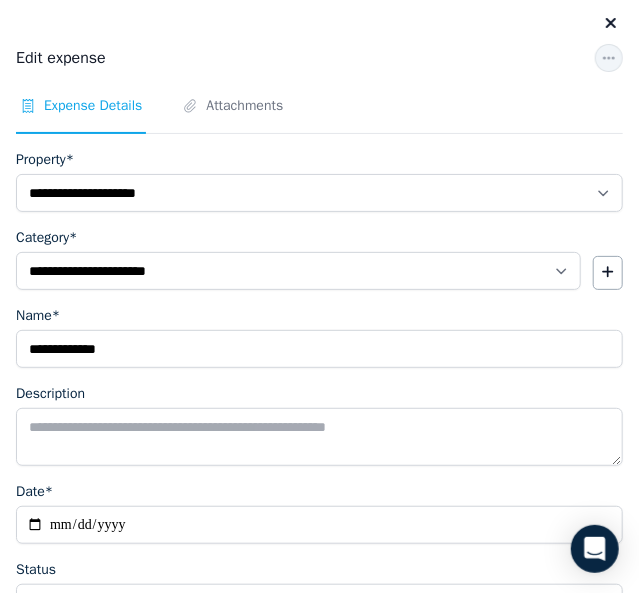 click 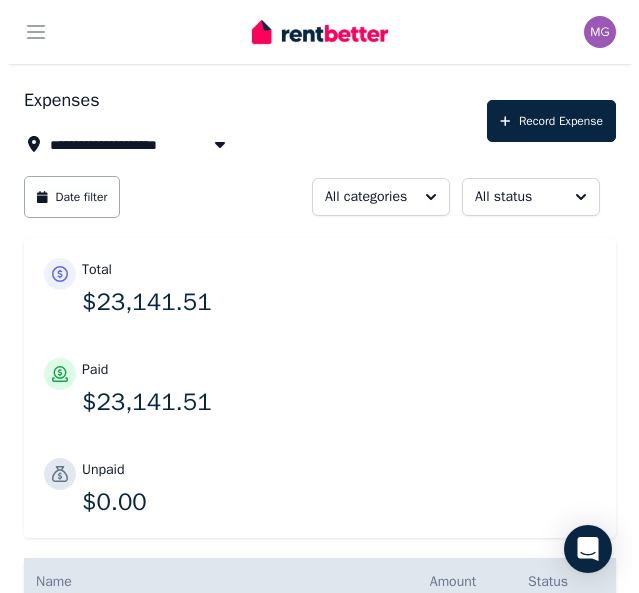 scroll, scrollTop: 0, scrollLeft: 0, axis: both 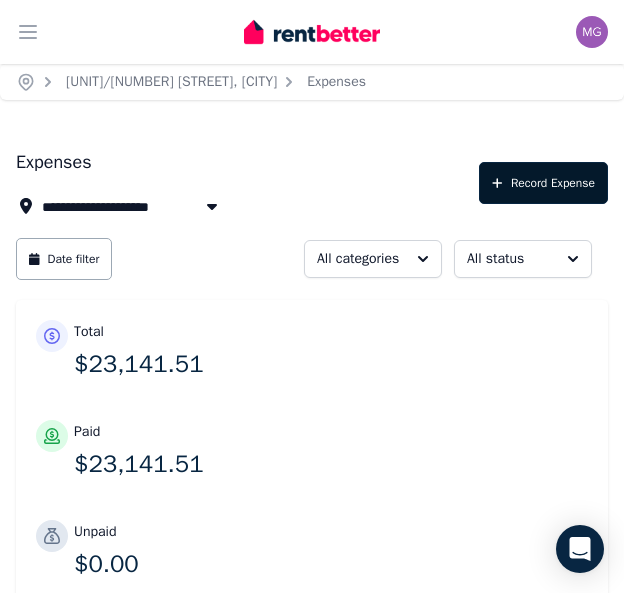 click on "Record Expense" at bounding box center [543, 183] 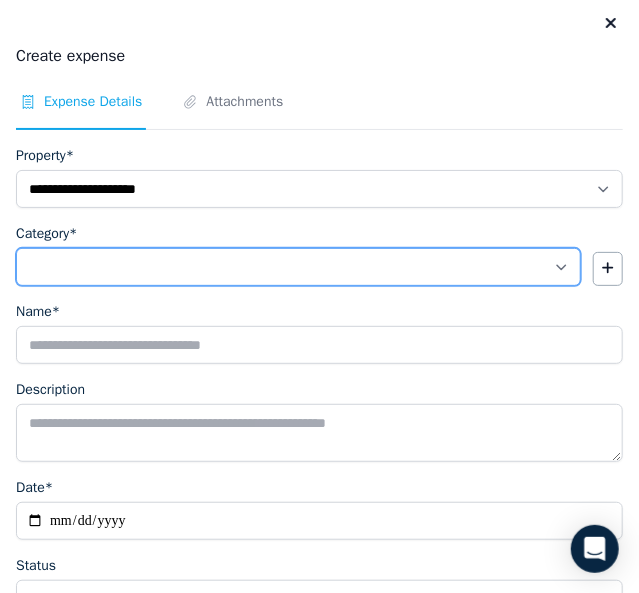 click on "**********" at bounding box center (298, 267) 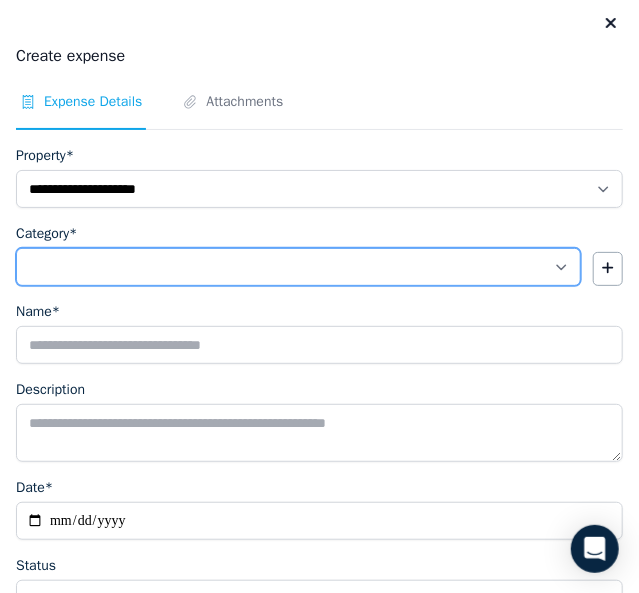 select on "**********" 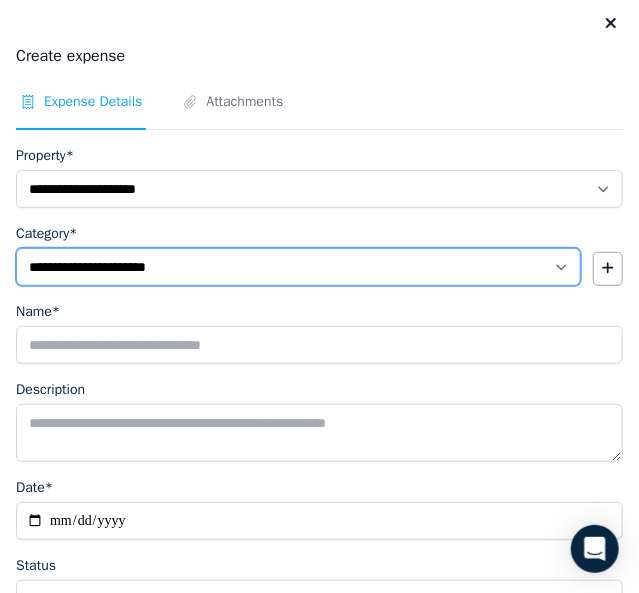 click on "**********" at bounding box center [298, 267] 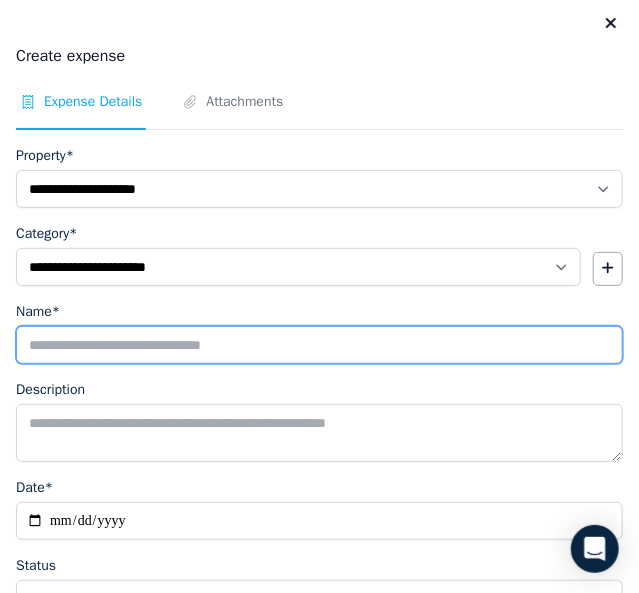 click on "Name*" at bounding box center [319, 345] 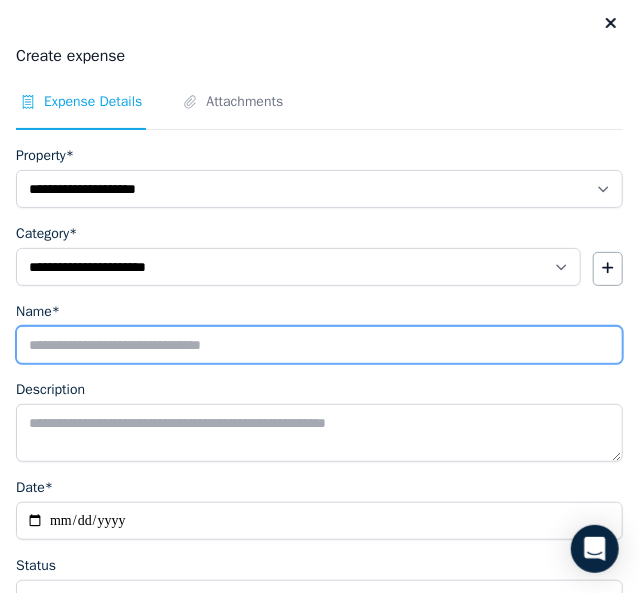 type on "**********" 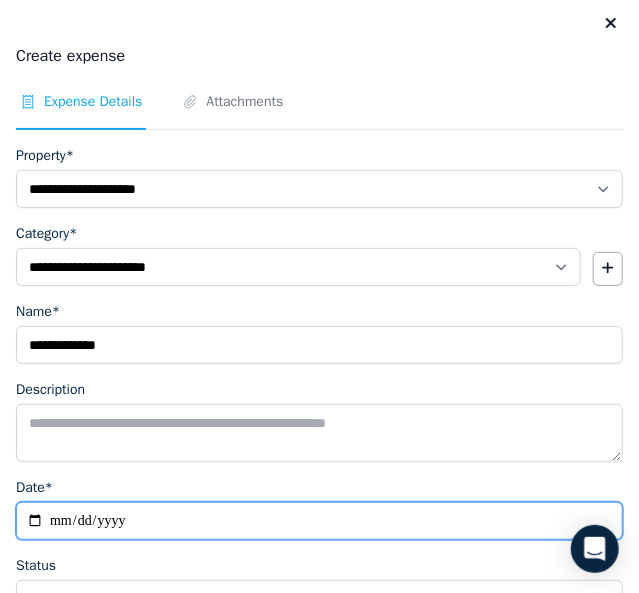 click on "Date*" at bounding box center [319, 521] 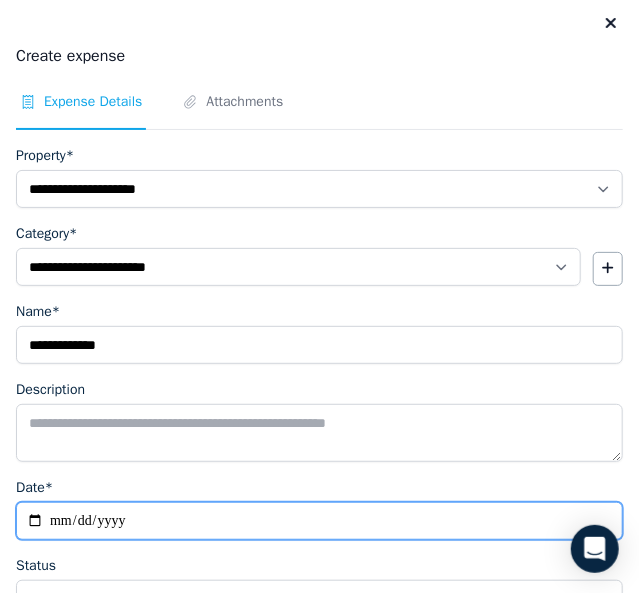 type on "**********" 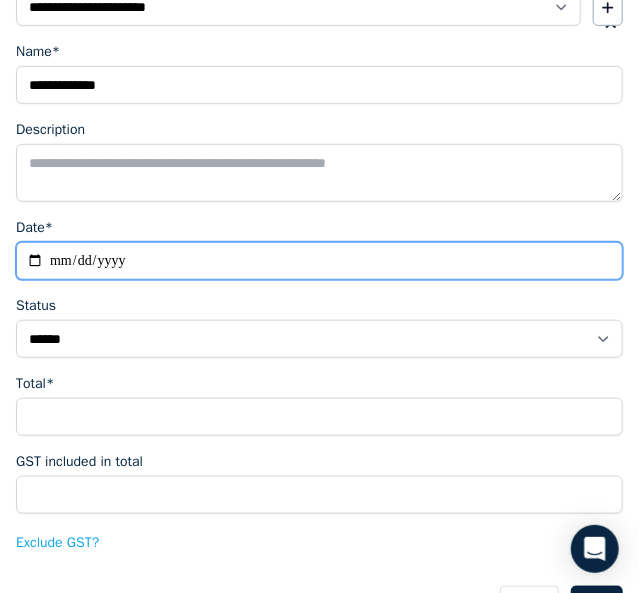 scroll, scrollTop: 261, scrollLeft: 0, axis: vertical 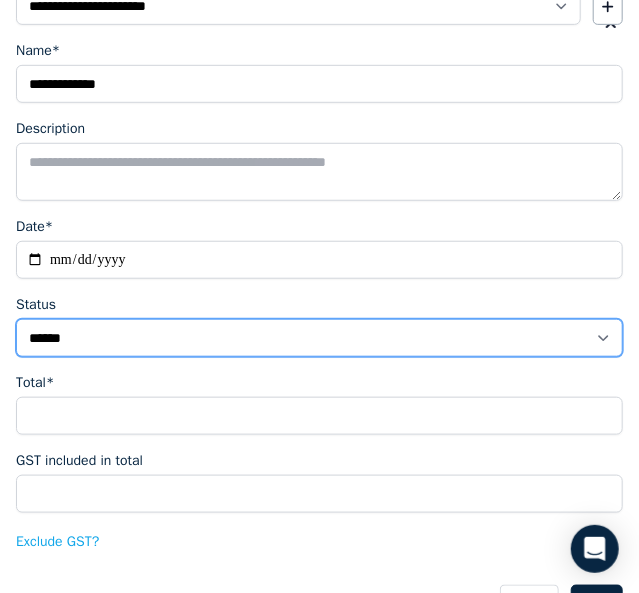 click on "****** ****" at bounding box center [319, 338] 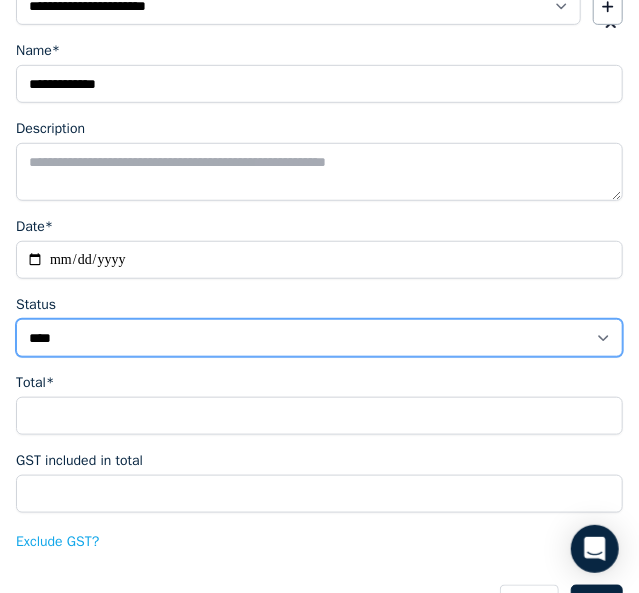 click on "****** ****" at bounding box center (319, 338) 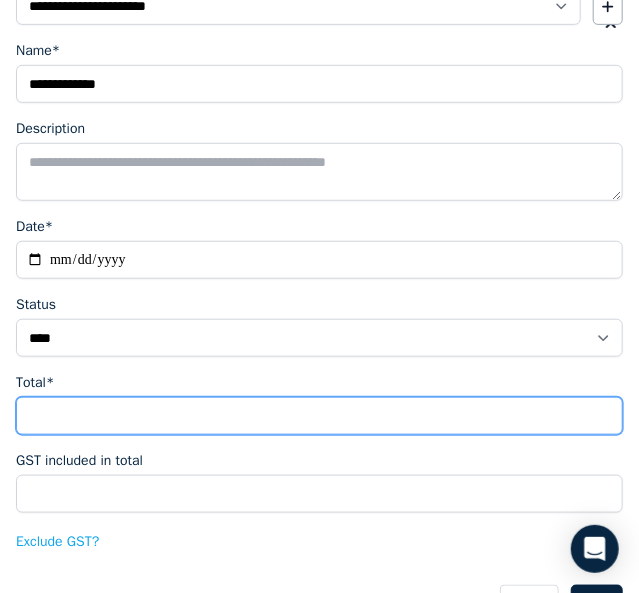 click on "Total*" at bounding box center [319, 416] 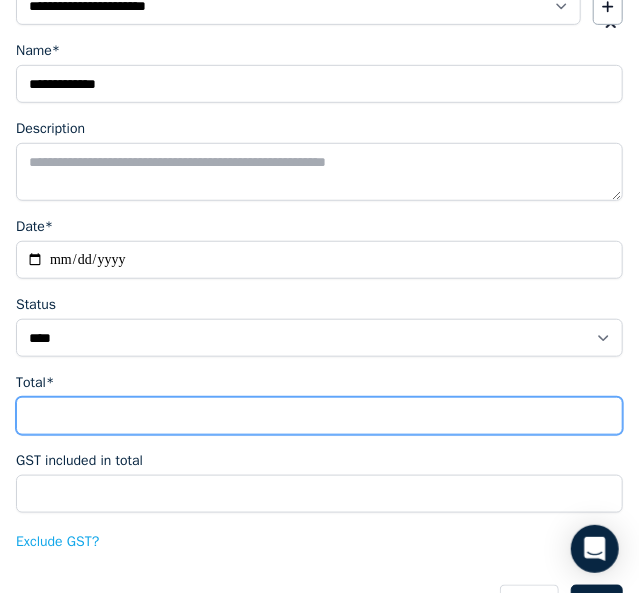 type on "*" 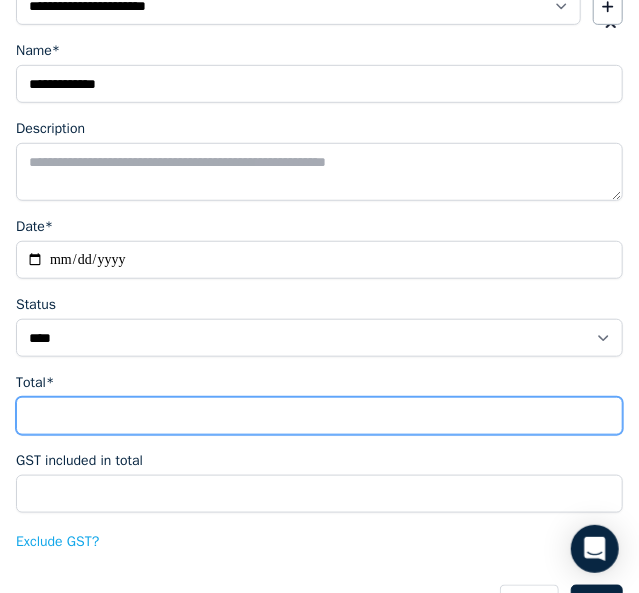 type on "****" 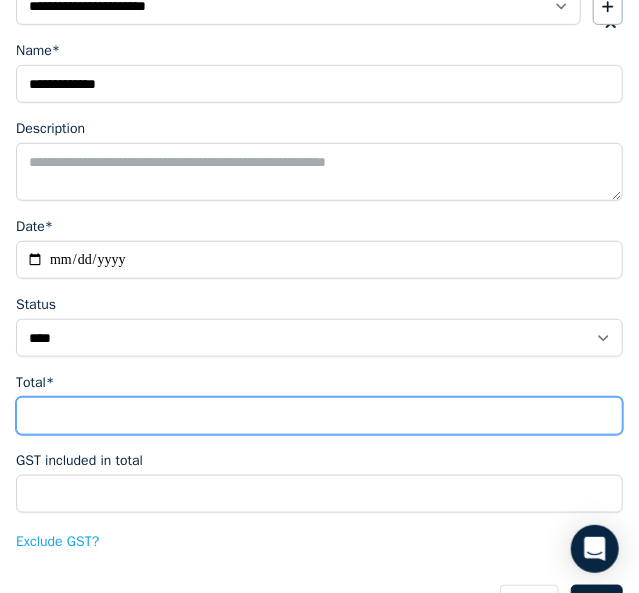 type on "*****" 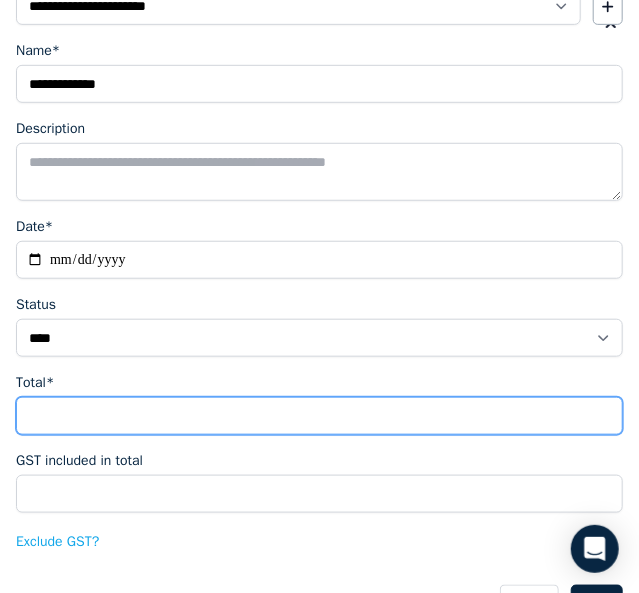 type on "*****" 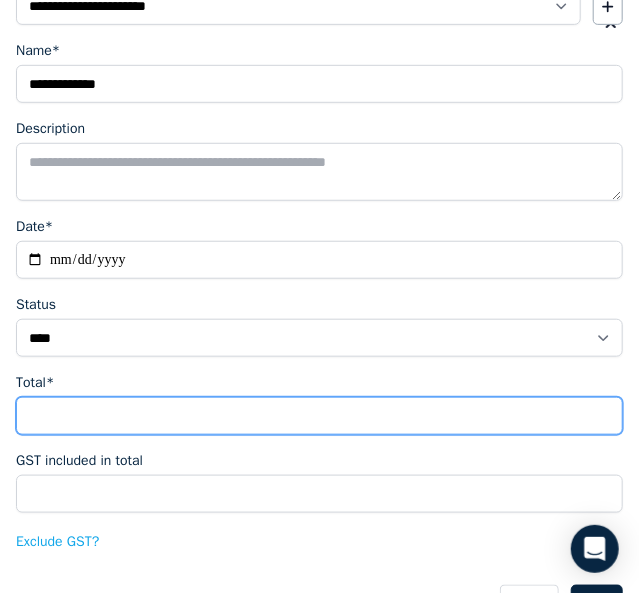 scroll, scrollTop: 360, scrollLeft: 0, axis: vertical 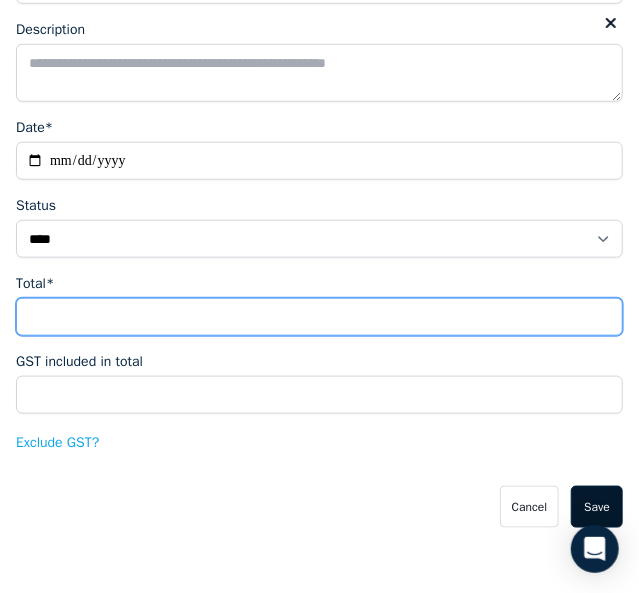 type on "******" 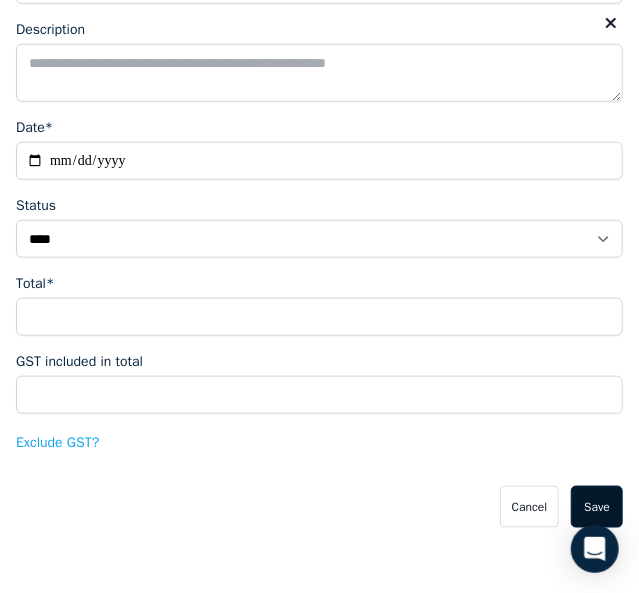 click on "Save" at bounding box center (597, 507) 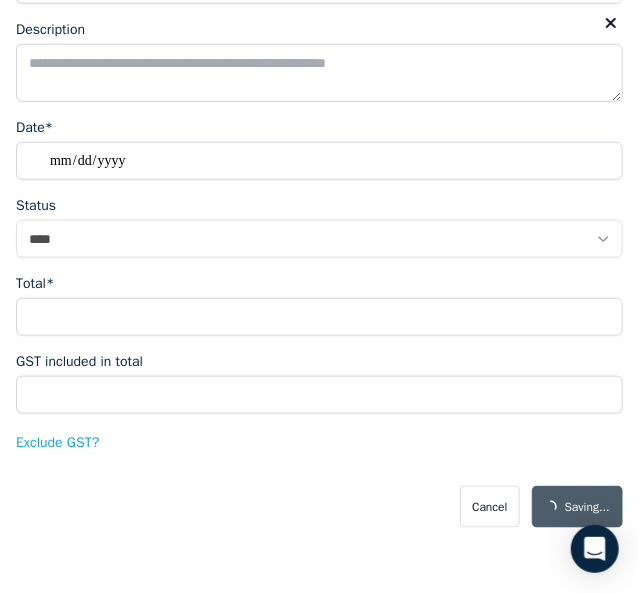 select on "**********" 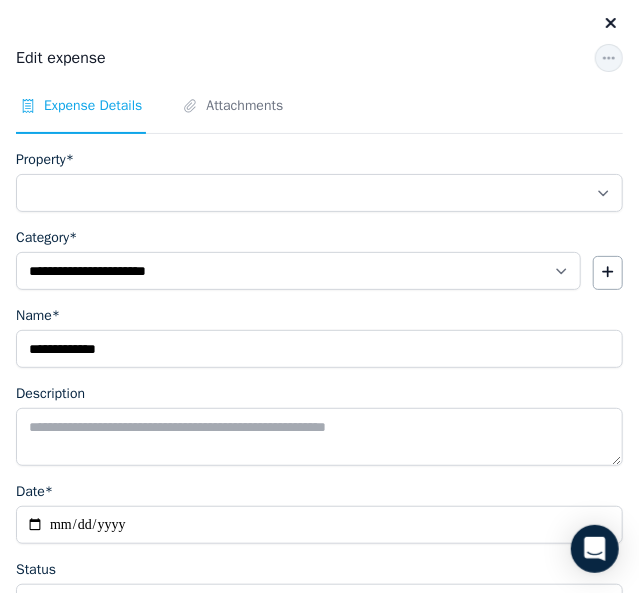 select on "**********" 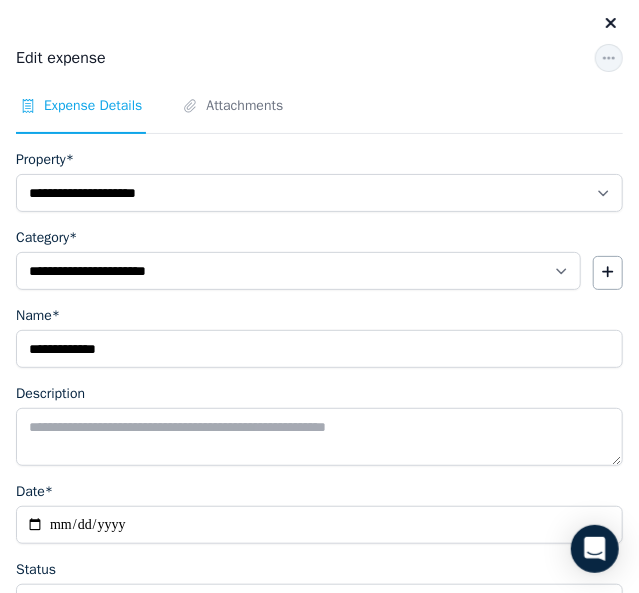 click 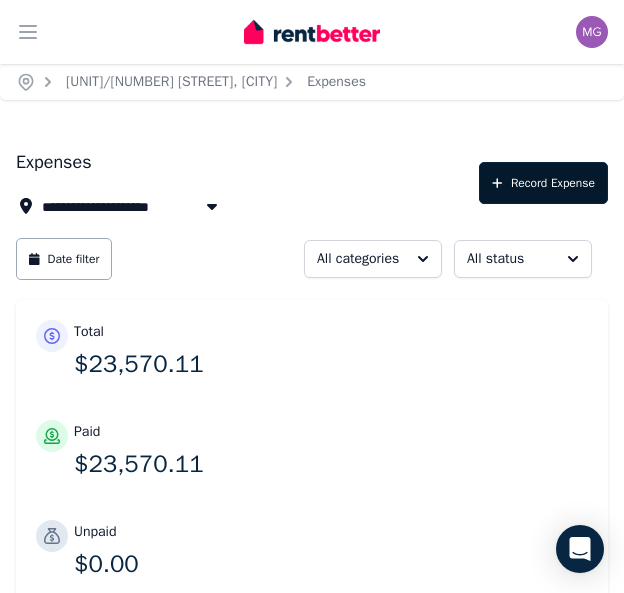 click on "Record Expense" at bounding box center [543, 183] 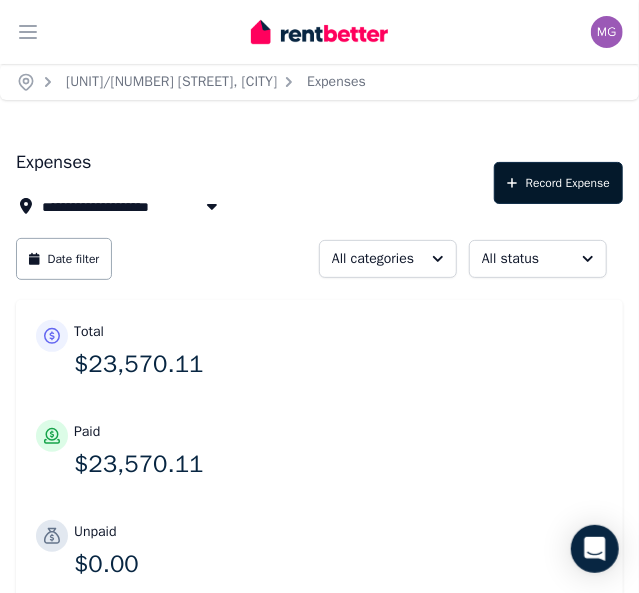 select on "**********" 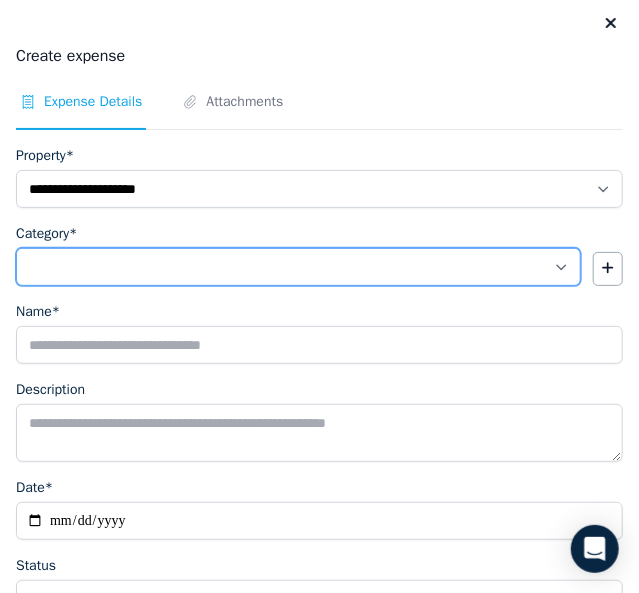 click on "**********" at bounding box center (298, 267) 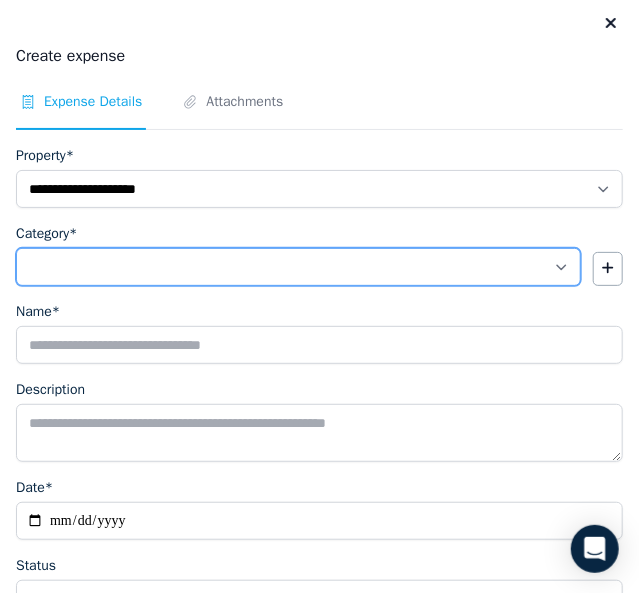 select on "**********" 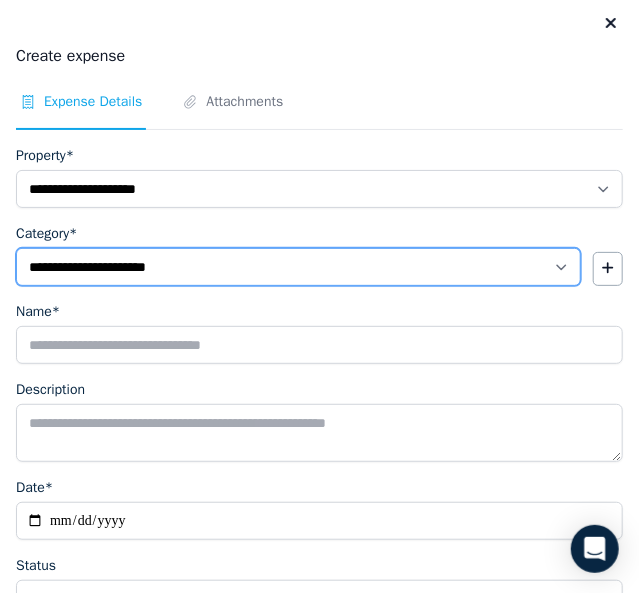click on "**********" at bounding box center (298, 267) 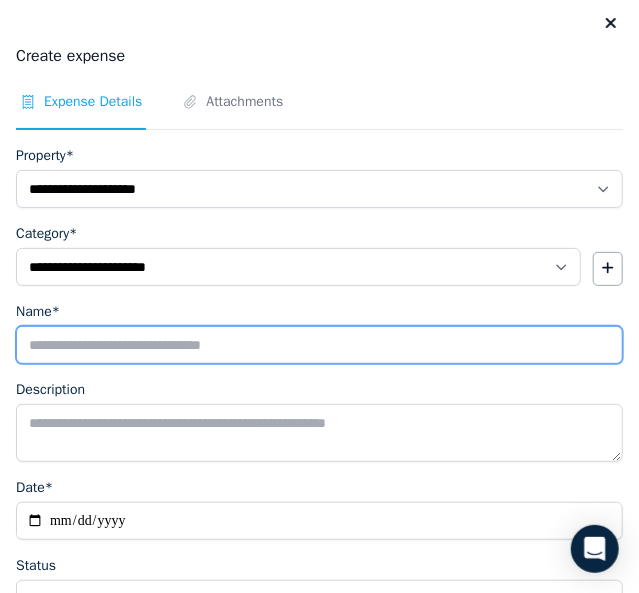 click on "Name*" at bounding box center [319, 345] 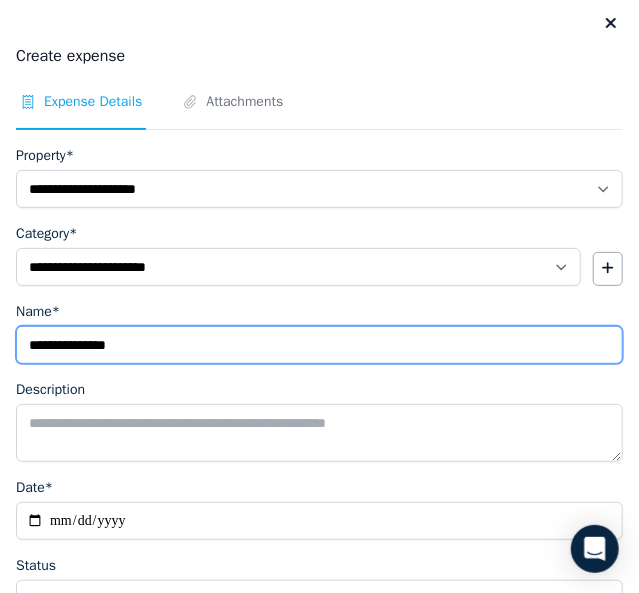 type on "**********" 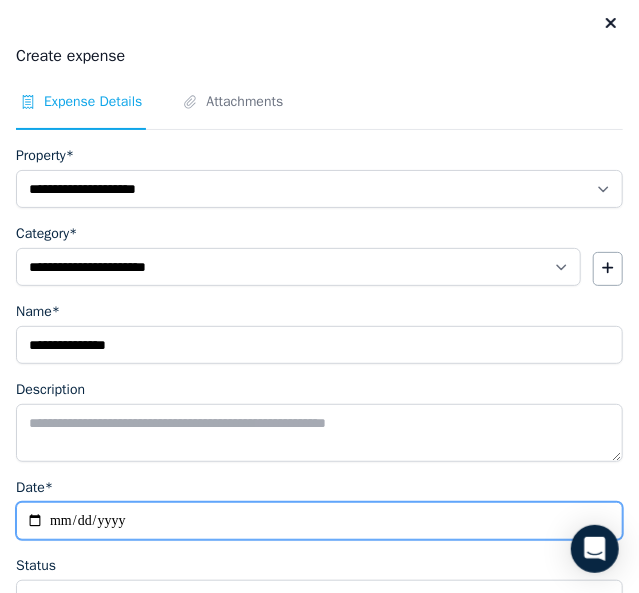 click on "Date*" at bounding box center [319, 521] 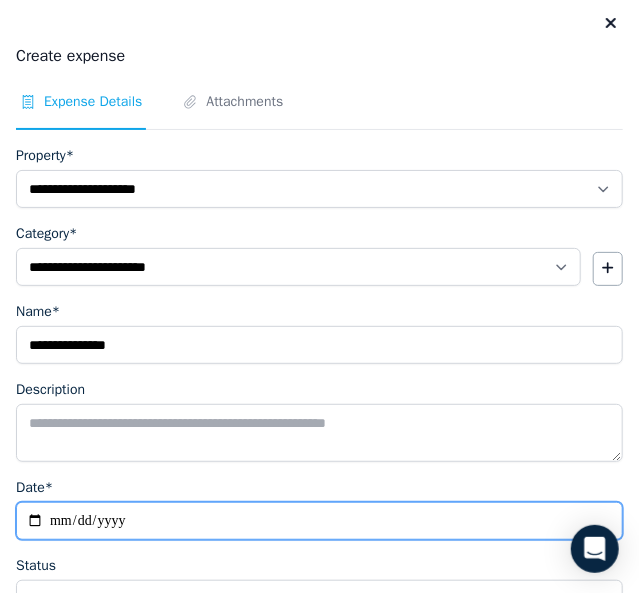 type on "**********" 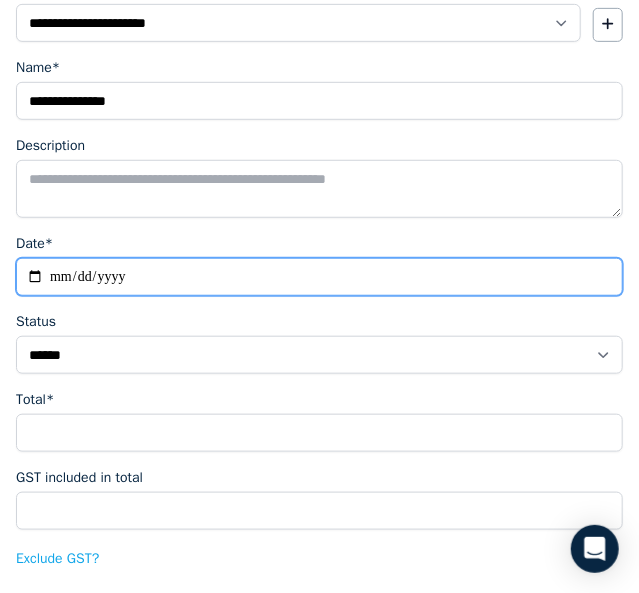 scroll, scrollTop: 246, scrollLeft: 0, axis: vertical 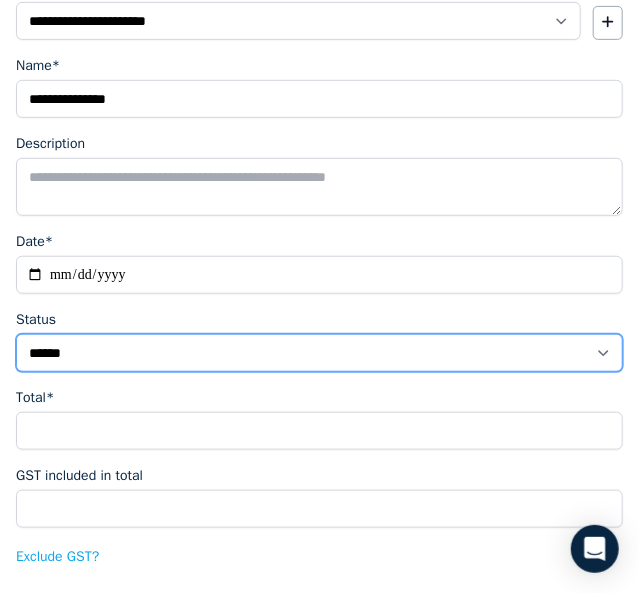 click on "****** ****" at bounding box center (319, 353) 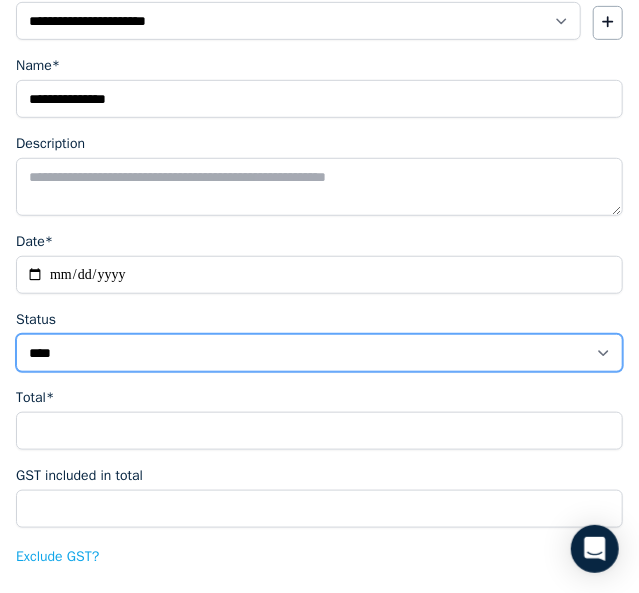click on "****** ****" at bounding box center (319, 353) 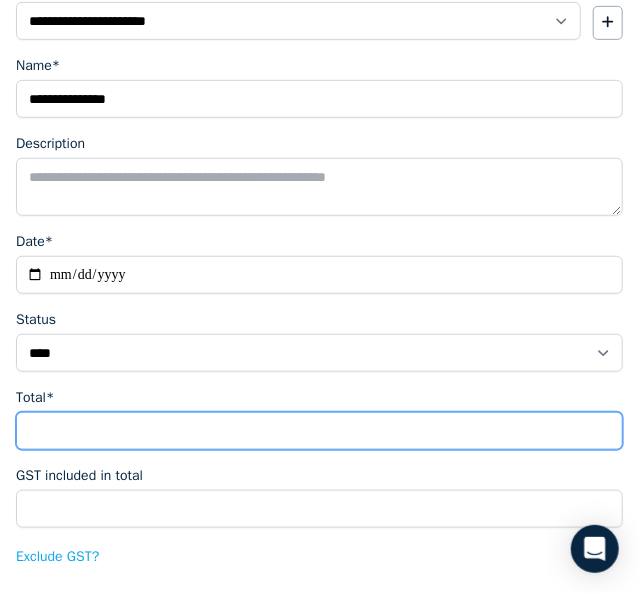 click on "Total*" at bounding box center (319, 431) 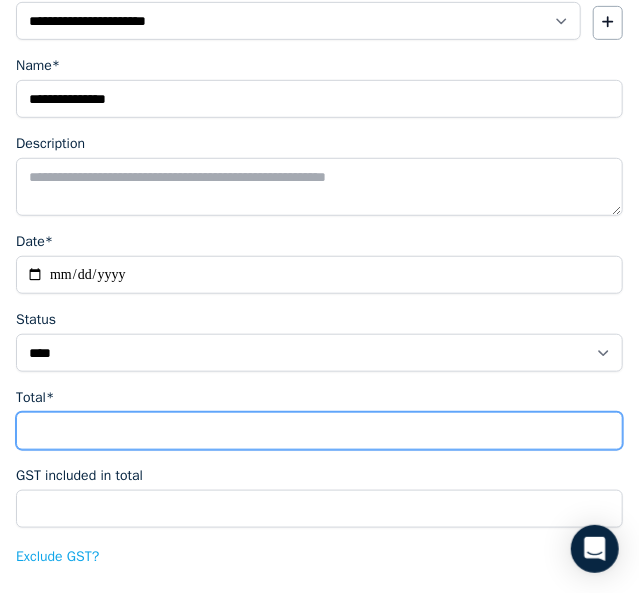 type on "*" 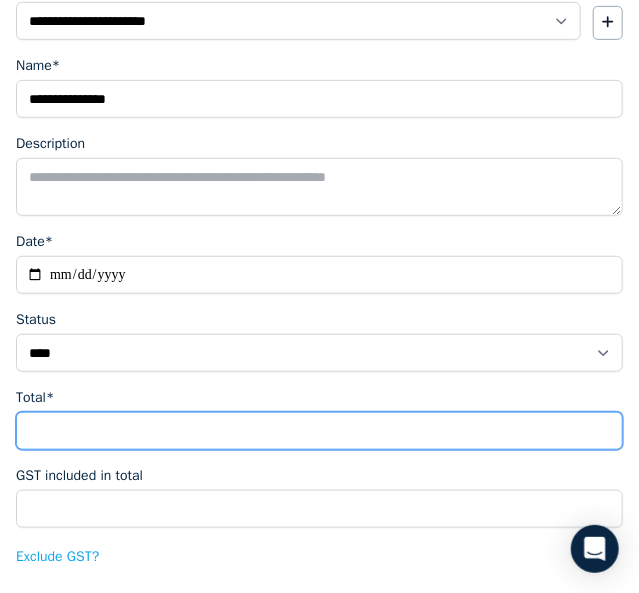 type on "****" 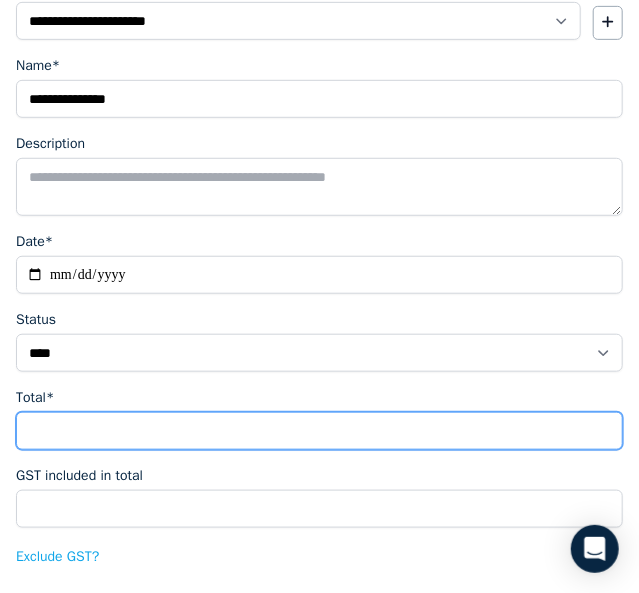 type on "*****" 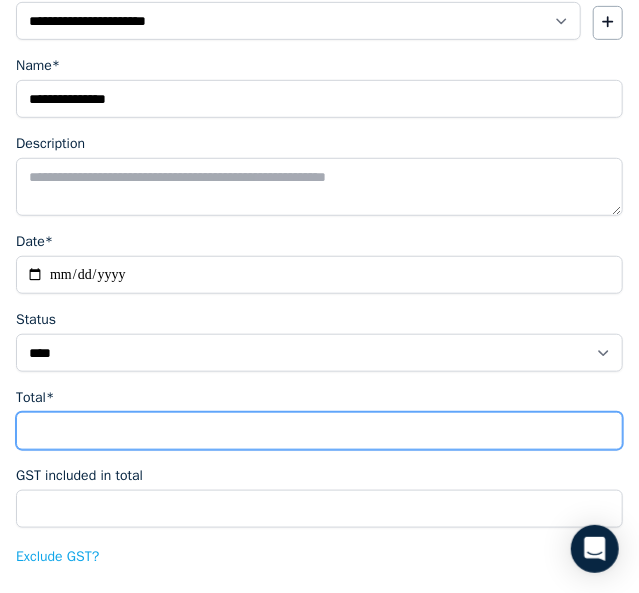 type on "*****" 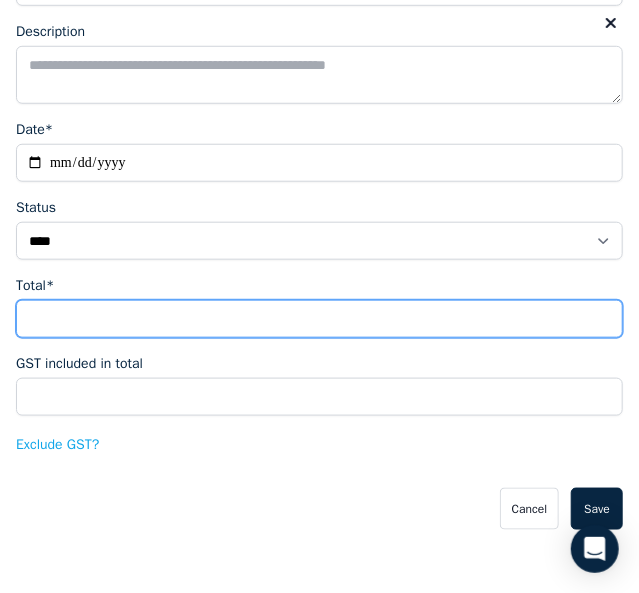 scroll, scrollTop: 360, scrollLeft: 0, axis: vertical 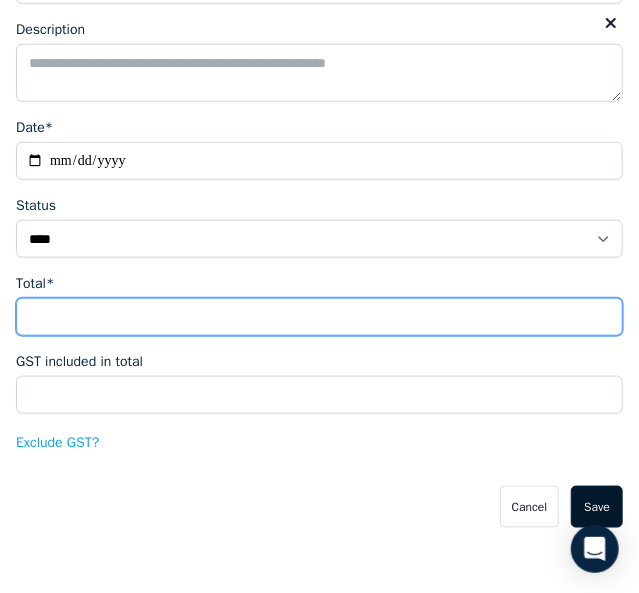 type on "******" 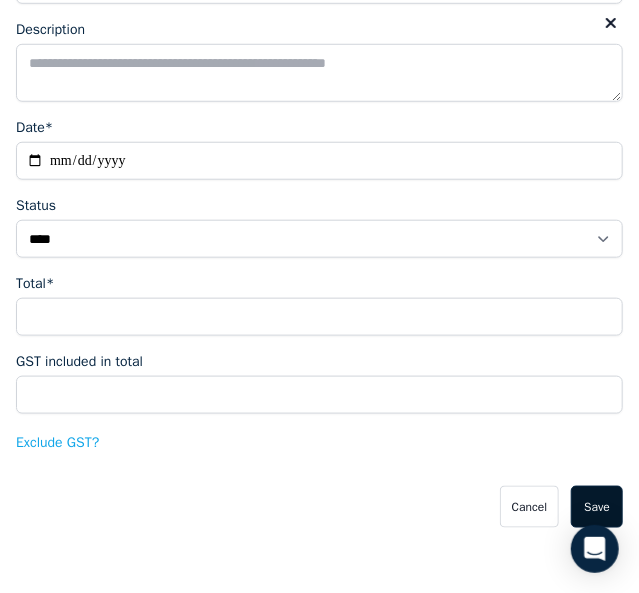 click on "Save" at bounding box center [597, 507] 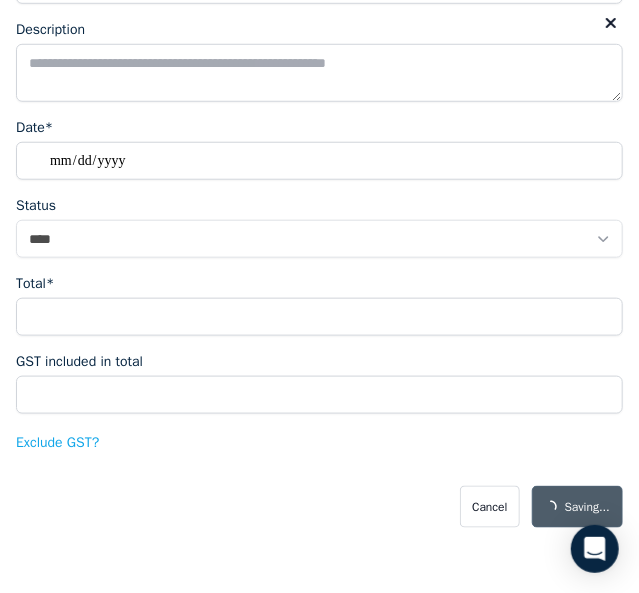select on "**********" 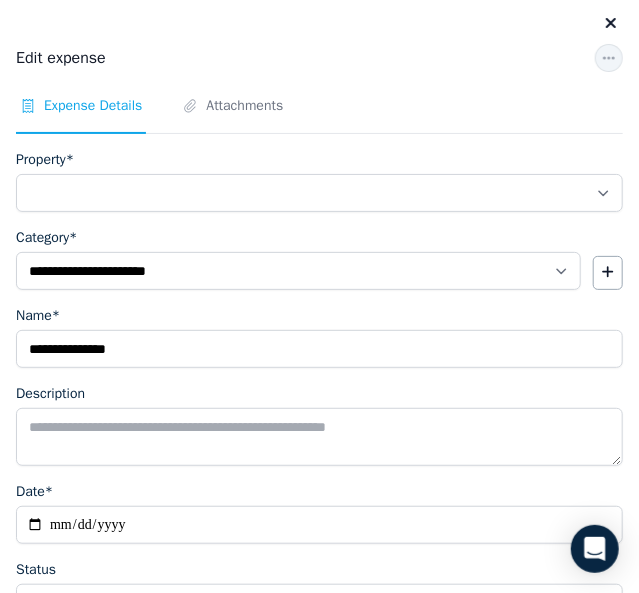 select on "**********" 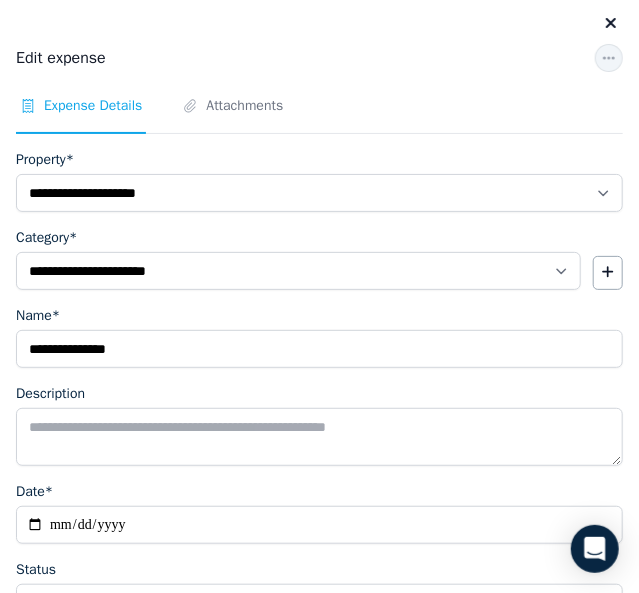 click 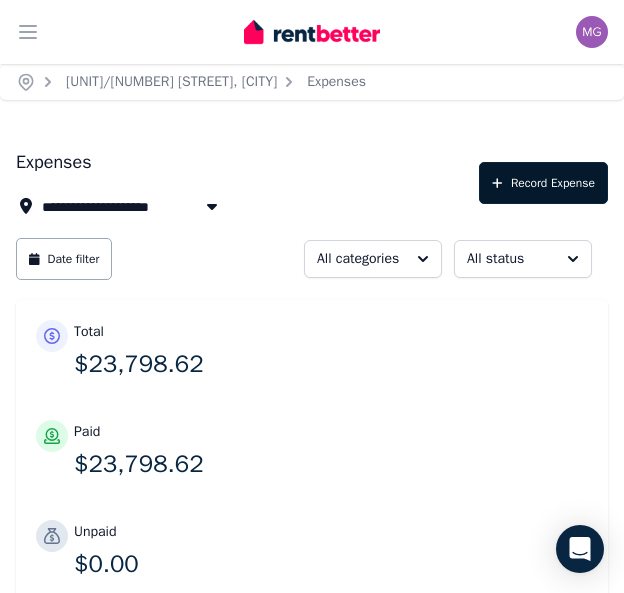 click on "Record Expense" at bounding box center [543, 183] 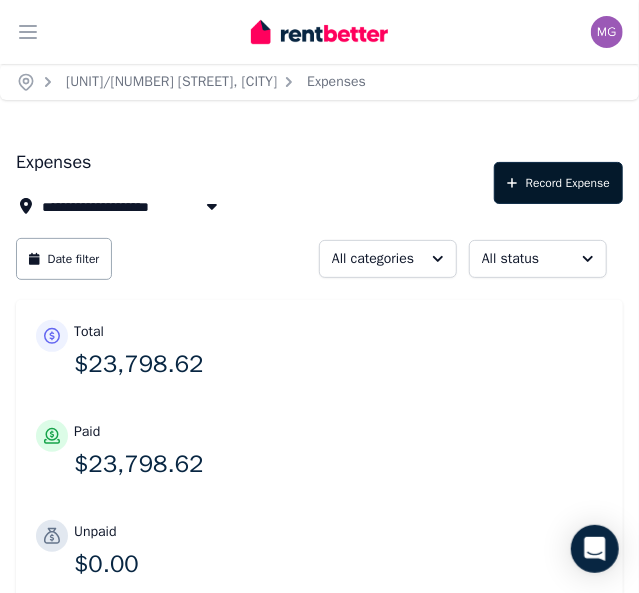 select on "**********" 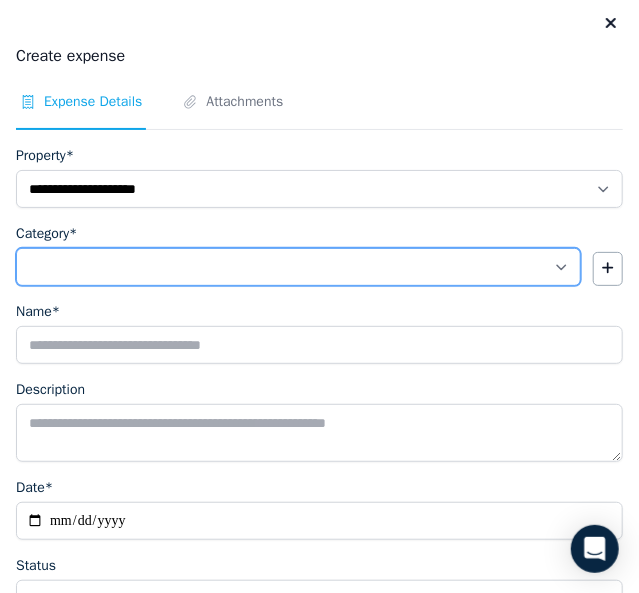click on "**********" at bounding box center (298, 267) 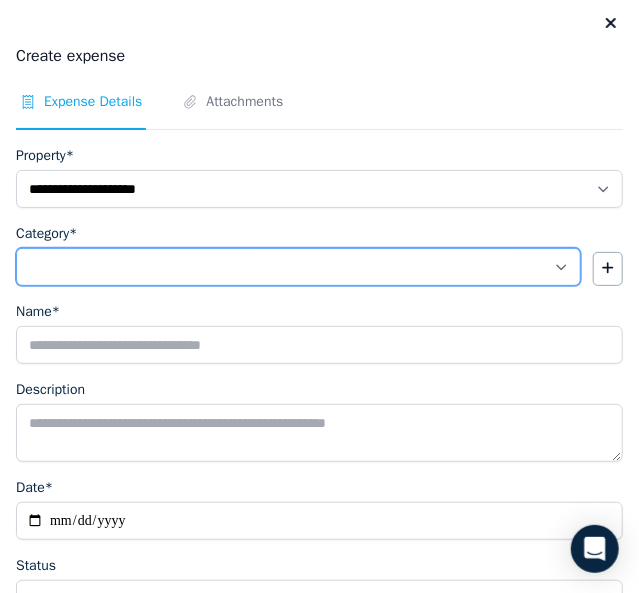select on "**********" 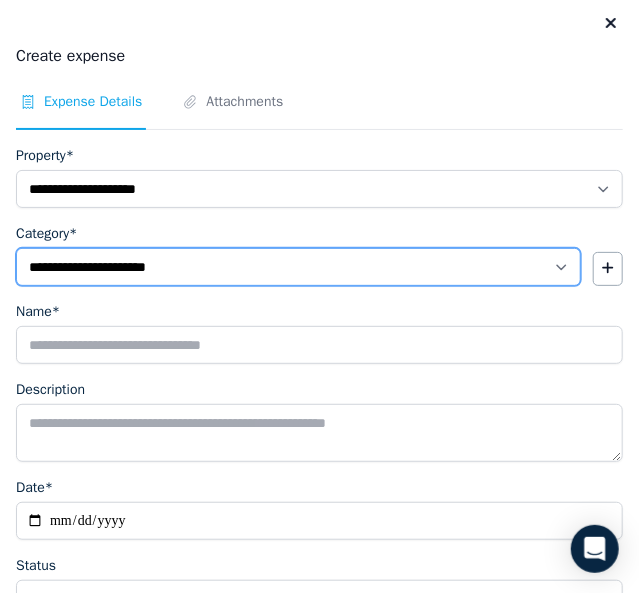 click on "**********" at bounding box center [298, 267] 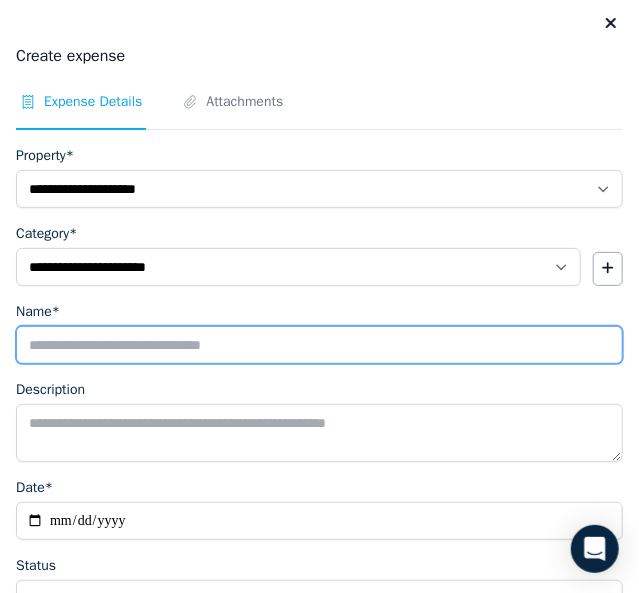 click on "Name*" at bounding box center [319, 345] 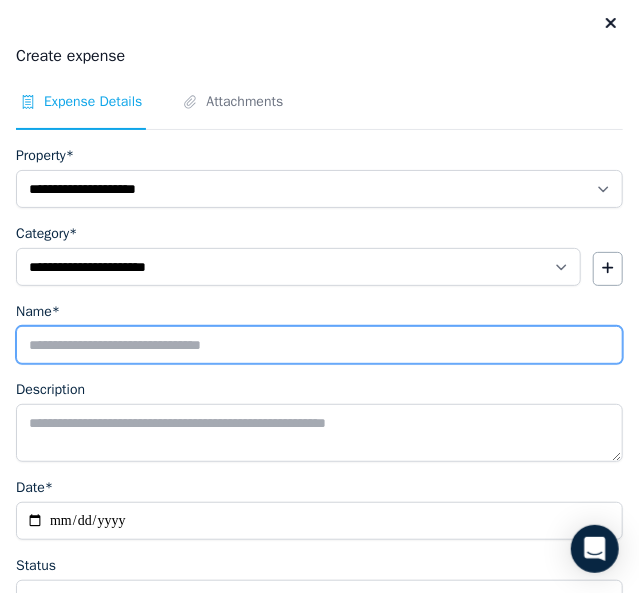 type on "**********" 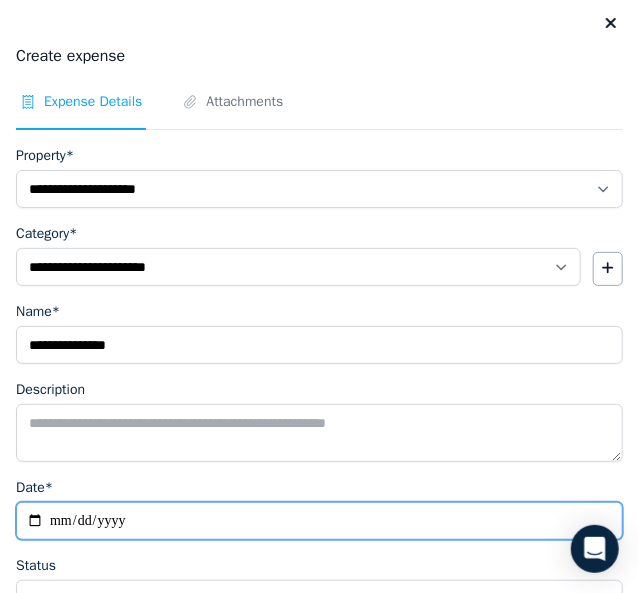 click on "Date*" at bounding box center [319, 521] 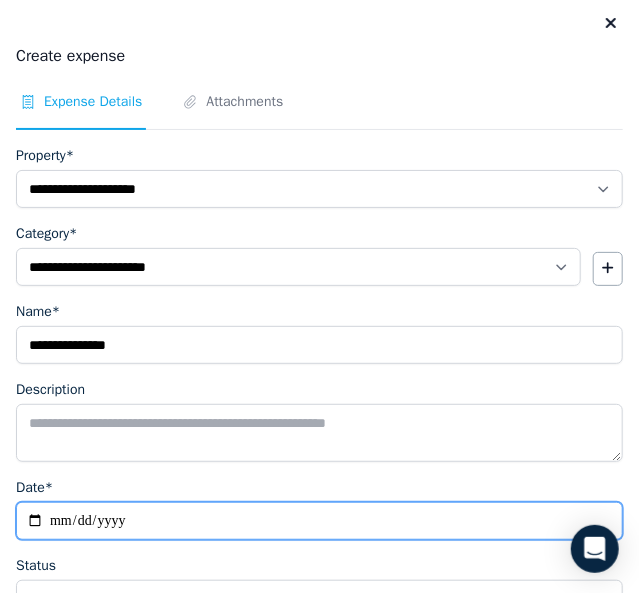 type on "**********" 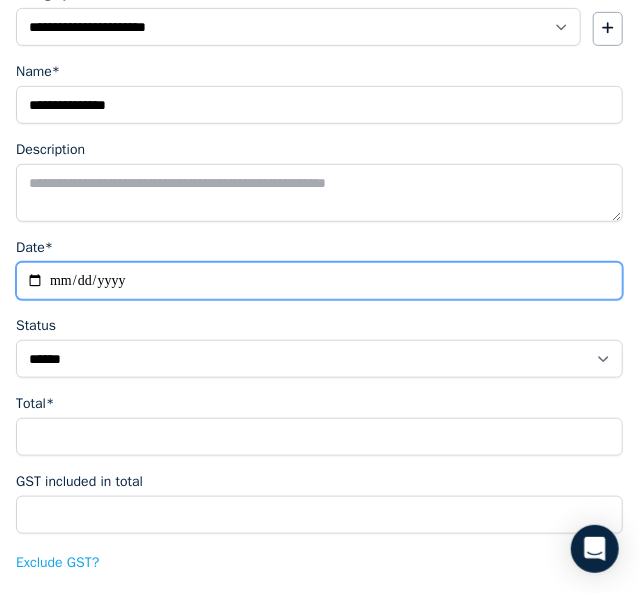 scroll, scrollTop: 266, scrollLeft: 0, axis: vertical 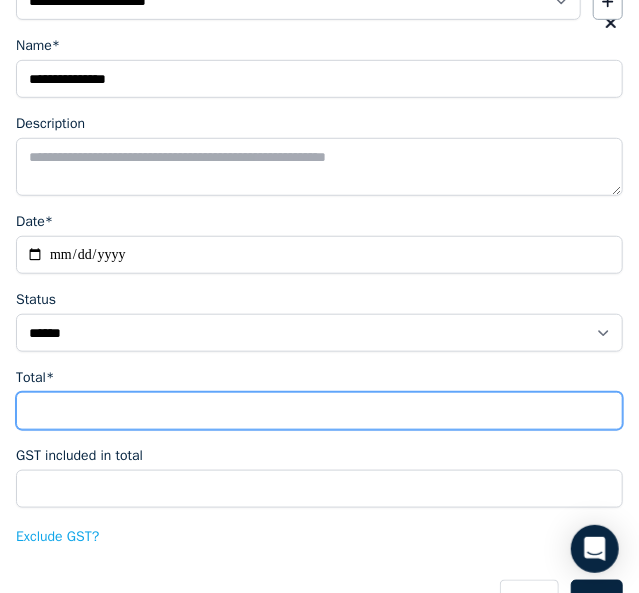 click on "Total*" at bounding box center (319, 411) 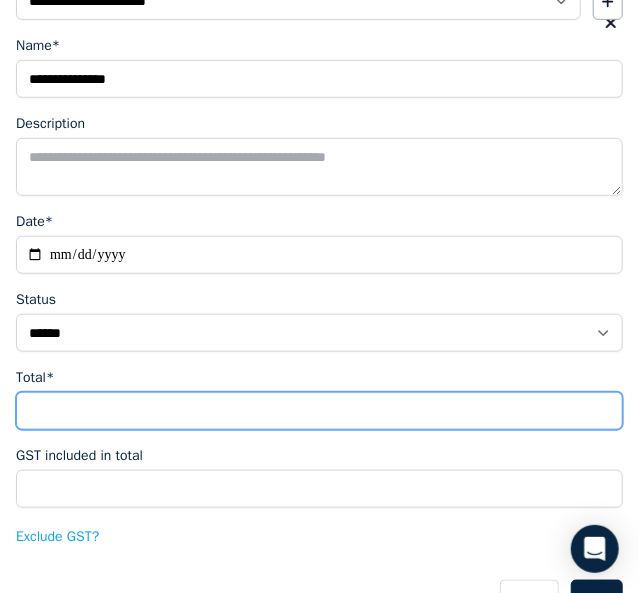 type on "*" 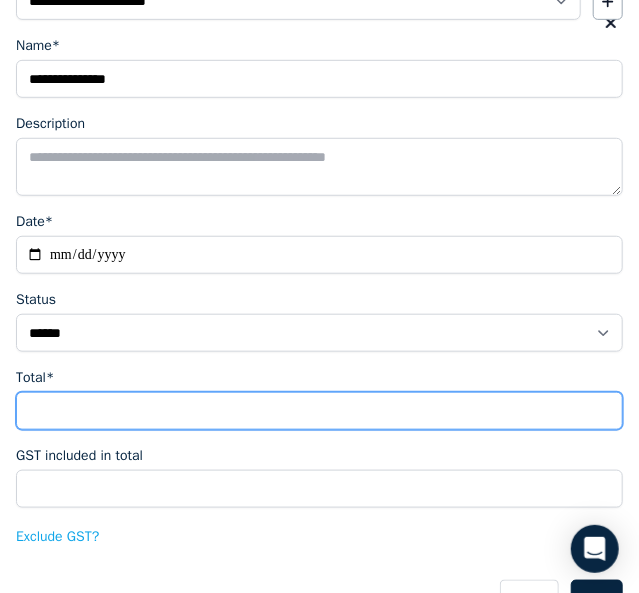 type on "****" 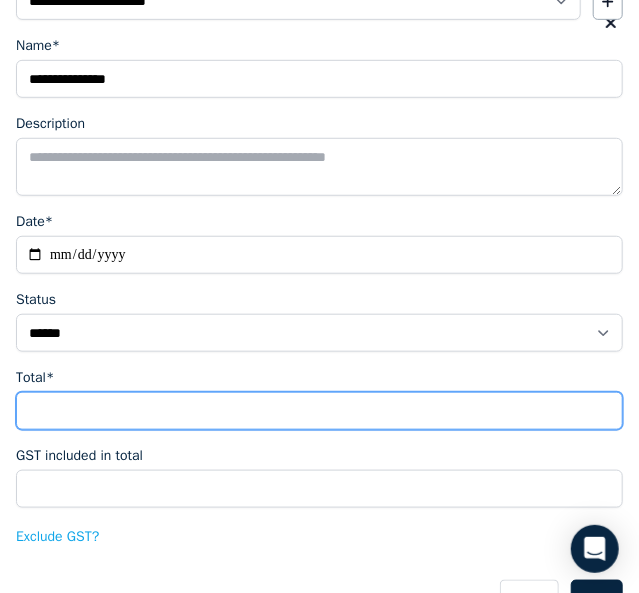 type on "*****" 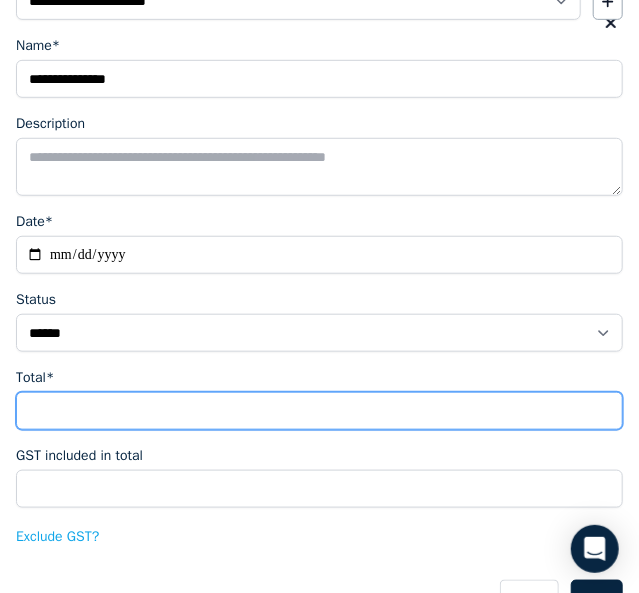 type on "*****" 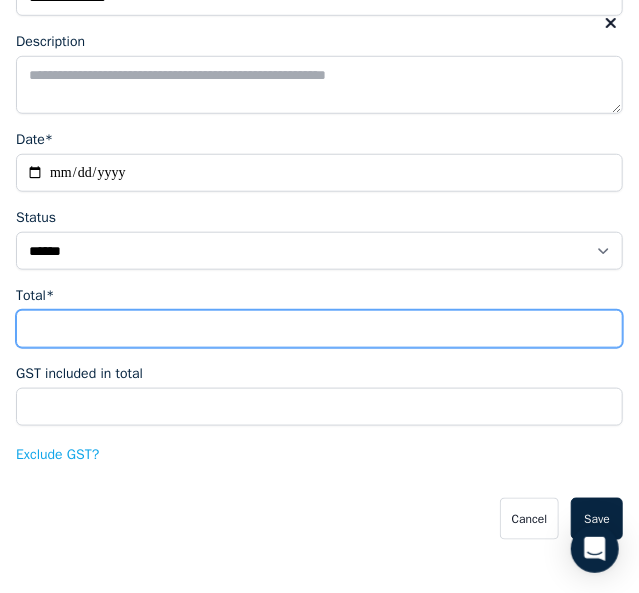 scroll, scrollTop: 360, scrollLeft: 0, axis: vertical 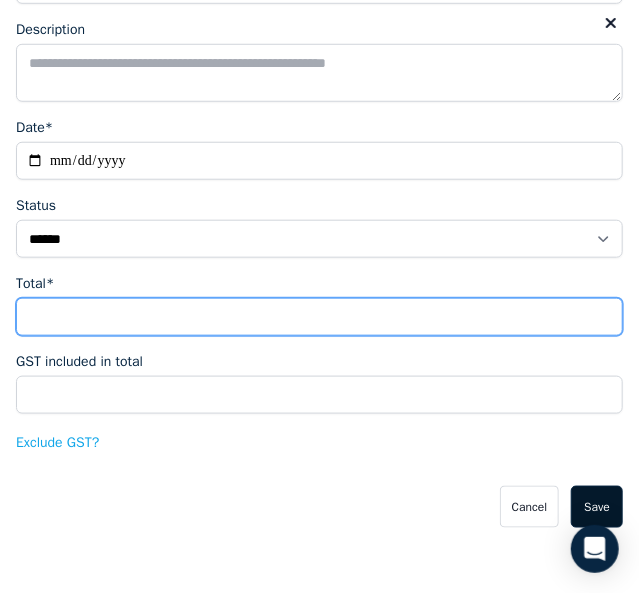 type on "******" 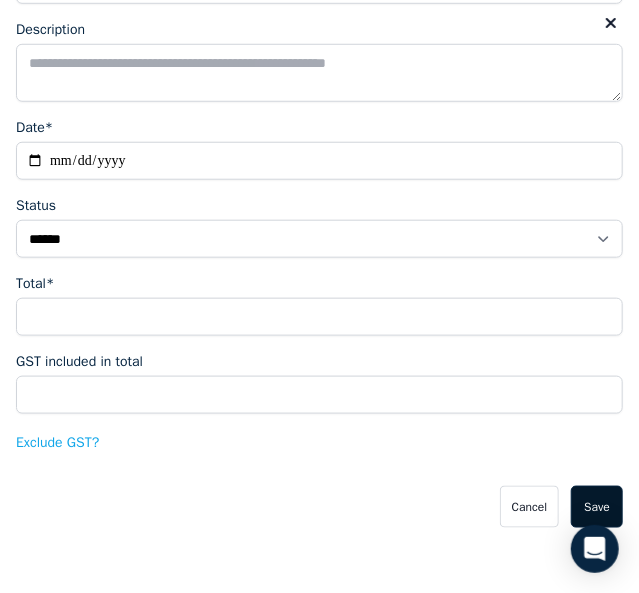 click on "Save" at bounding box center [597, 507] 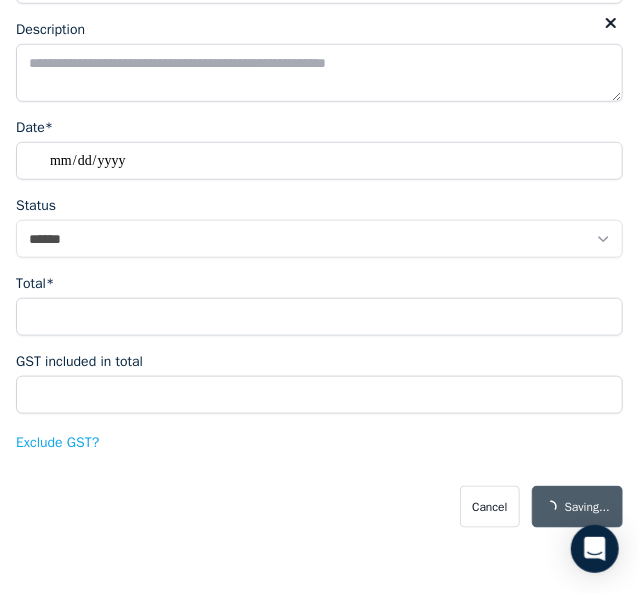 select on "**********" 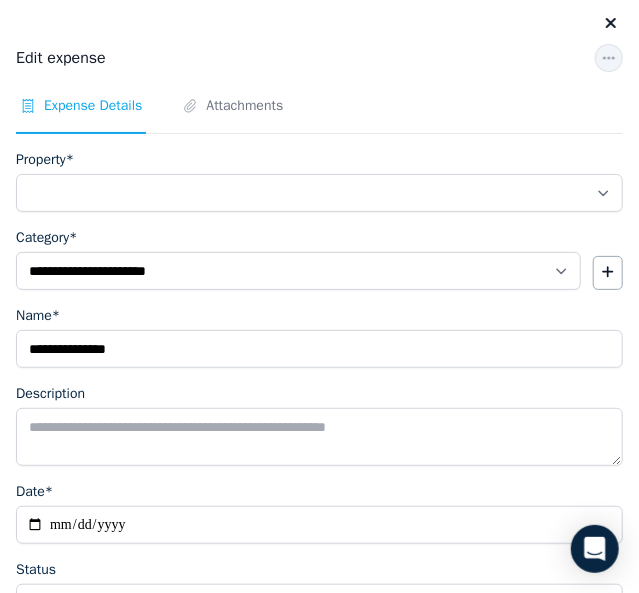 select on "**********" 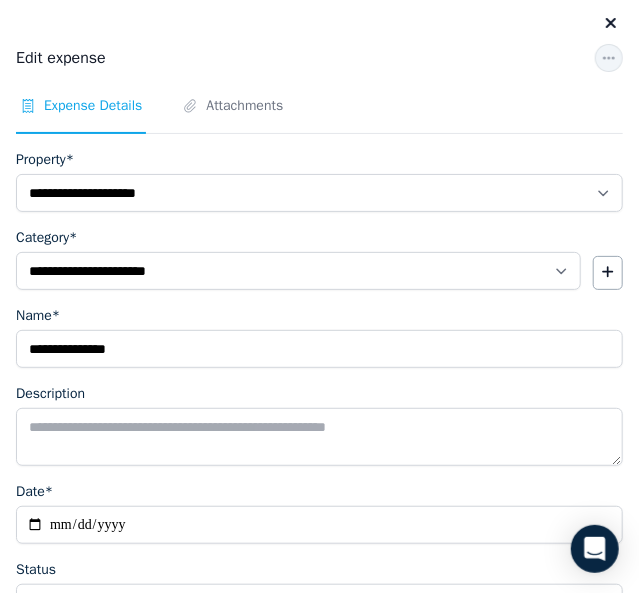 click 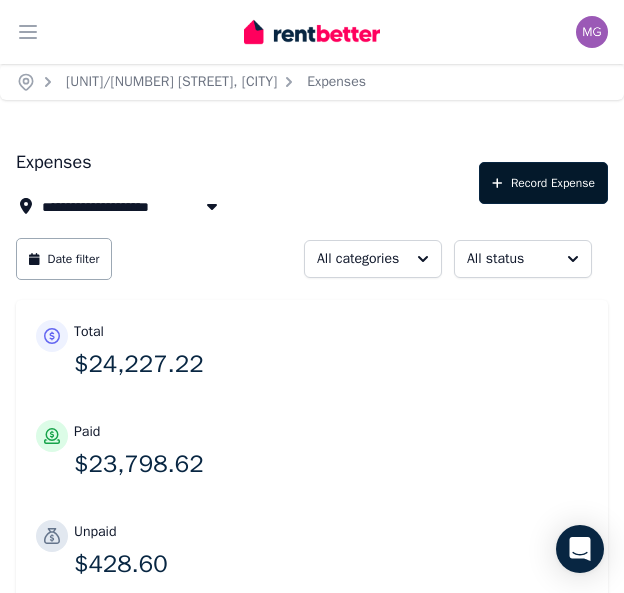 click on "Record Expense" at bounding box center [543, 183] 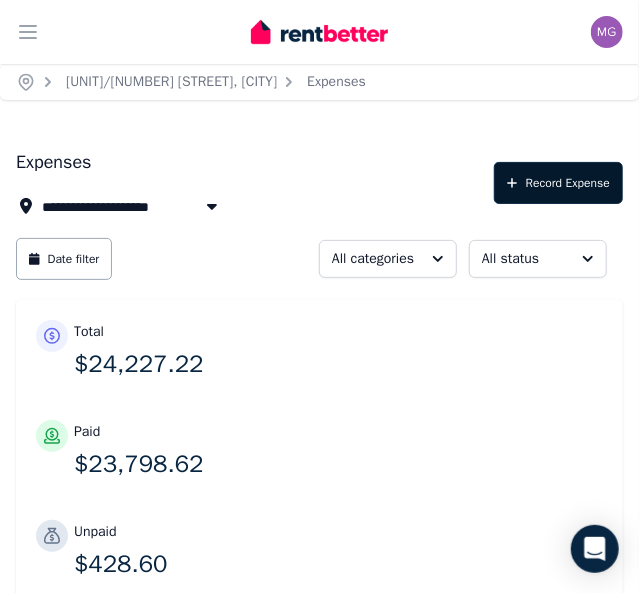 select on "**********" 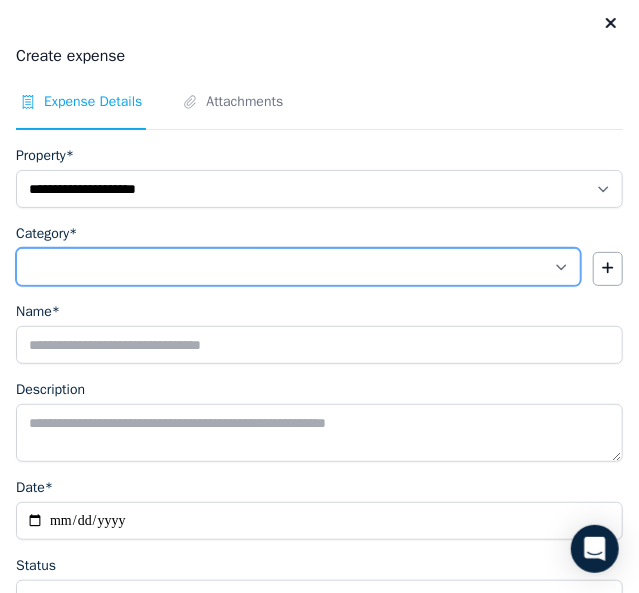 click on "**********" at bounding box center (298, 267) 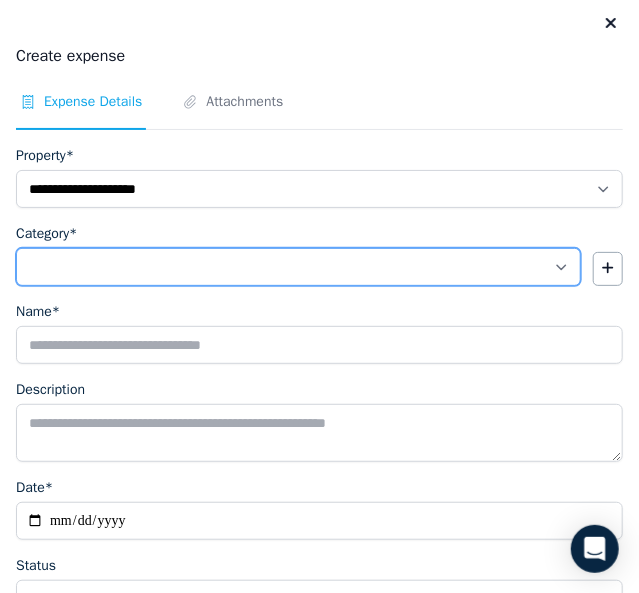 select on "**********" 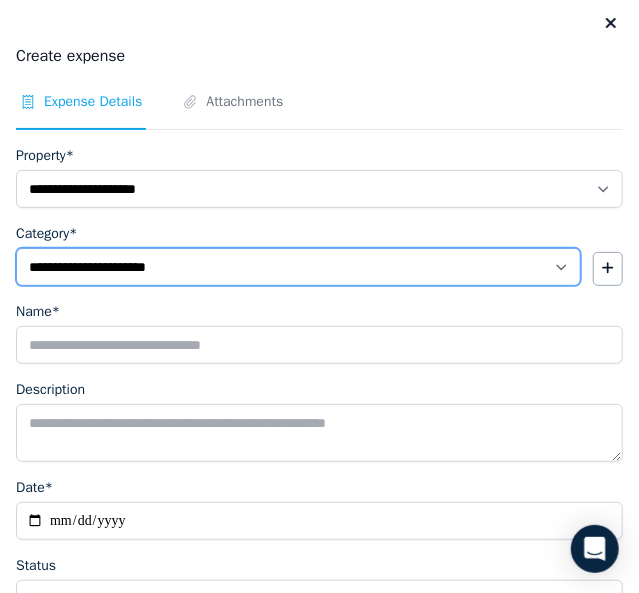 click on "**********" at bounding box center (298, 267) 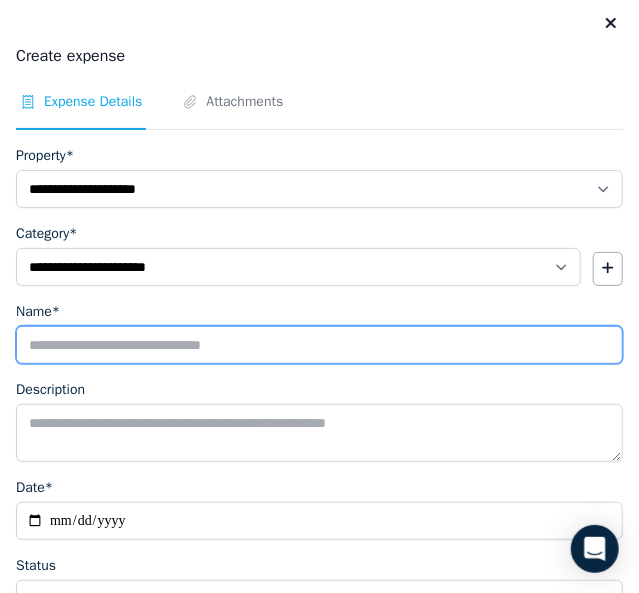 click on "Name*" at bounding box center (319, 345) 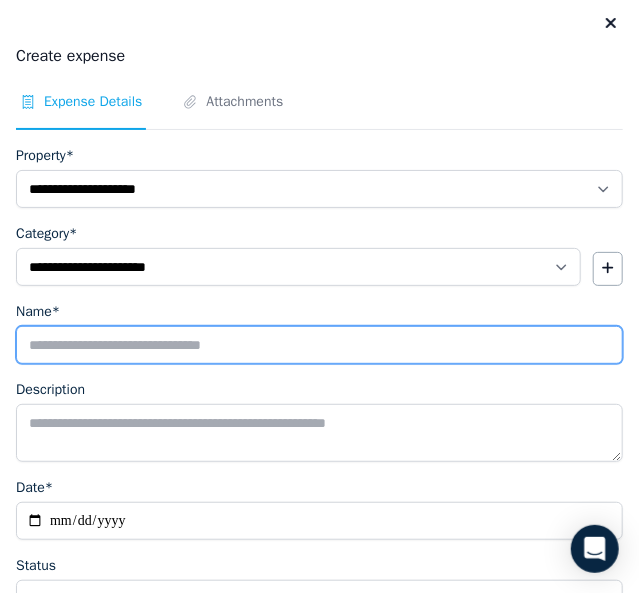 type on "**********" 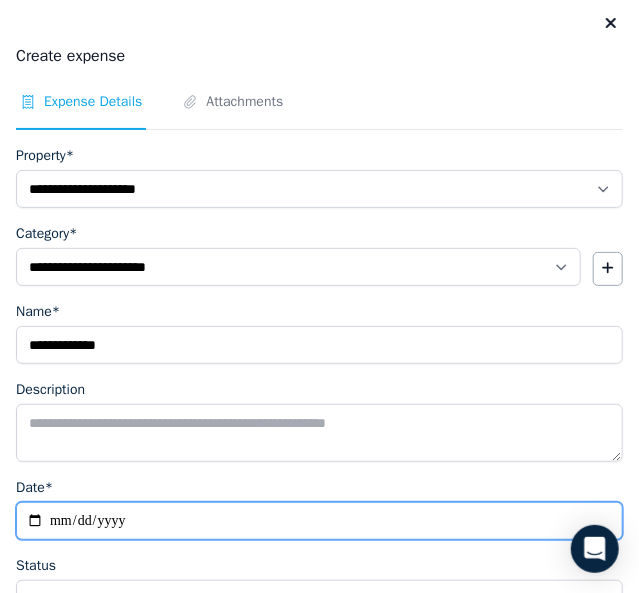 click on "Date*" at bounding box center (319, 521) 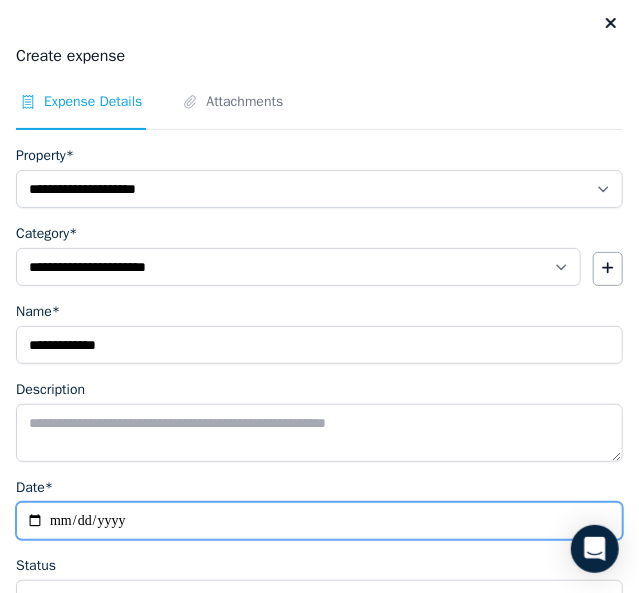 type on "**********" 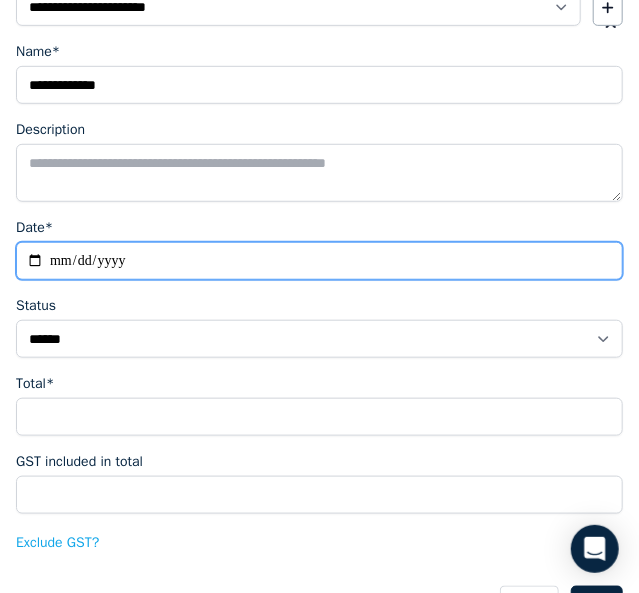 scroll, scrollTop: 262, scrollLeft: 0, axis: vertical 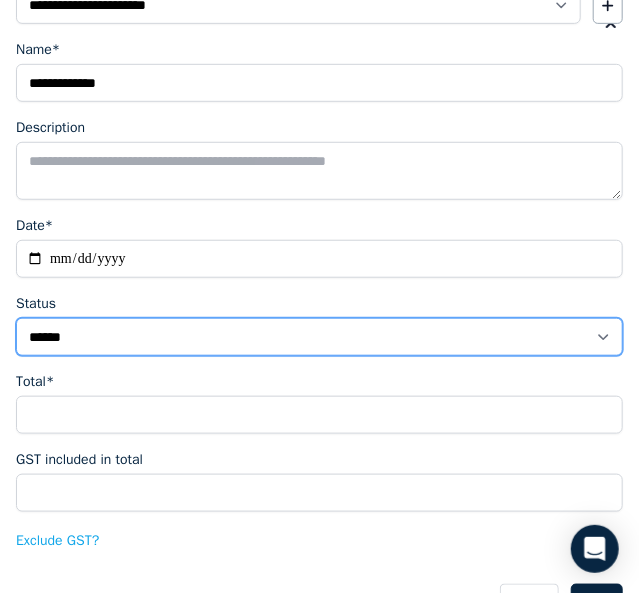 click on "****** ****" at bounding box center (319, 337) 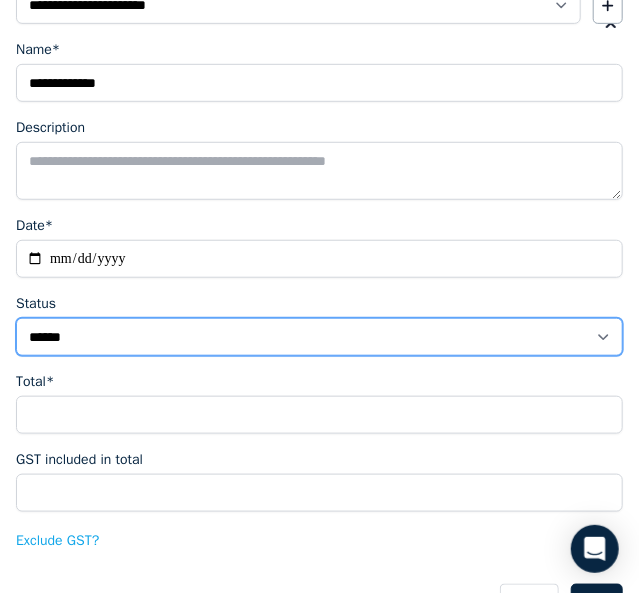 select on "**********" 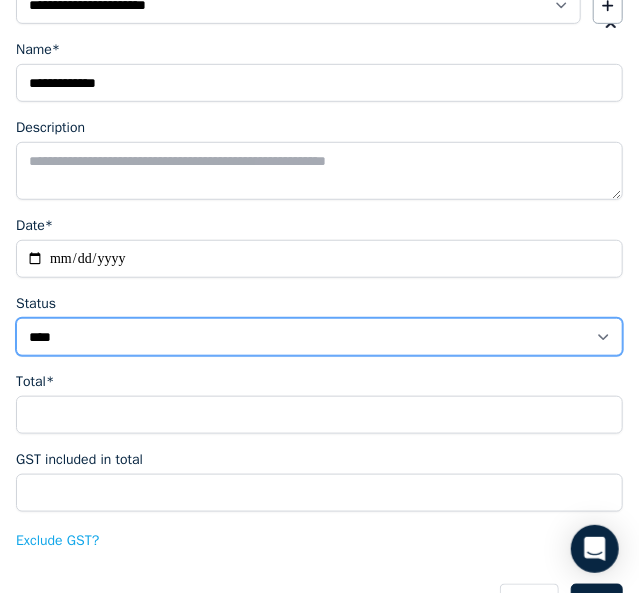 click on "****** ****" at bounding box center (319, 337) 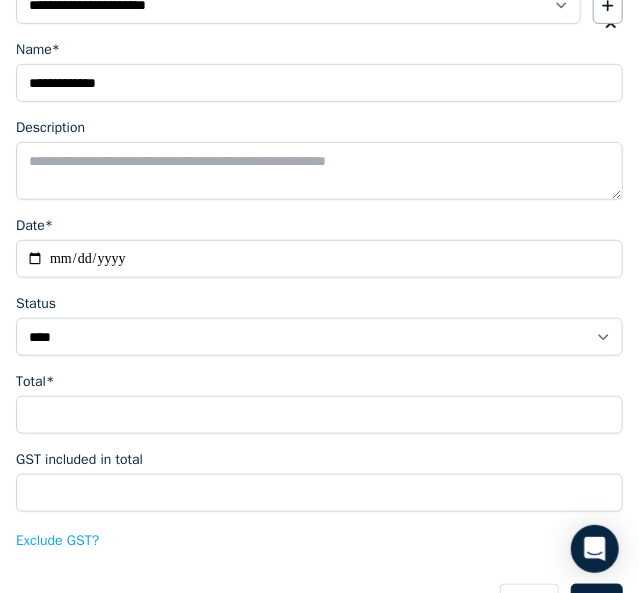click on "GST included in total" at bounding box center (79, 460) 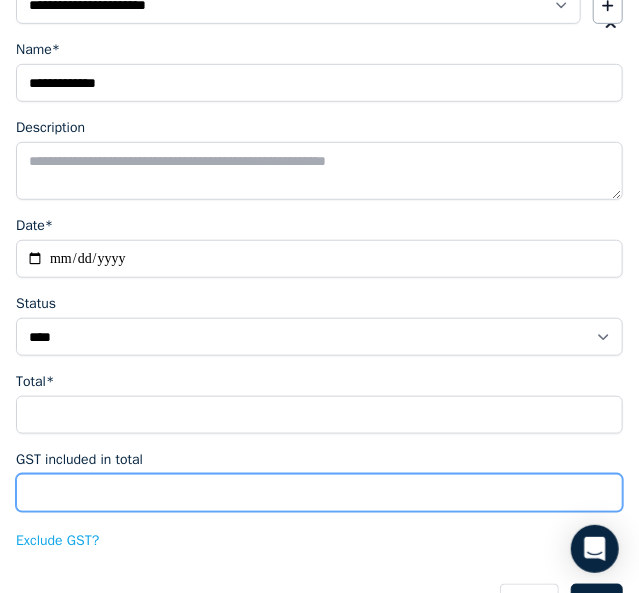 click on "GST included in total" at bounding box center (319, 493) 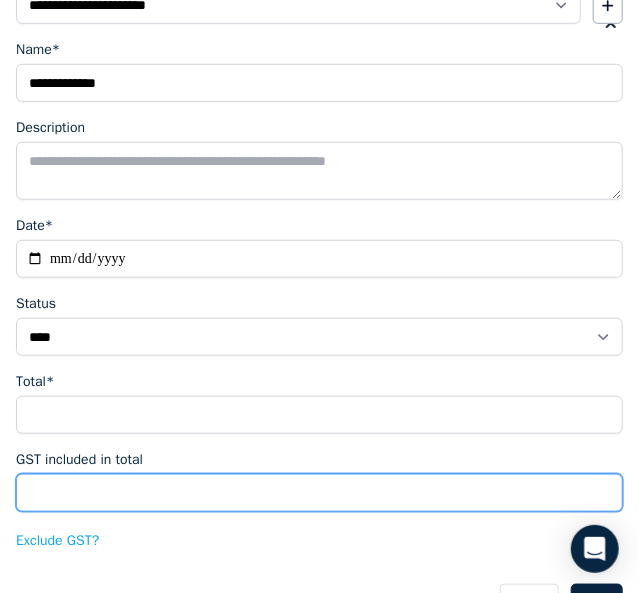 scroll, scrollTop: 360, scrollLeft: 0, axis: vertical 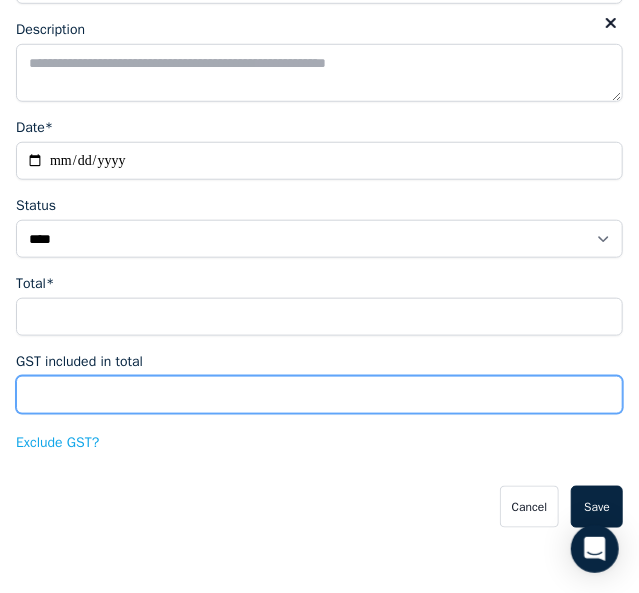 type on "******" 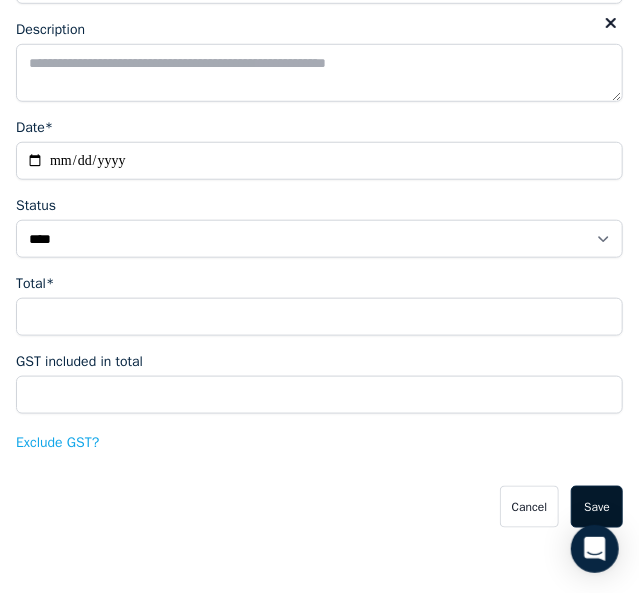 click on "Save" at bounding box center (597, 507) 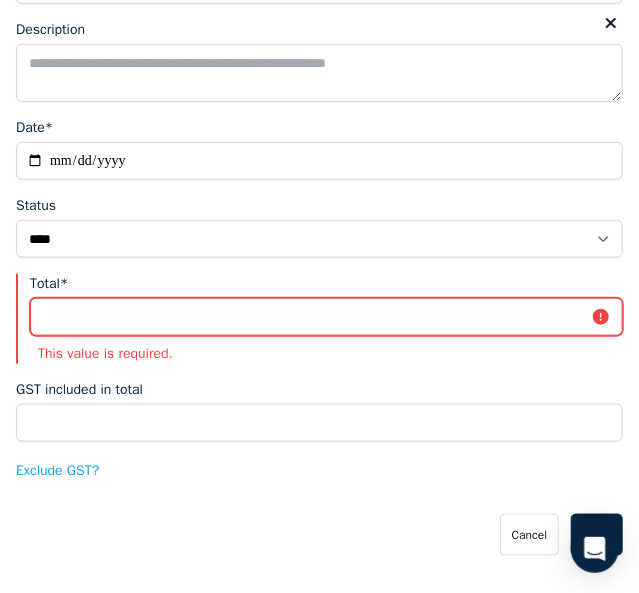 click on "Total*" at bounding box center (326, 317) 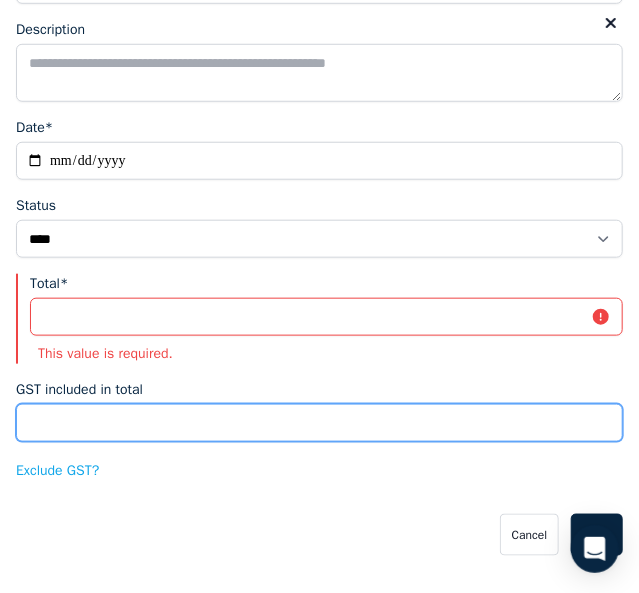 drag, startPoint x: 84, startPoint y: 421, endPoint x: -137, endPoint y: 424, distance: 221.02036 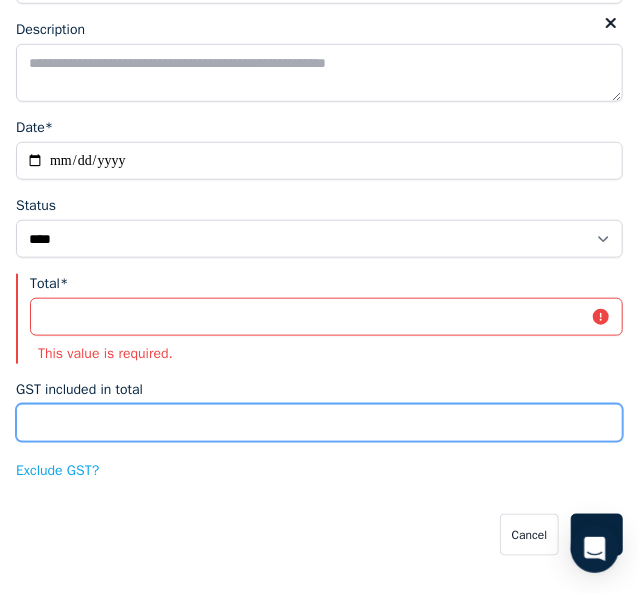 click on "**********" at bounding box center (319, 296) 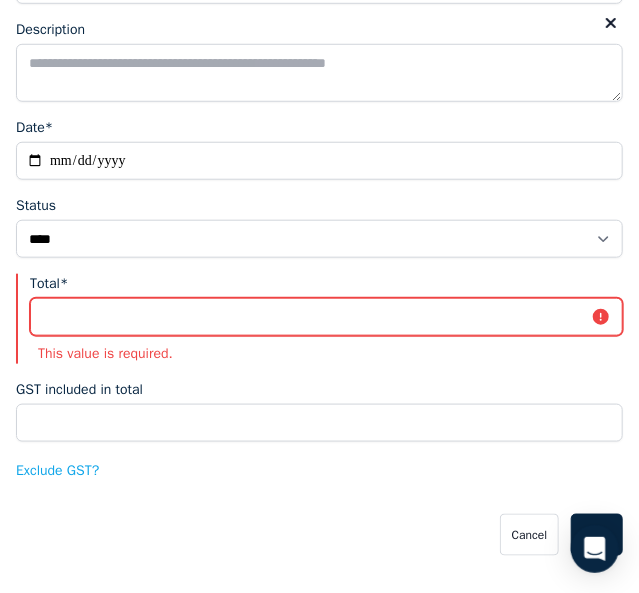 click on "Total*" at bounding box center (326, 317) 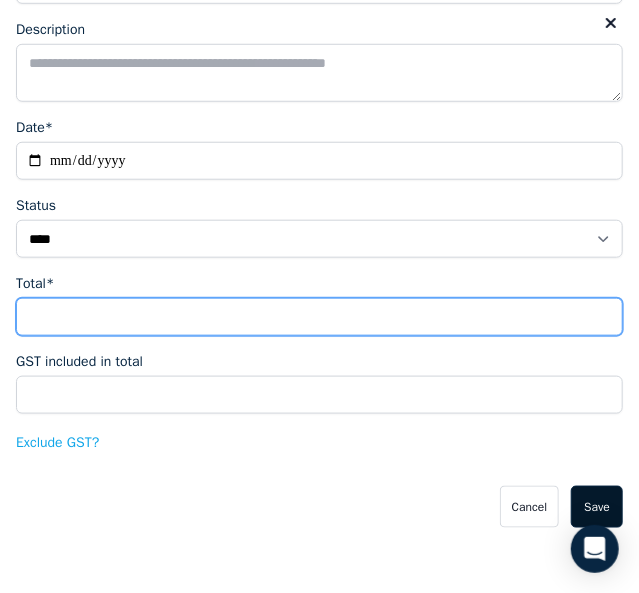type on "******" 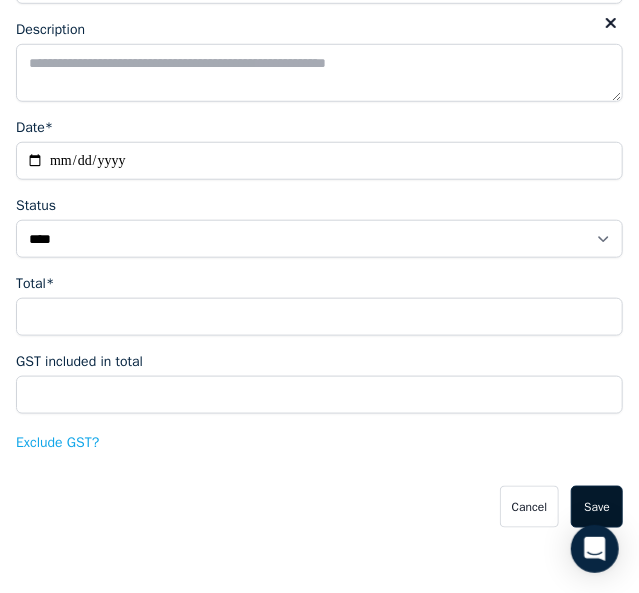 click on "Save" at bounding box center (597, 507) 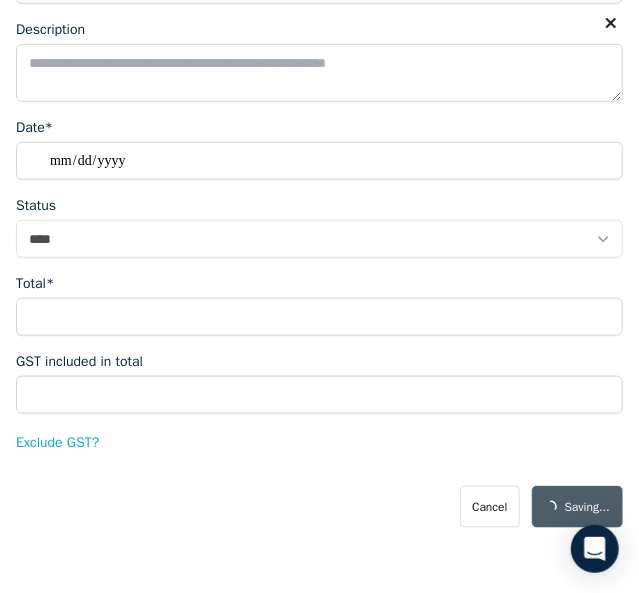 select on "**********" 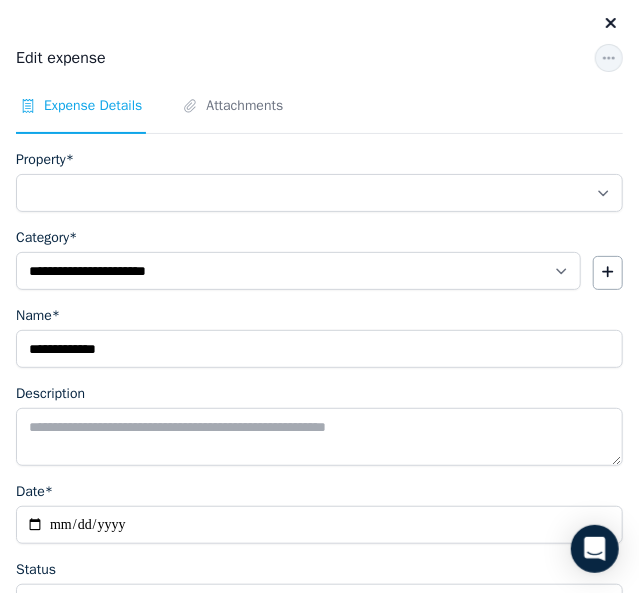 select on "**********" 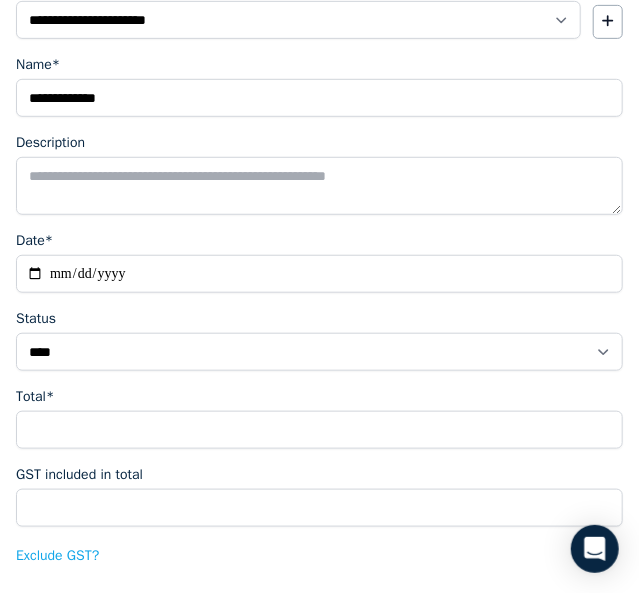 scroll, scrollTop: 364, scrollLeft: 0, axis: vertical 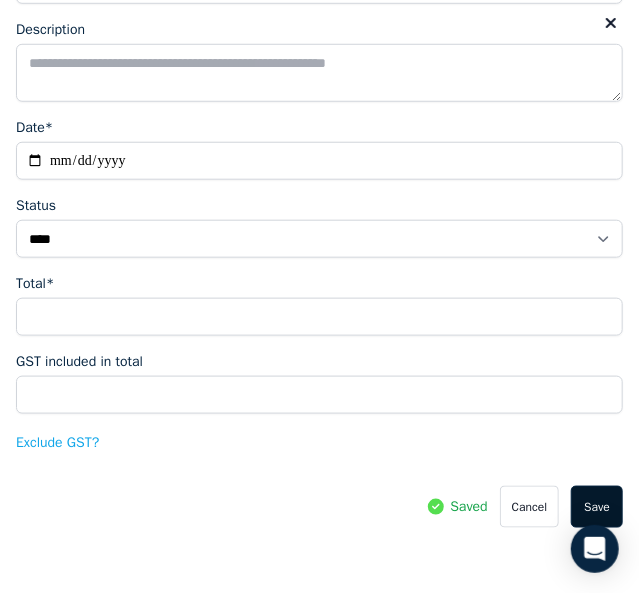 click on "Save" at bounding box center [597, 507] 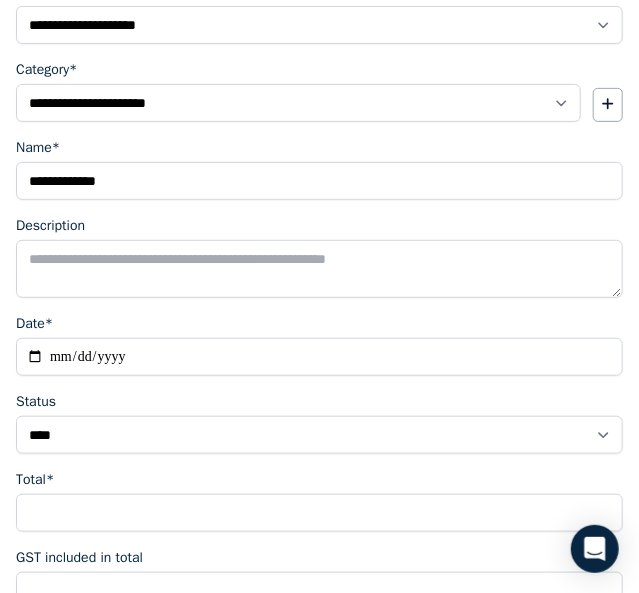 scroll, scrollTop: 0, scrollLeft: 0, axis: both 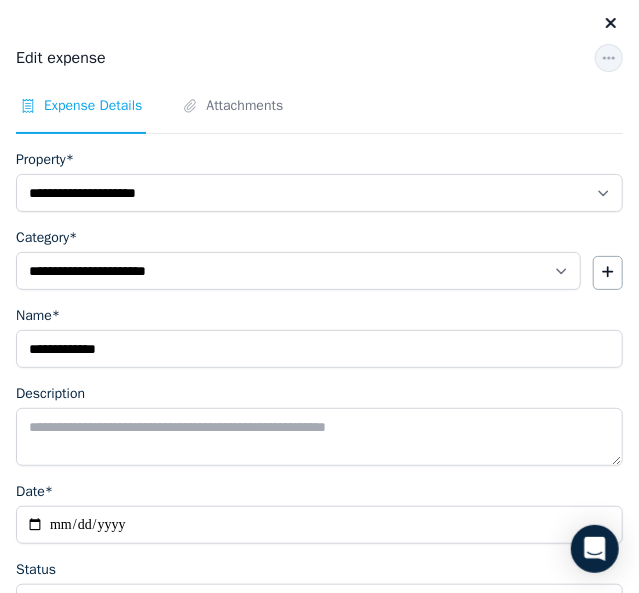 click 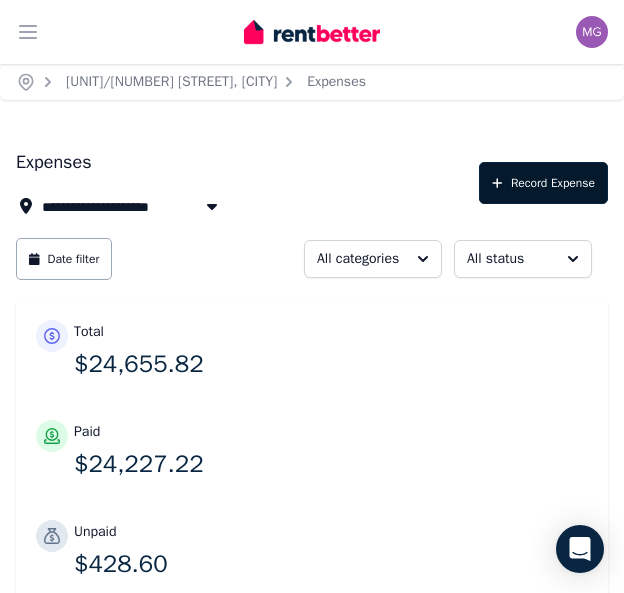 click 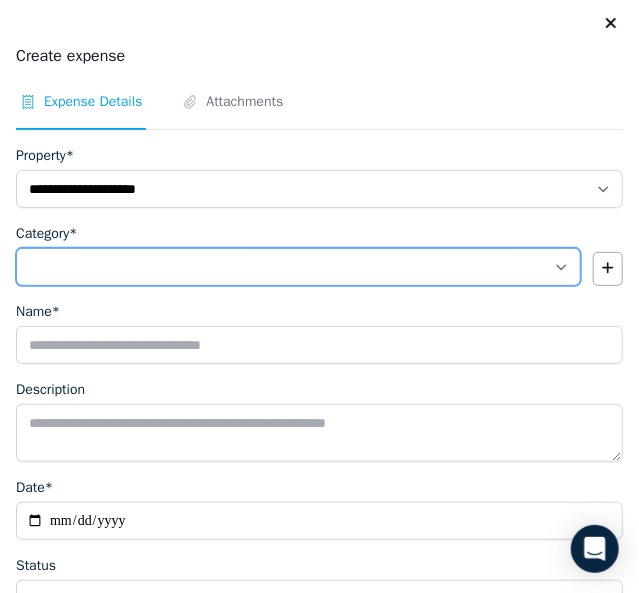 click on "**********" at bounding box center (298, 267) 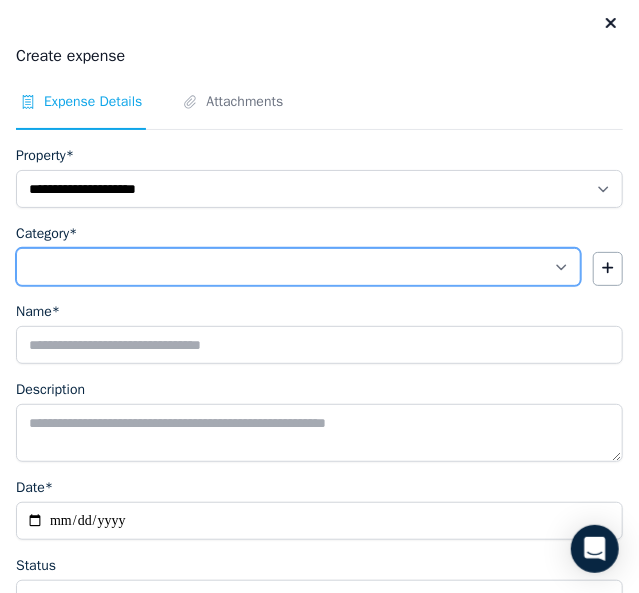 select on "**********" 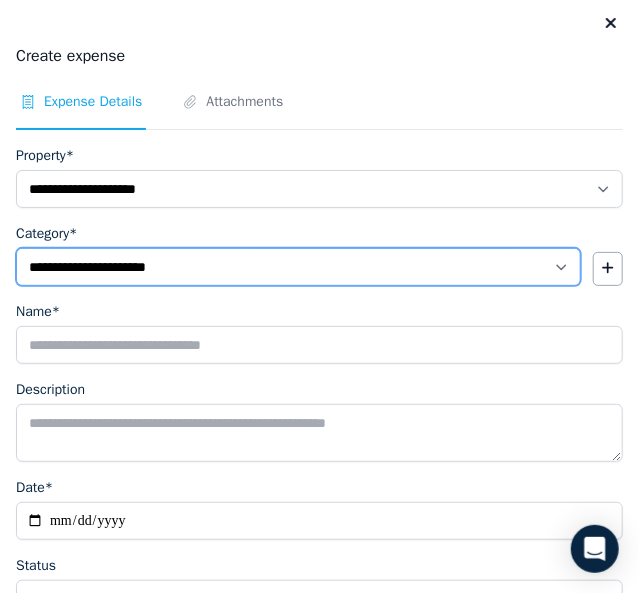 click on "**********" at bounding box center (298, 267) 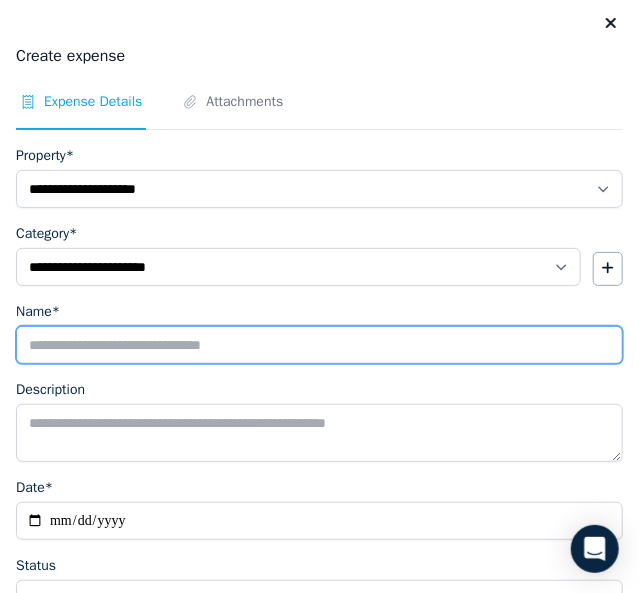 click on "Name*" at bounding box center (319, 345) 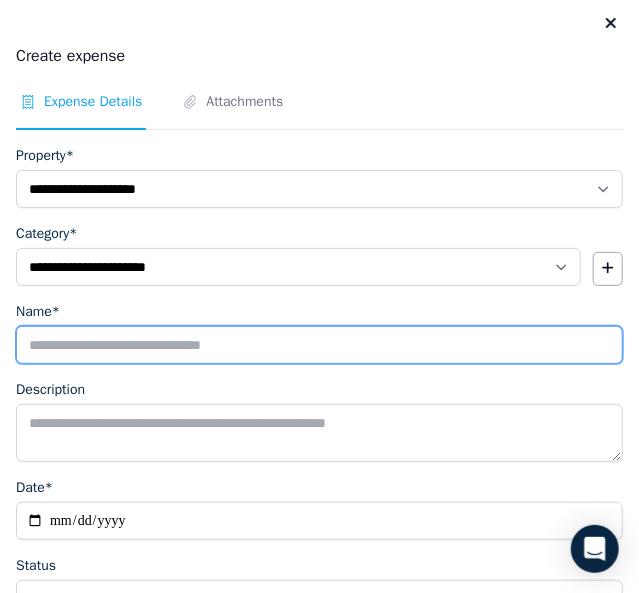 type on "**********" 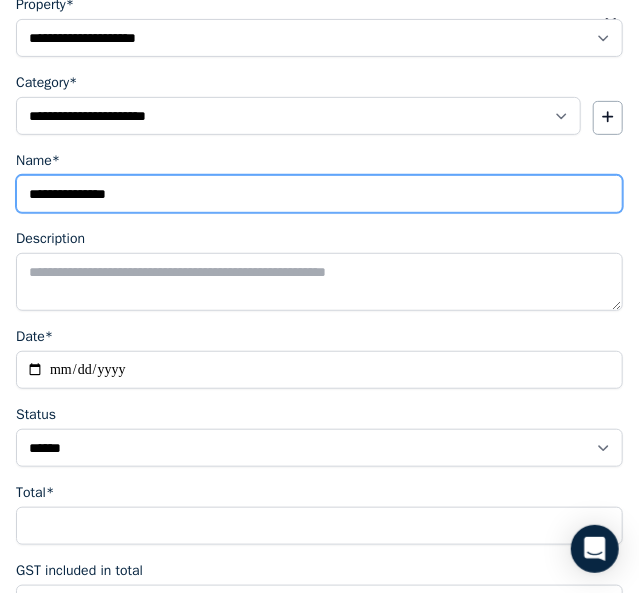 scroll, scrollTop: 153, scrollLeft: 0, axis: vertical 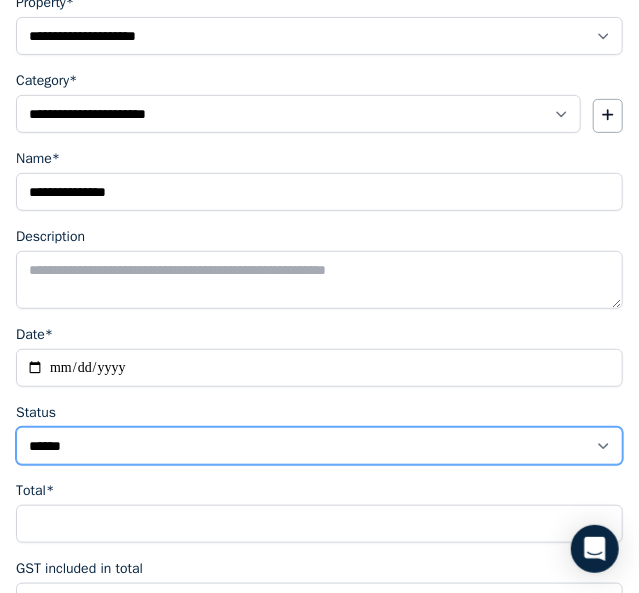 click on "****** ****" at bounding box center [319, 446] 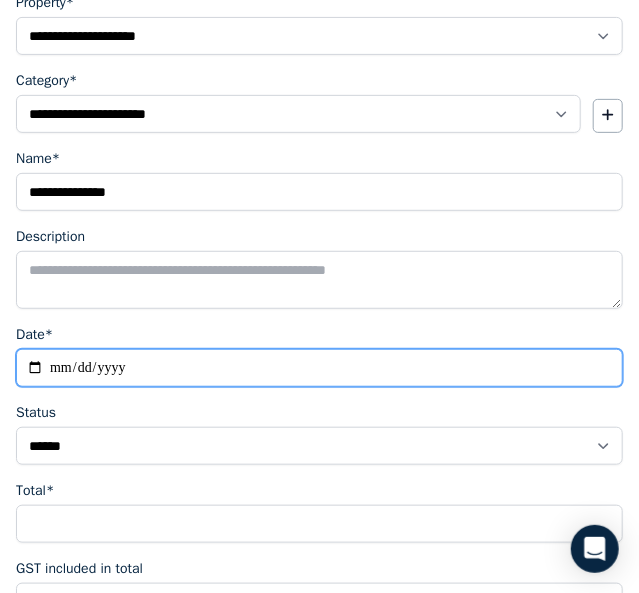 click on "Date*" at bounding box center [319, 368] 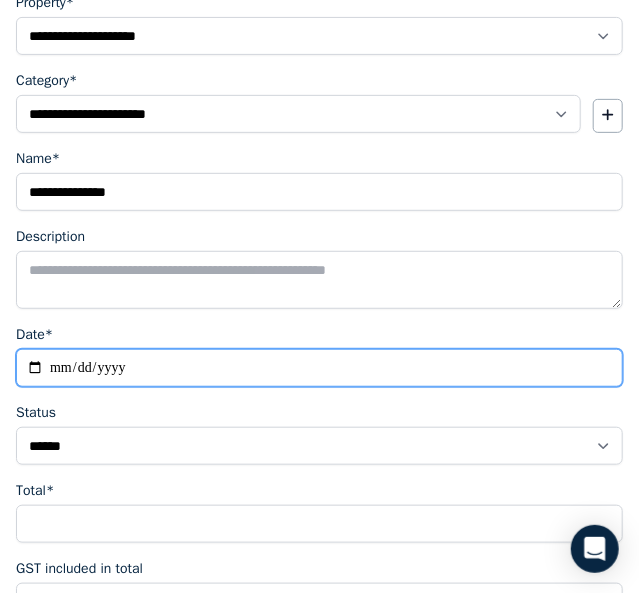 click on "Date*" at bounding box center (319, 368) 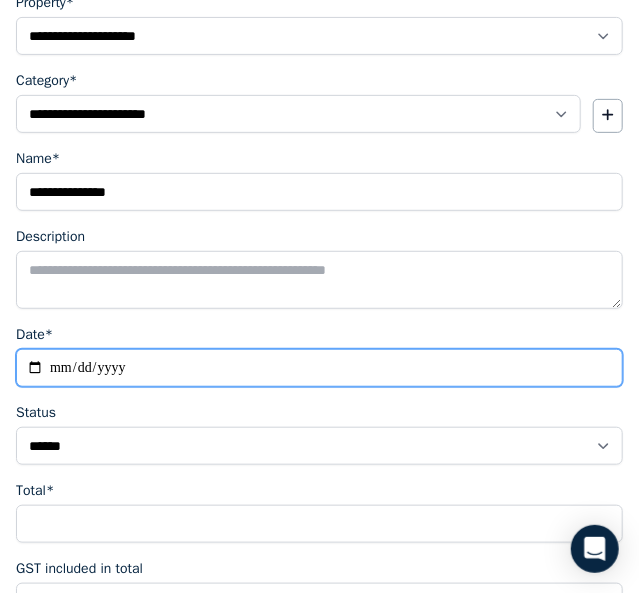 type on "**********" 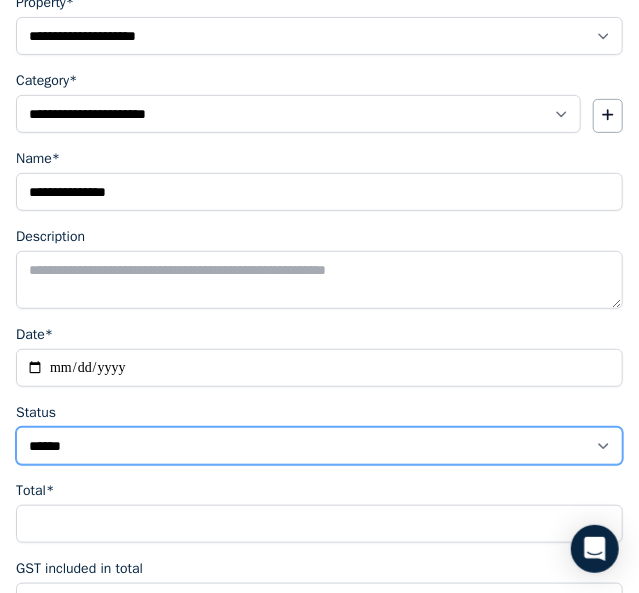click on "****** ****" at bounding box center [319, 446] 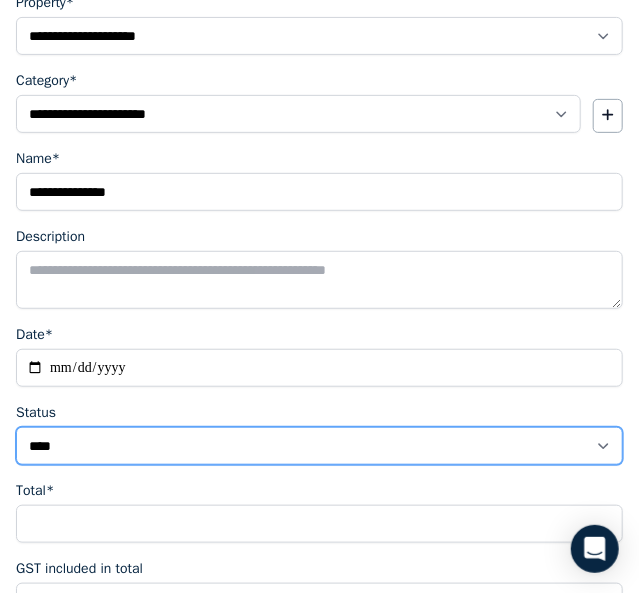 click on "****** ****" at bounding box center [319, 446] 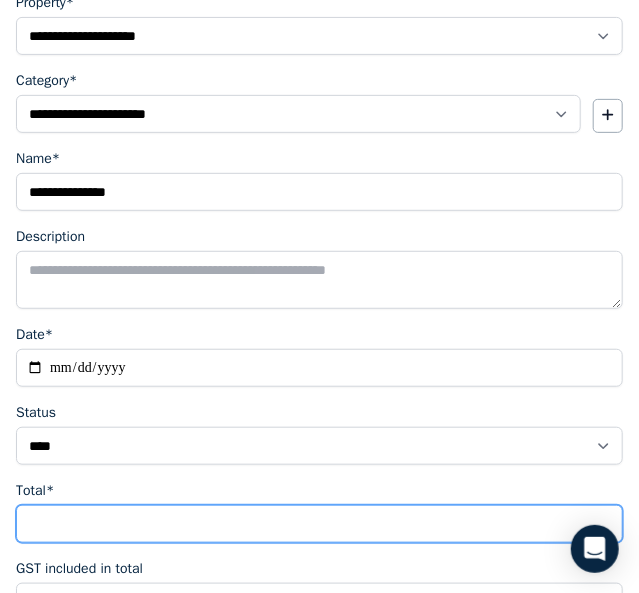 click on "Total*" at bounding box center [319, 524] 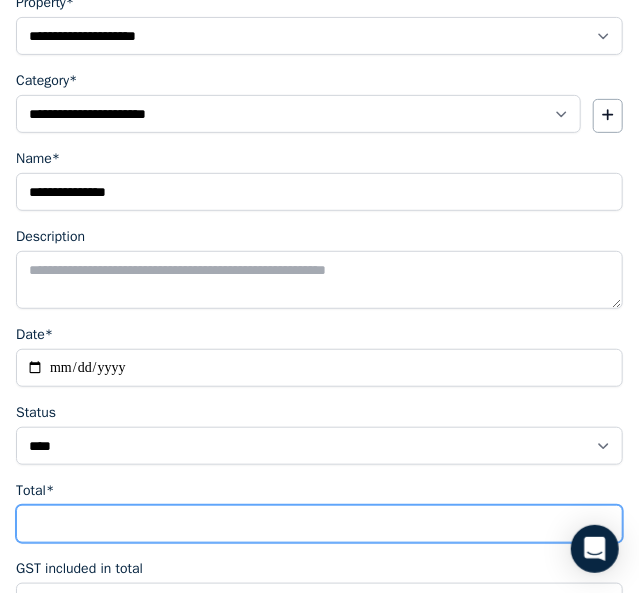 type on "*" 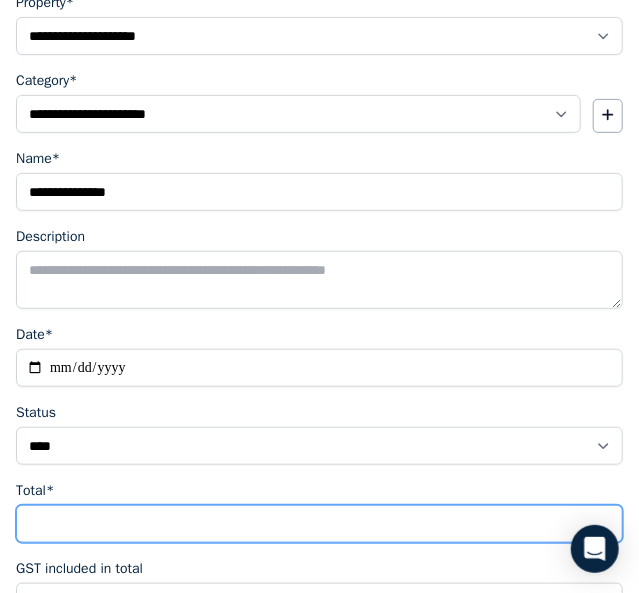 type on "****" 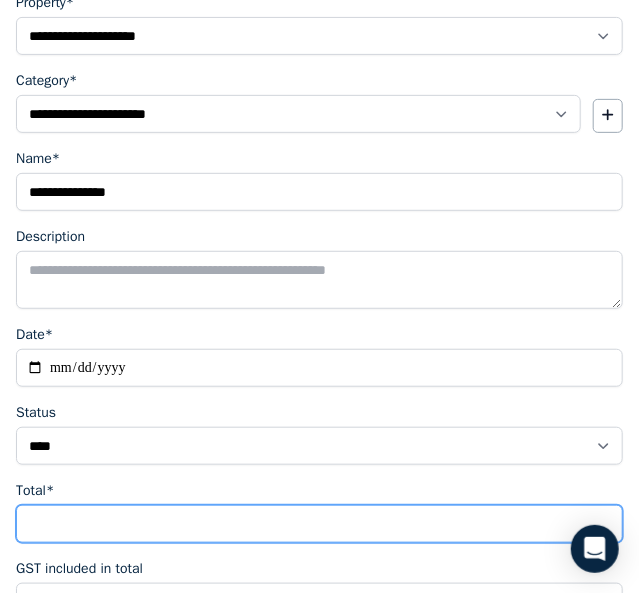 type on "****" 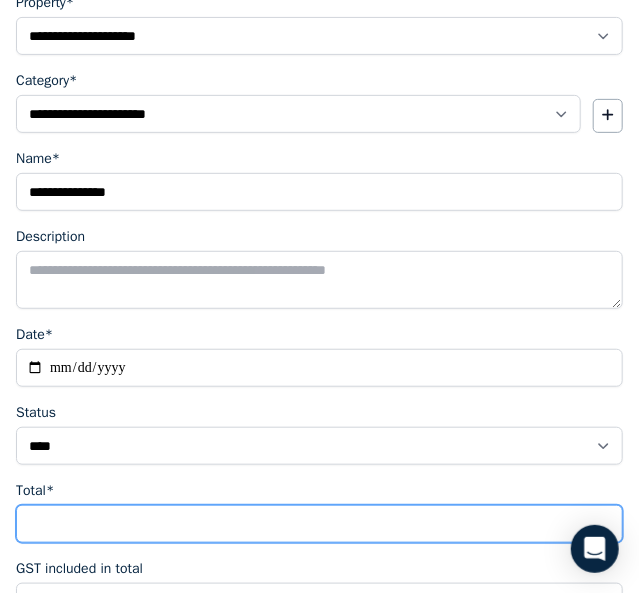 type on "******" 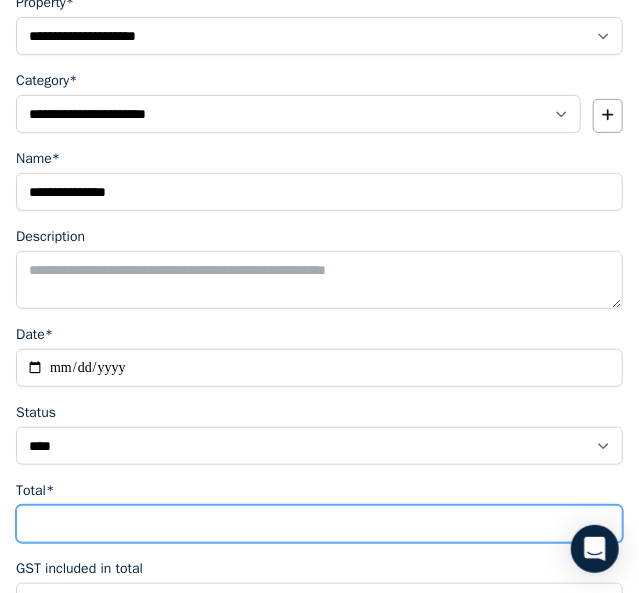 type on "******" 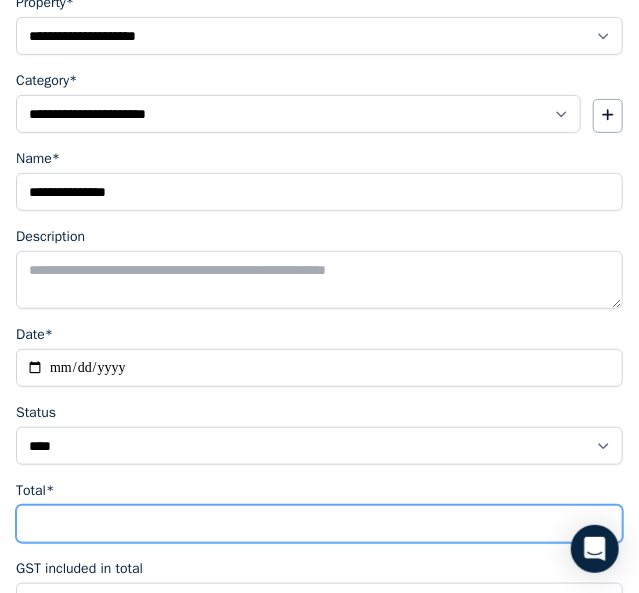 type on "*****" 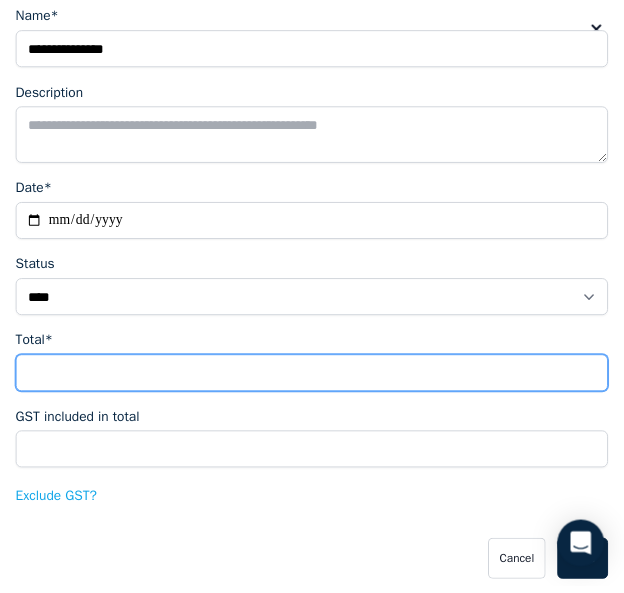 scroll, scrollTop: 360, scrollLeft: 0, axis: vertical 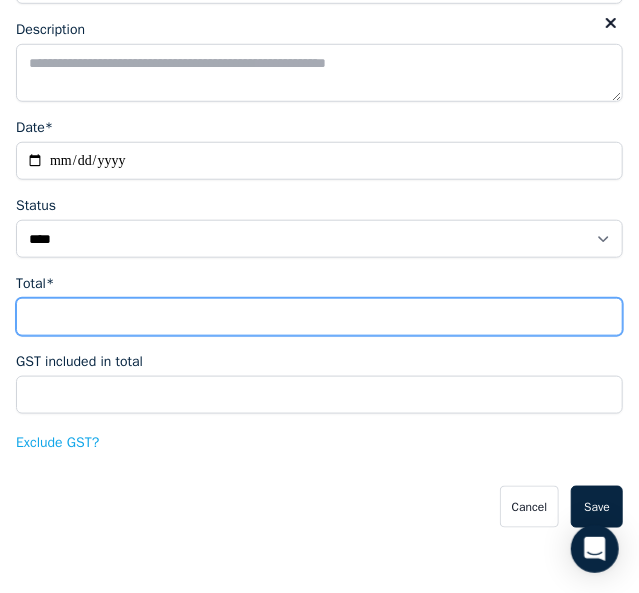 type on "******" 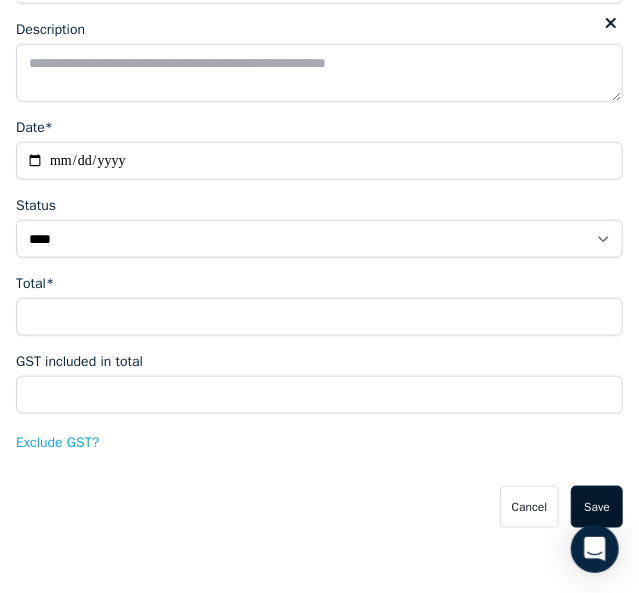 click on "Save" at bounding box center (597, 507) 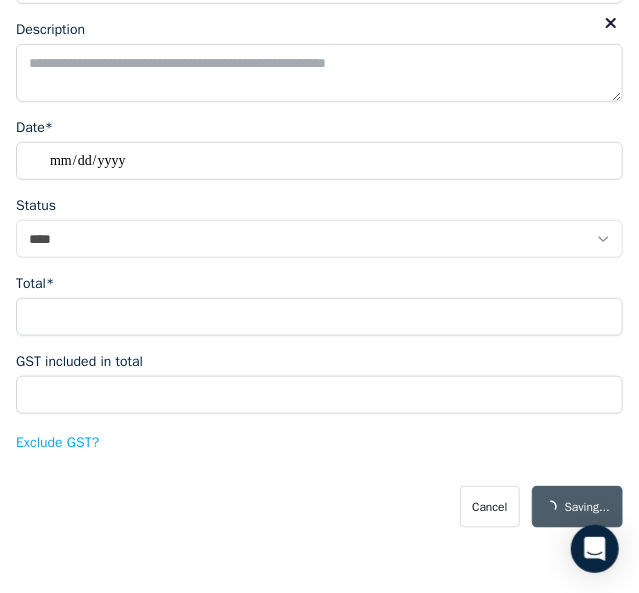 select on "**********" 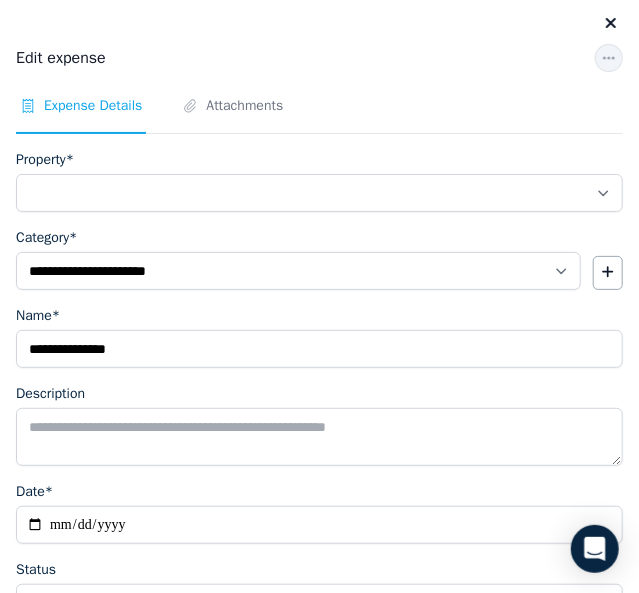select on "**********" 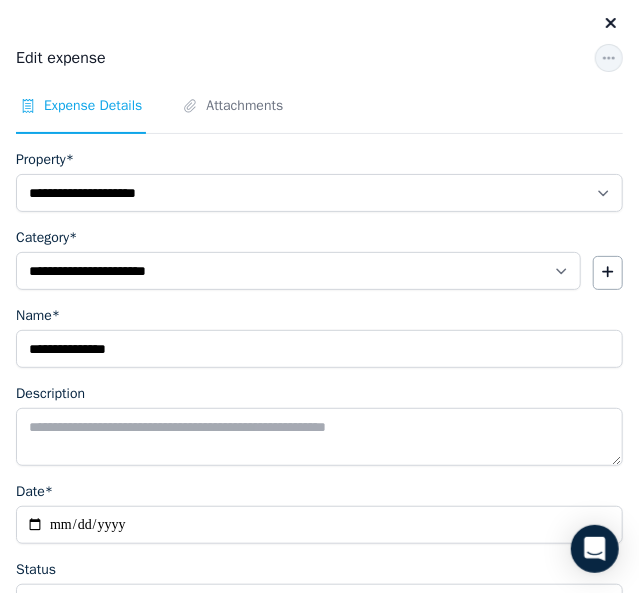 click 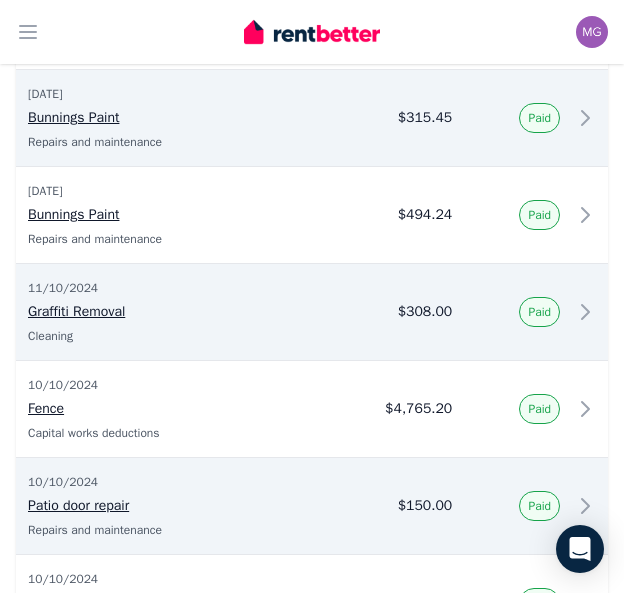 scroll, scrollTop: 3799, scrollLeft: 0, axis: vertical 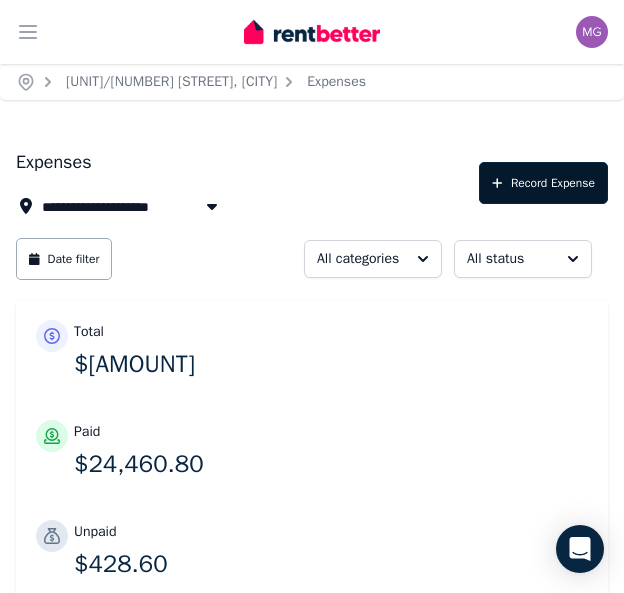 click 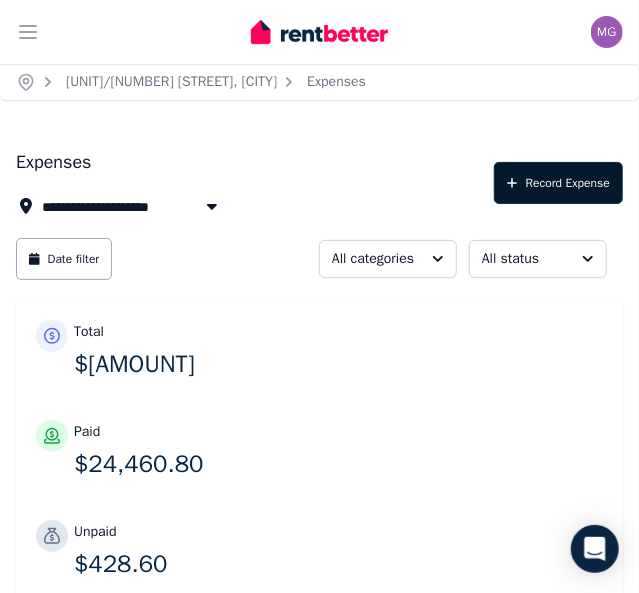 select on "**********" 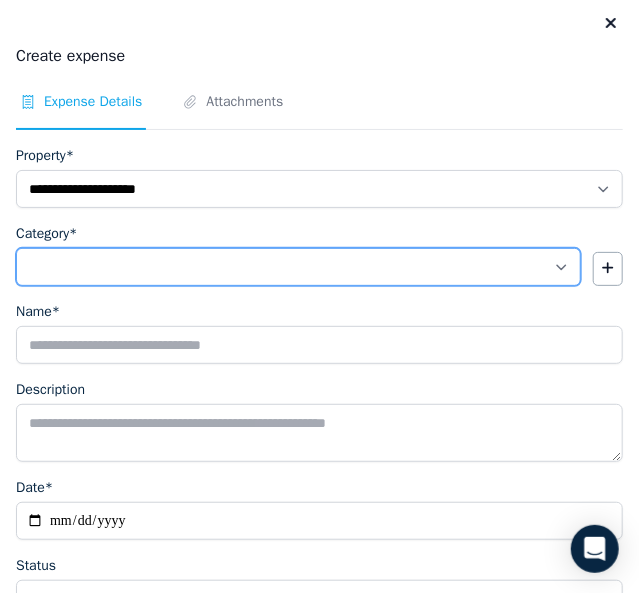 click on "**********" at bounding box center [298, 267] 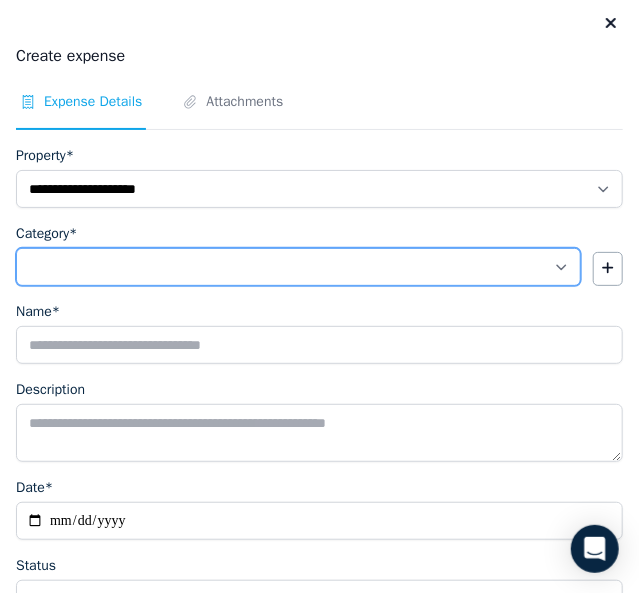 click on "**********" at bounding box center [298, 267] 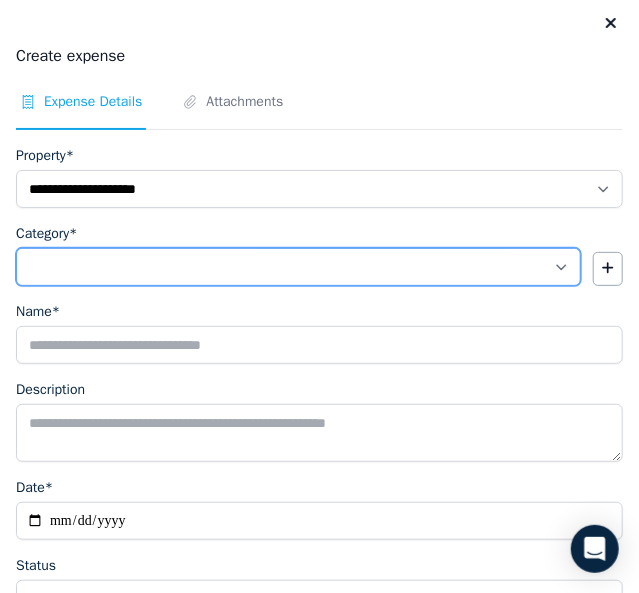 select on "**********" 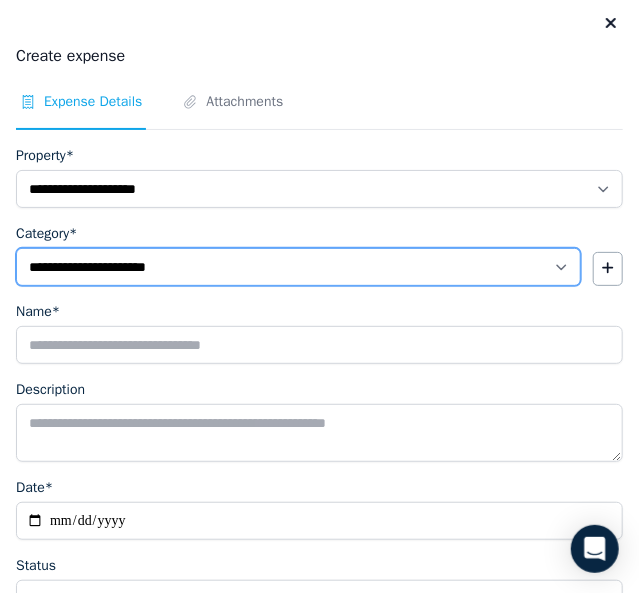 click on "**********" at bounding box center [298, 267] 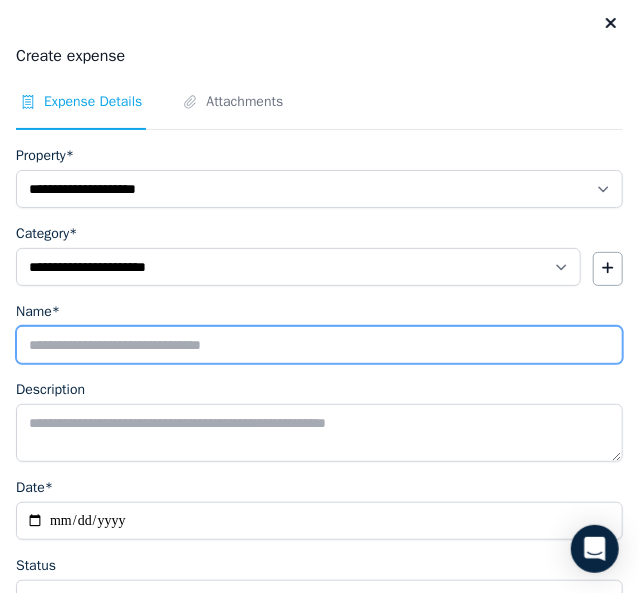 click on "Name*" at bounding box center [319, 345] 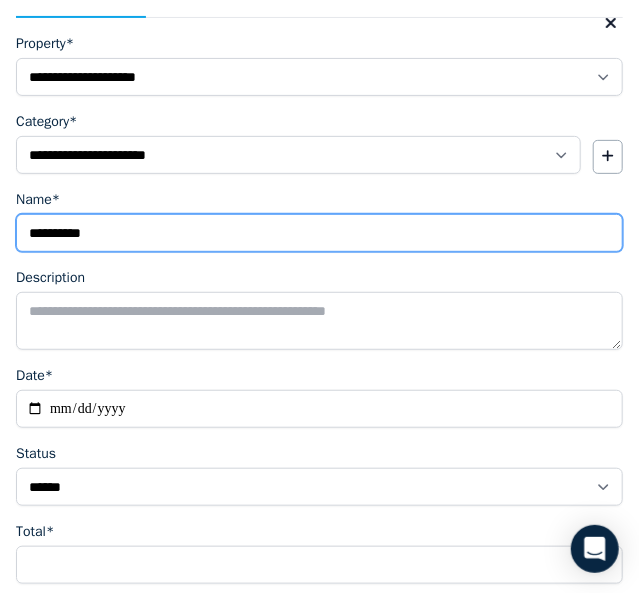 scroll, scrollTop: 112, scrollLeft: 0, axis: vertical 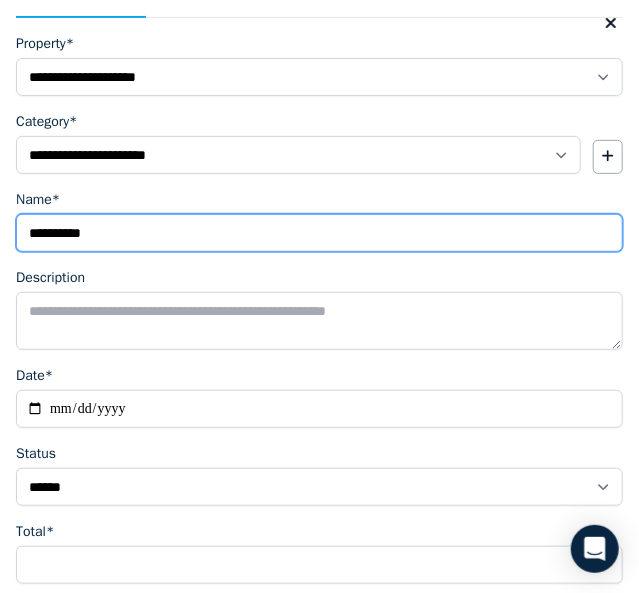 type on "**********" 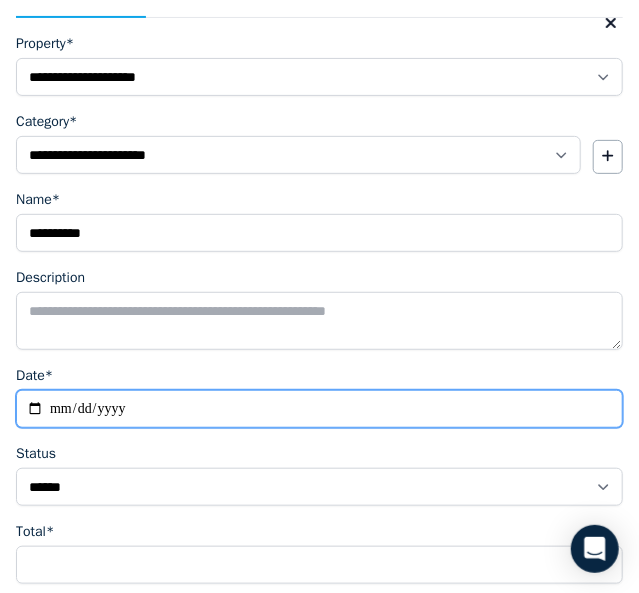 click on "Date*" at bounding box center (319, 409) 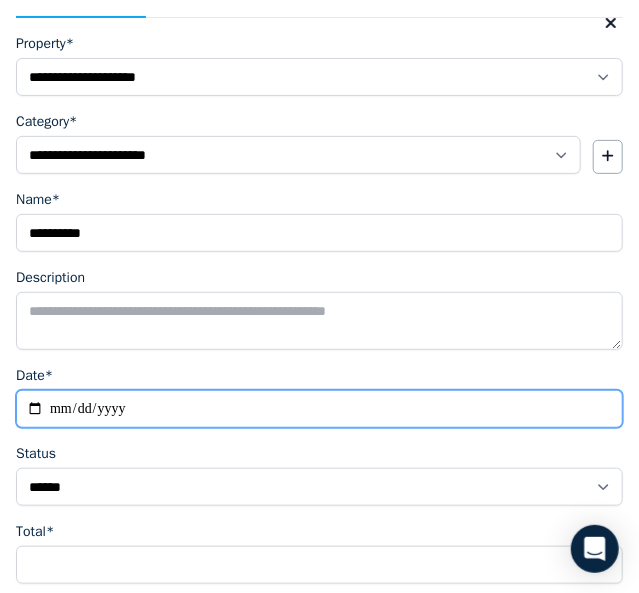 click on "Date*" at bounding box center (319, 409) 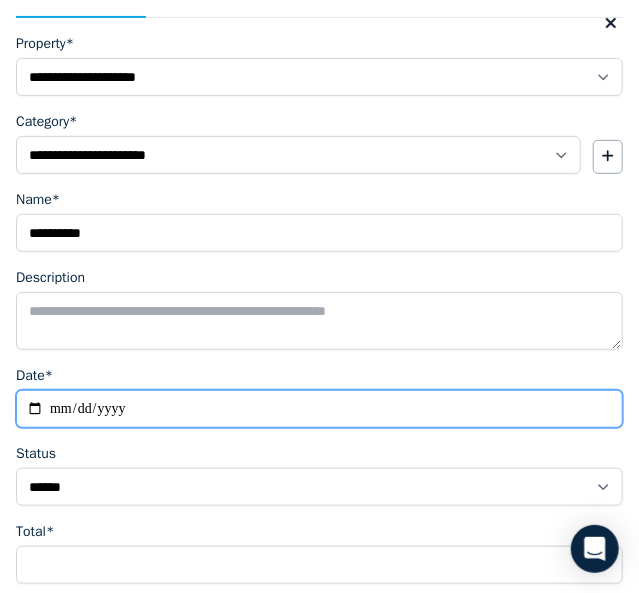 type on "**********" 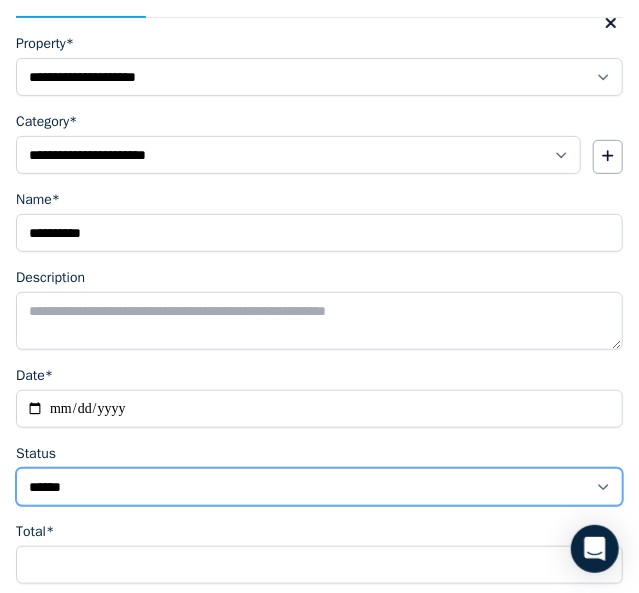 click on "****** ****" at bounding box center (319, 487) 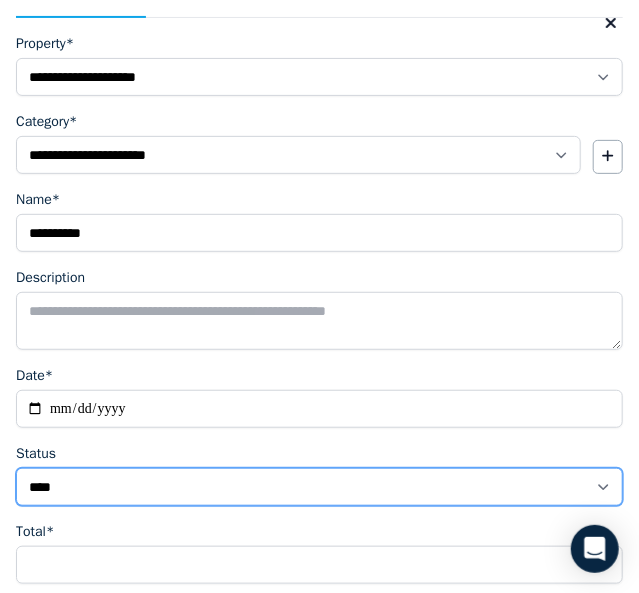 click on "****** ****" at bounding box center (319, 487) 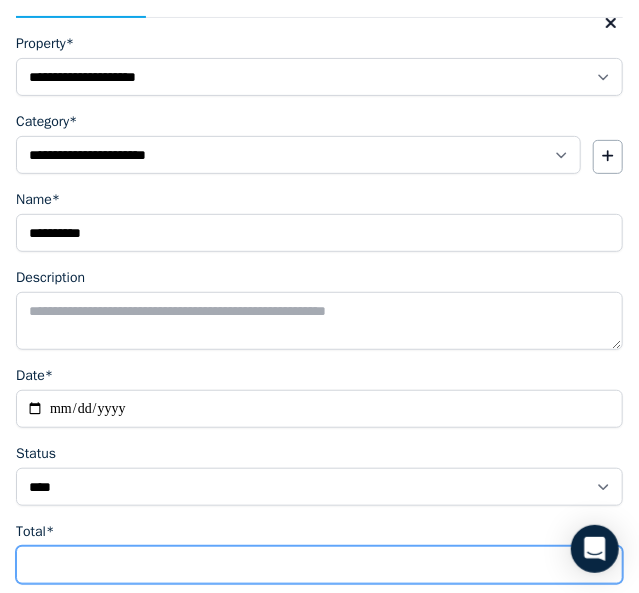 click on "Total*" at bounding box center (319, 565) 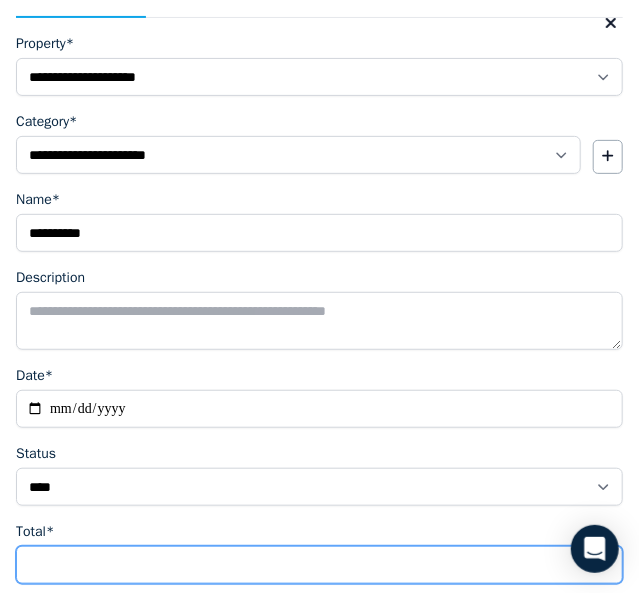 type on "****" 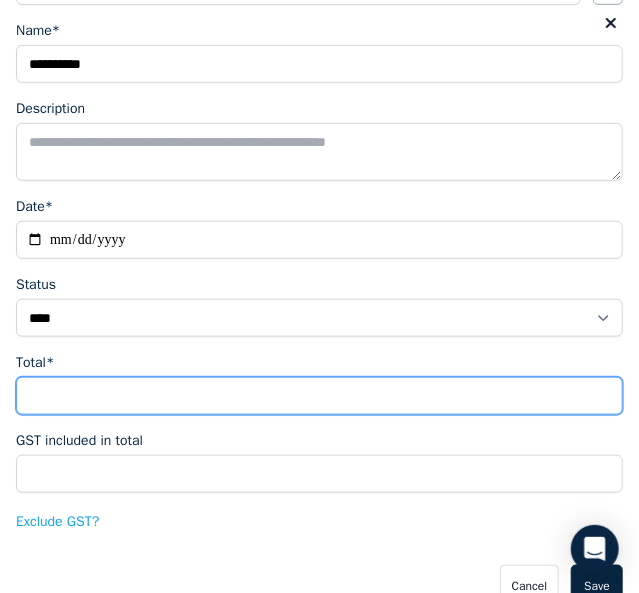 scroll, scrollTop: 360, scrollLeft: 0, axis: vertical 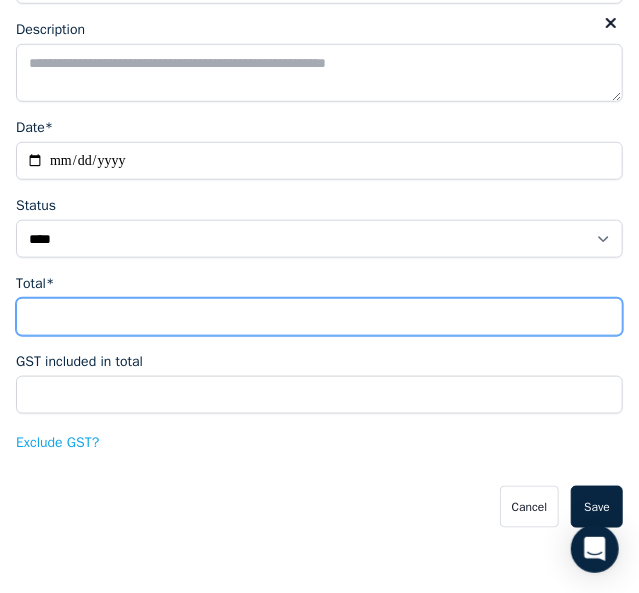 type on "***" 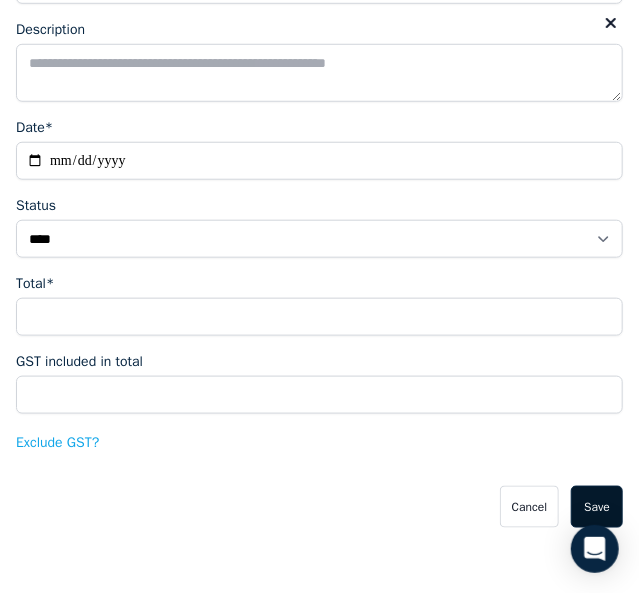 click on "Save" at bounding box center [597, 507] 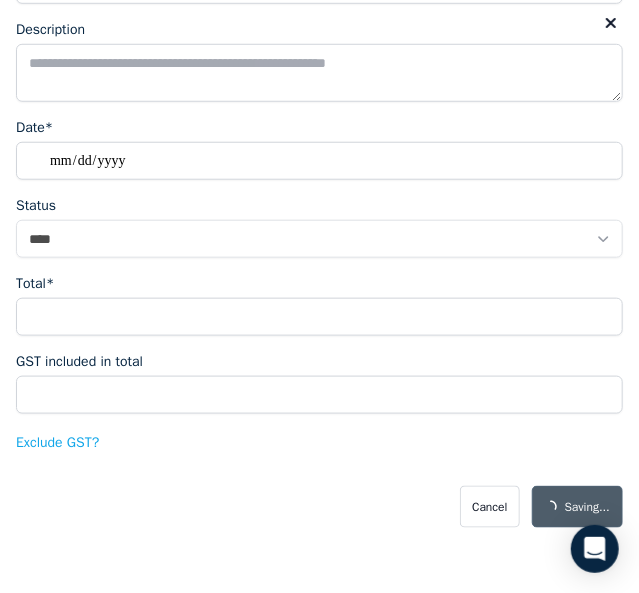 select on "**********" 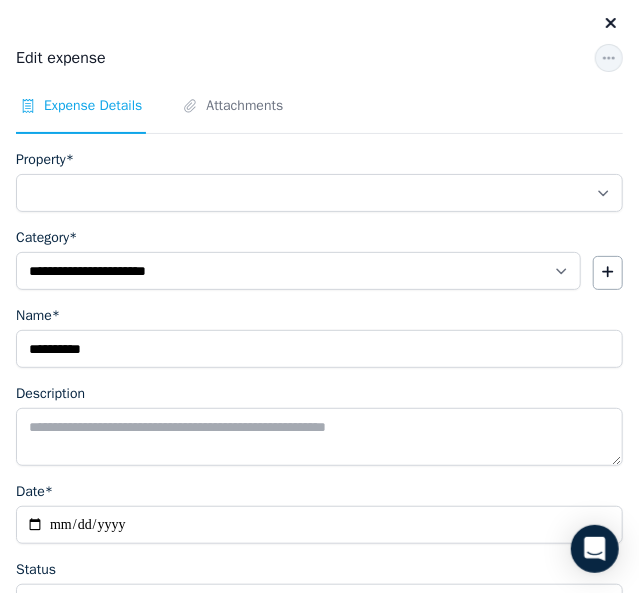 select on "**********" 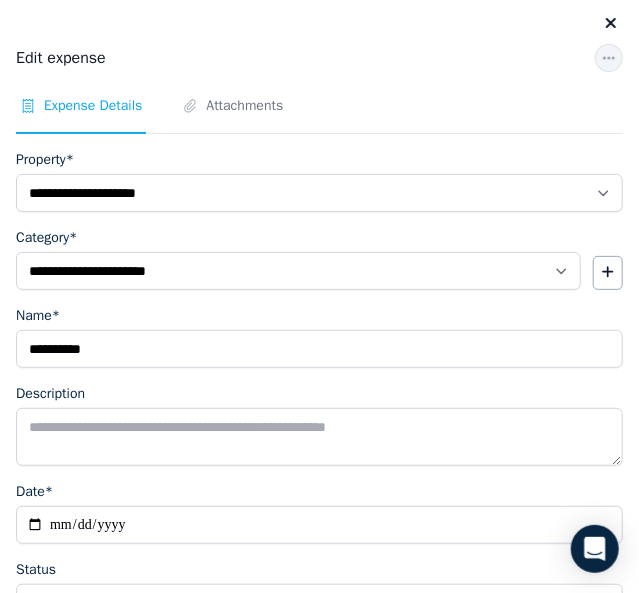 click 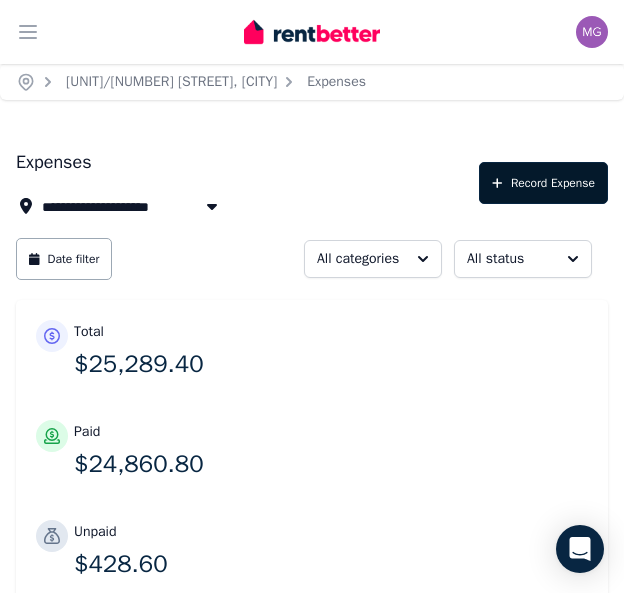 click 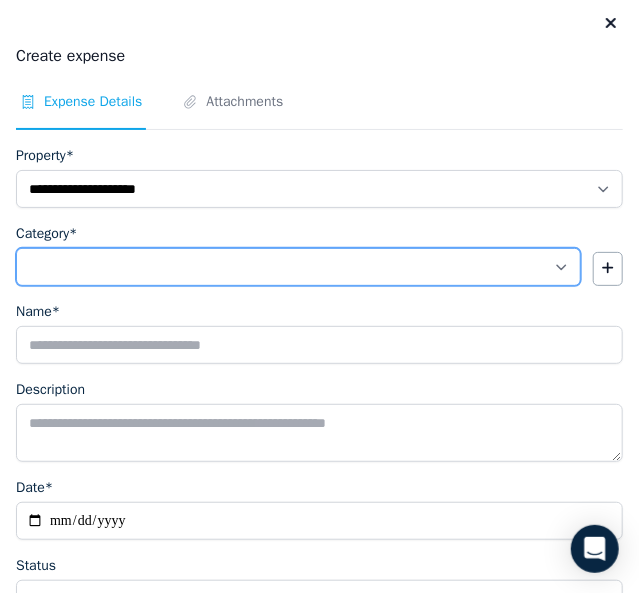 click on "**********" at bounding box center (298, 267) 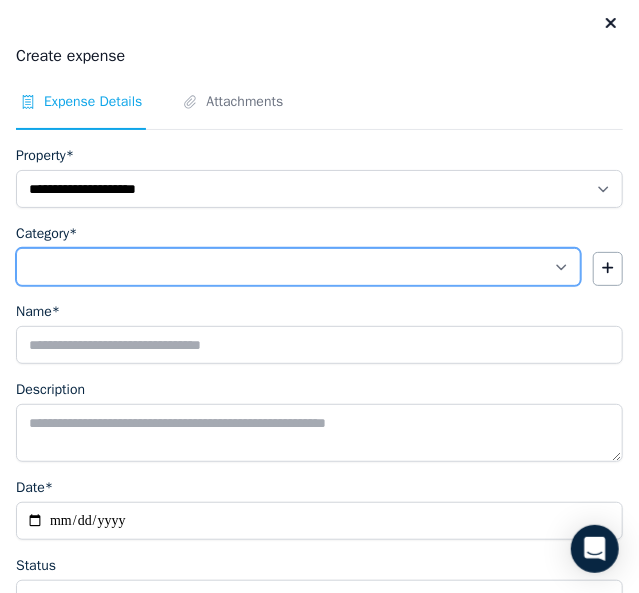 select on "**********" 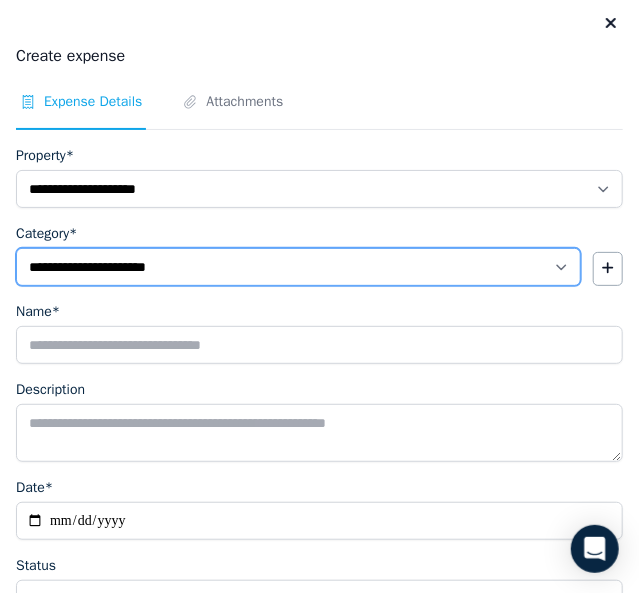 click on "**********" at bounding box center [298, 267] 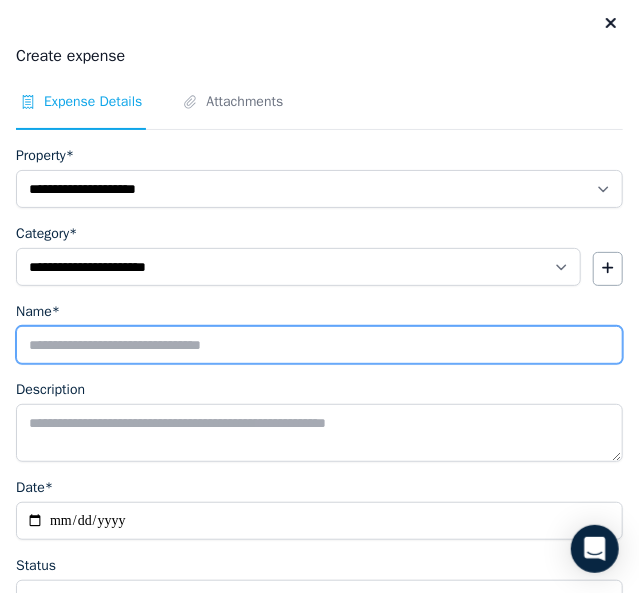 click on "Name*" at bounding box center [319, 345] 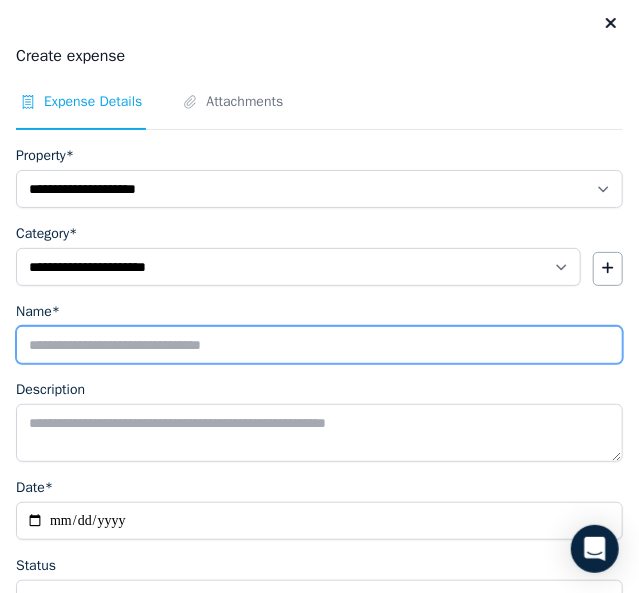 type on "**********" 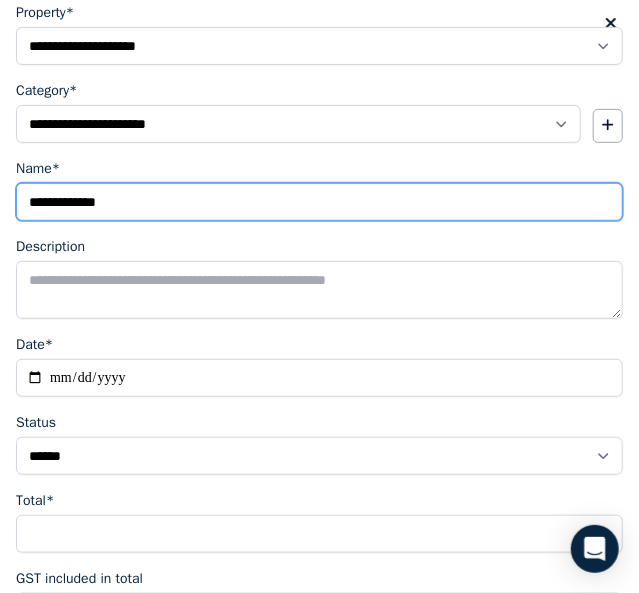 scroll, scrollTop: 144, scrollLeft: 0, axis: vertical 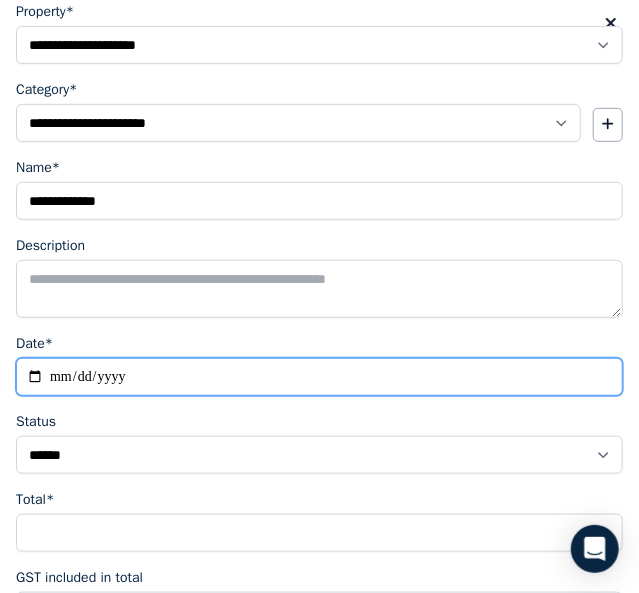 click on "Date*" at bounding box center (319, 377) 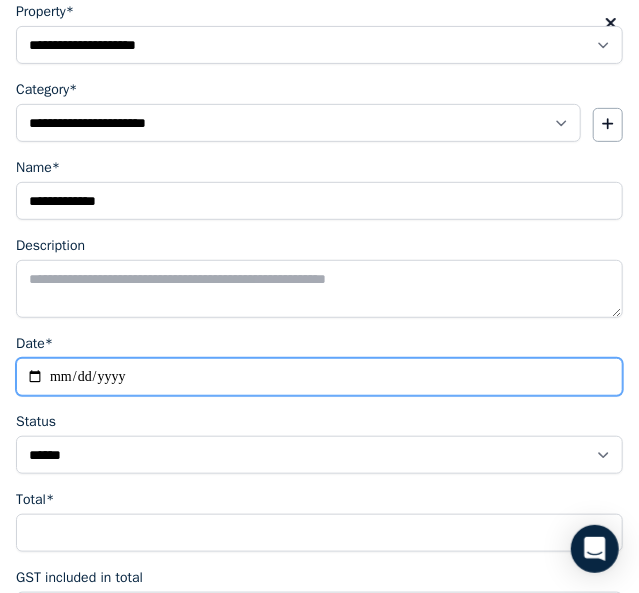 click on "Date*" at bounding box center (319, 377) 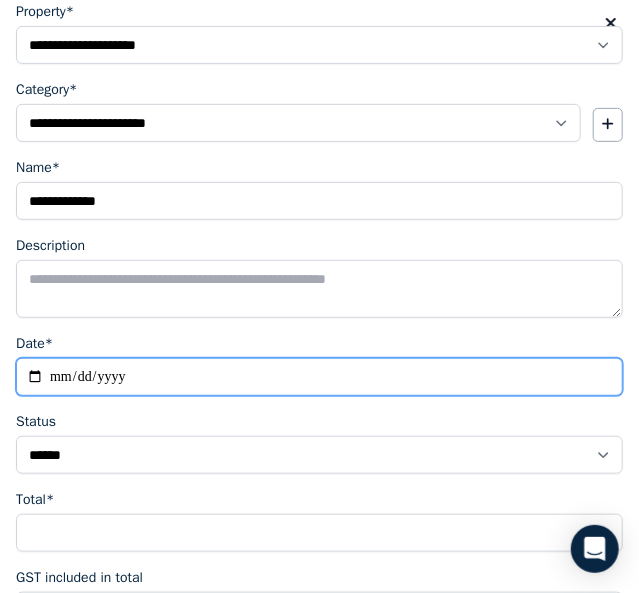type on "**********" 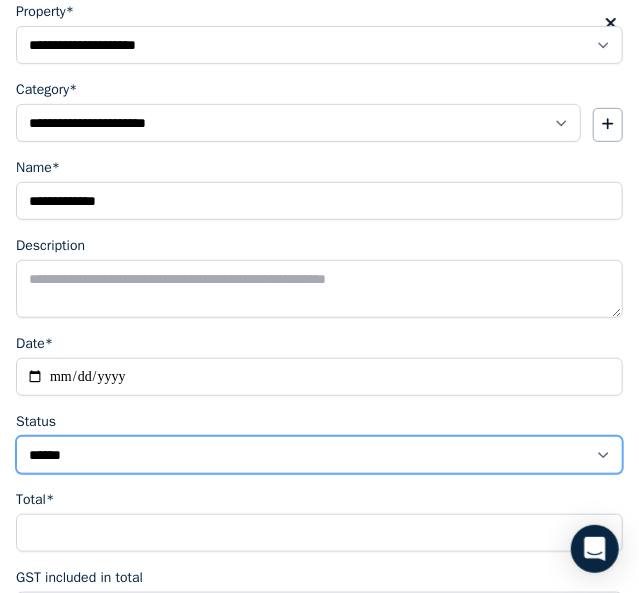 click on "****** ****" at bounding box center [319, 455] 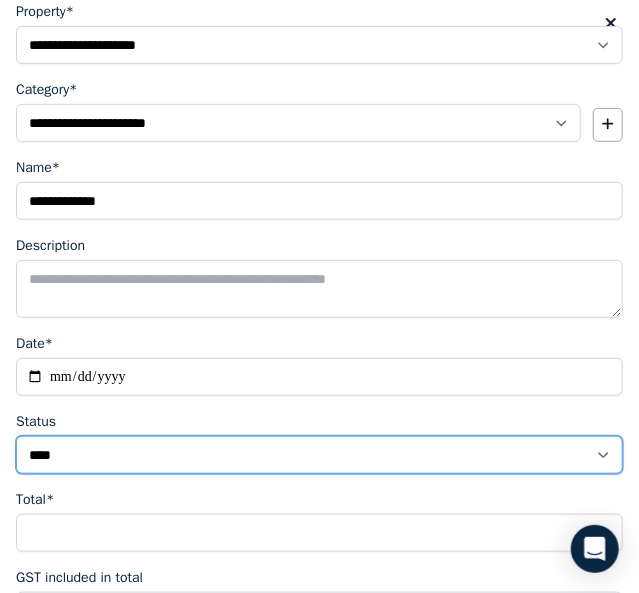 click on "****** ****" at bounding box center [319, 455] 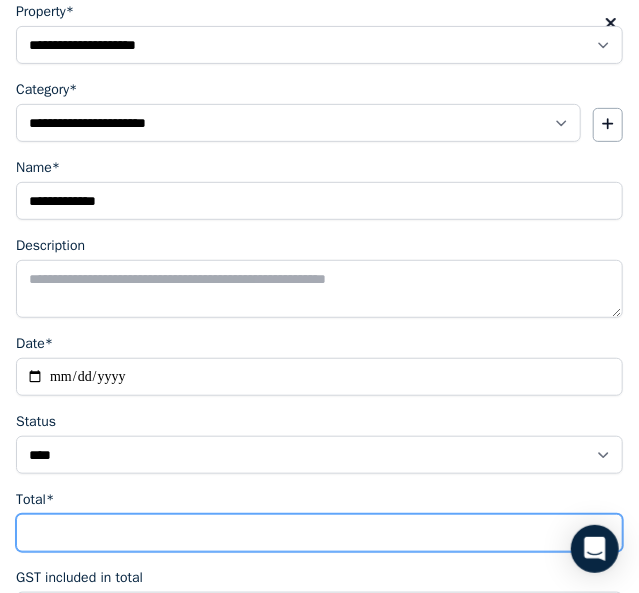 click on "Total*" at bounding box center [319, 533] 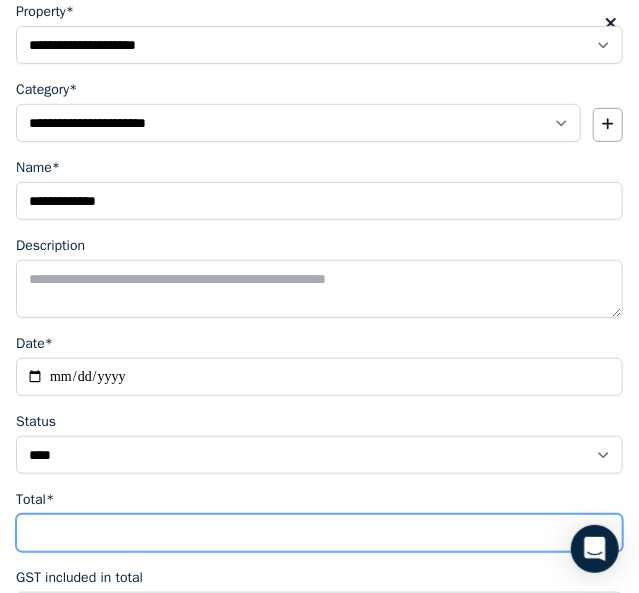 type on "*" 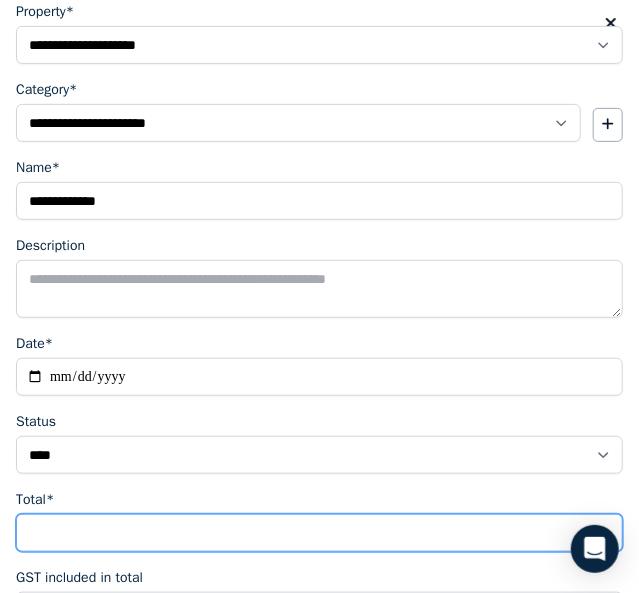 type on "****" 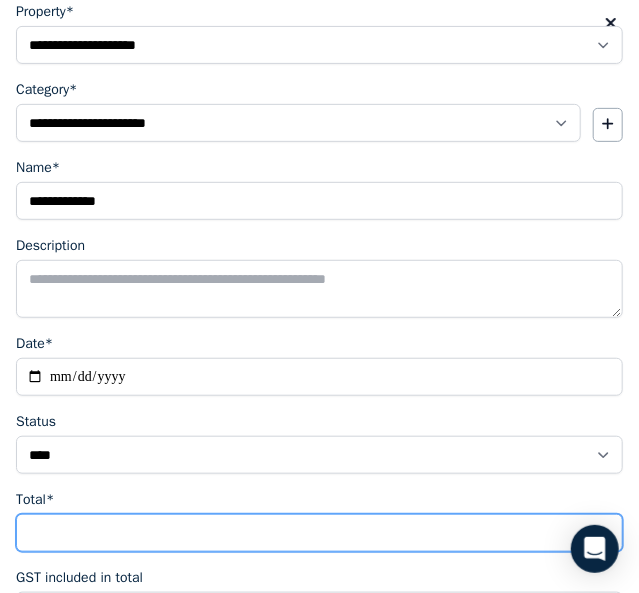 type 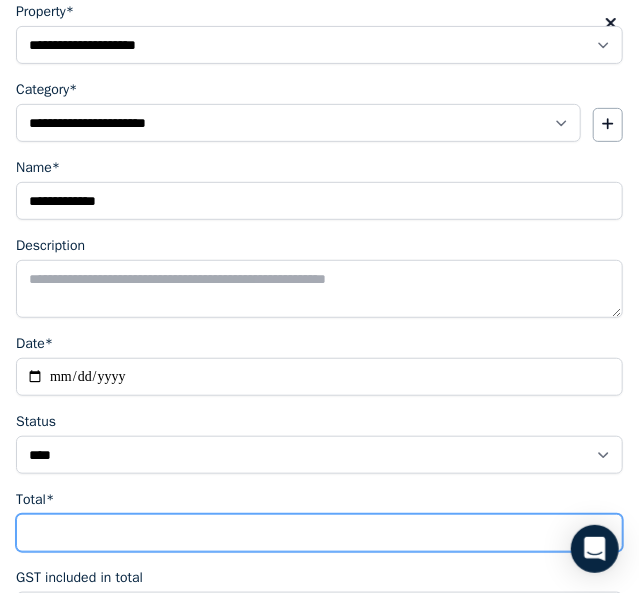 type on "*" 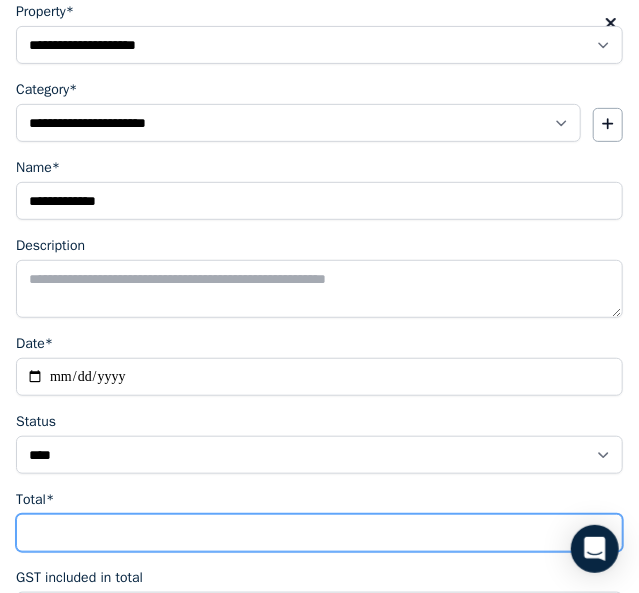 type on "*****" 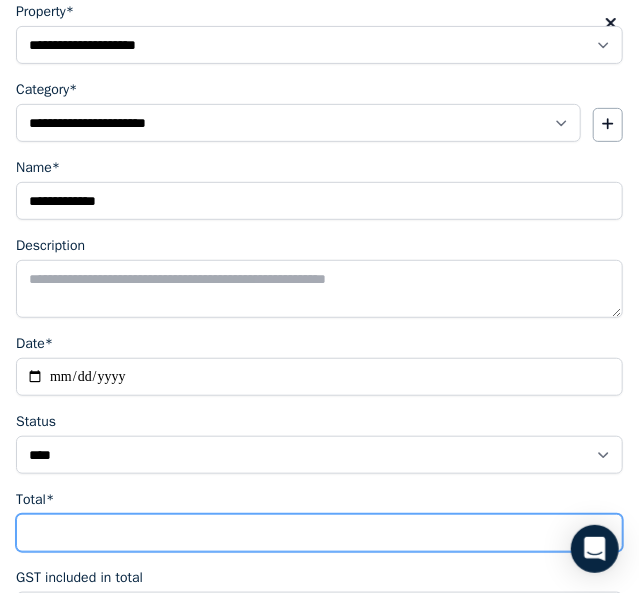 type on "*****" 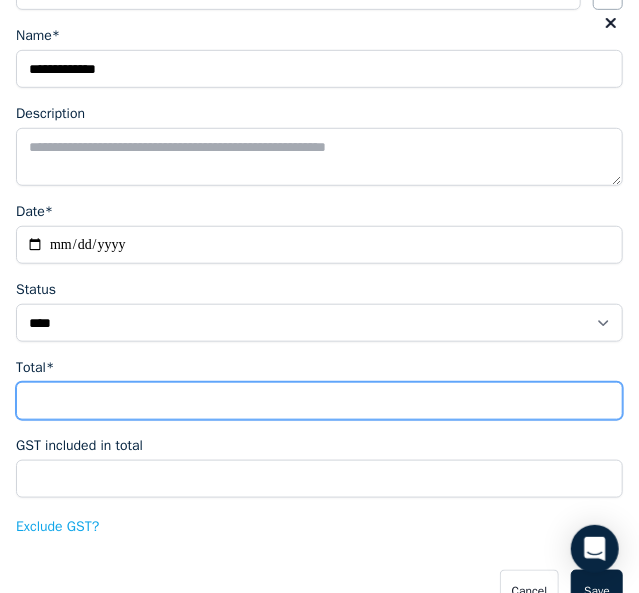 scroll, scrollTop: 360, scrollLeft: 0, axis: vertical 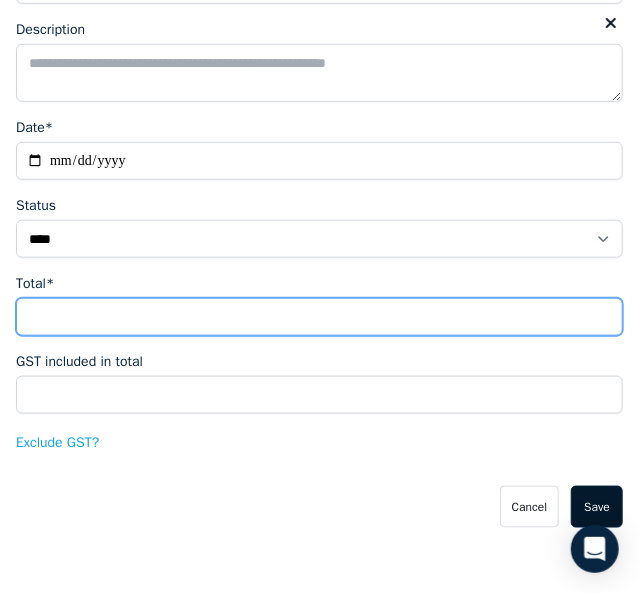 type on "******" 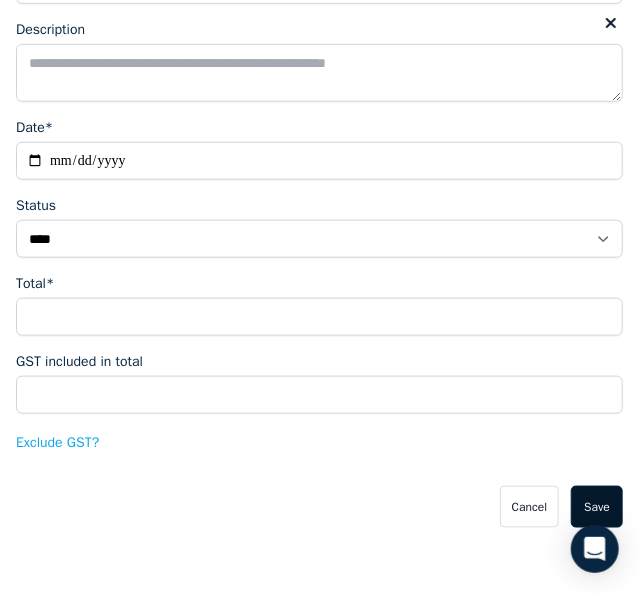 click on "Save" at bounding box center [597, 507] 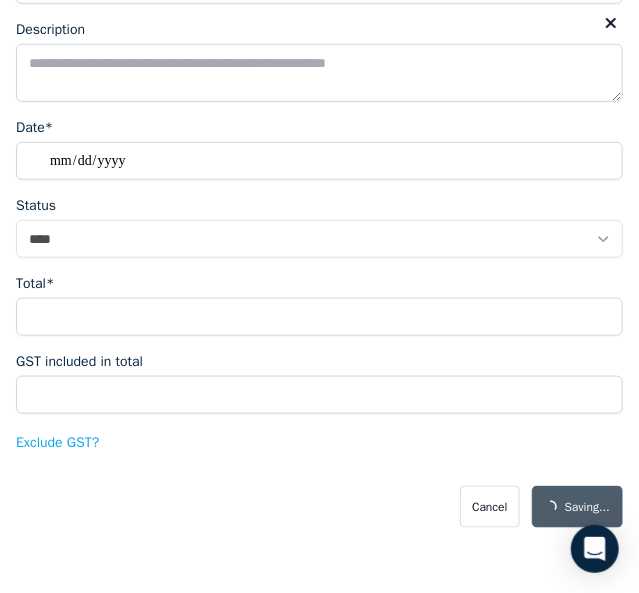 select on "**********" 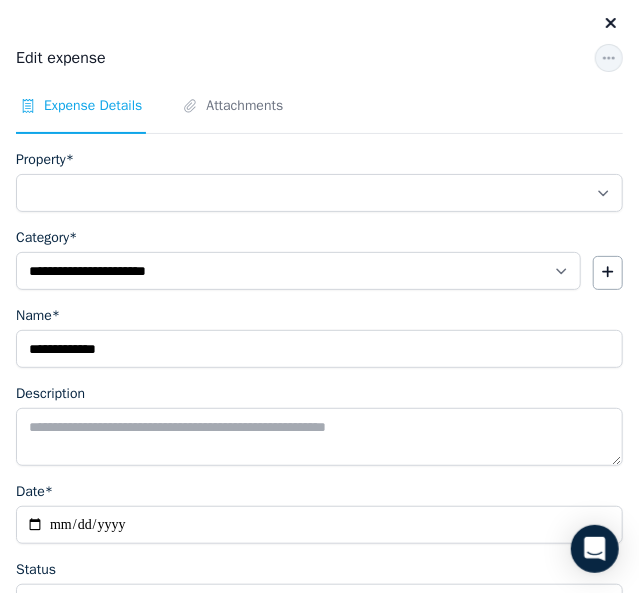 select on "**********" 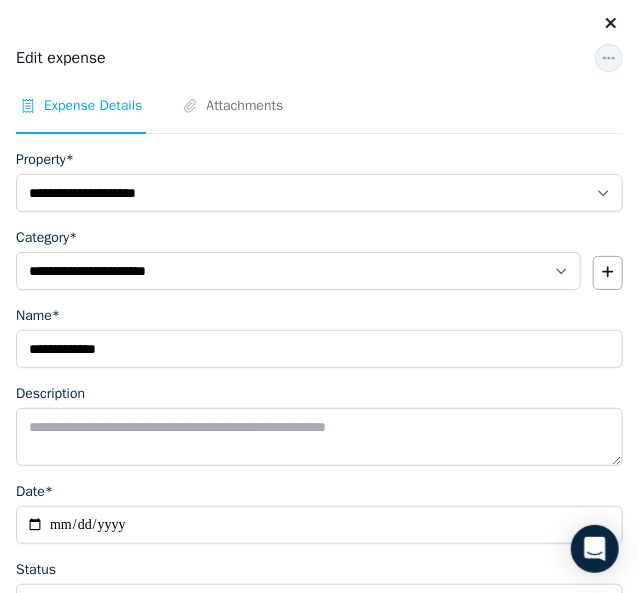 click 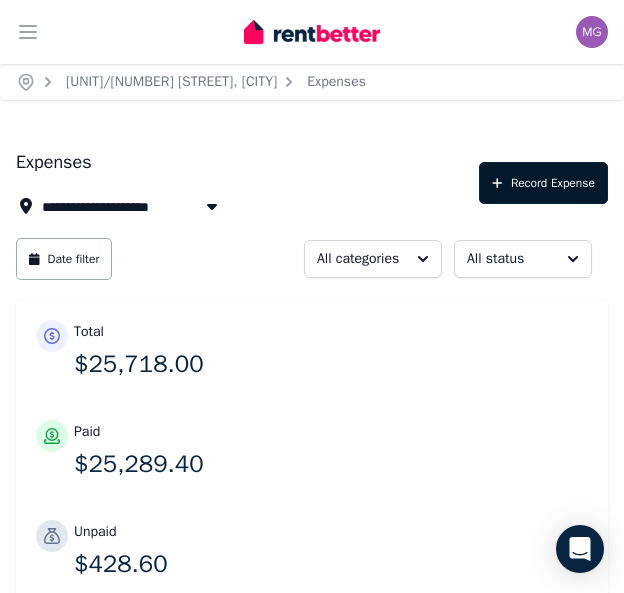 click 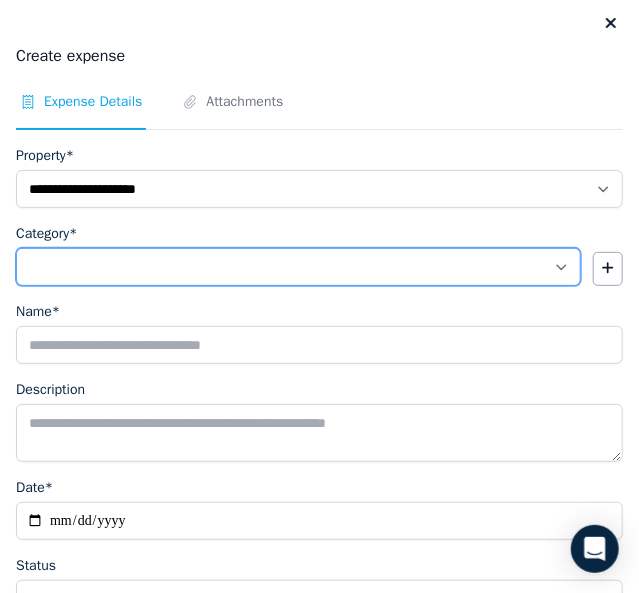 click on "**********" at bounding box center [298, 267] 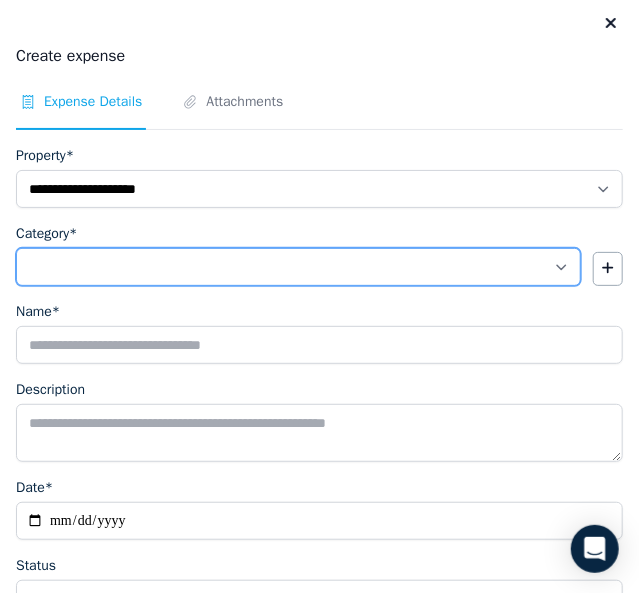 select on "**********" 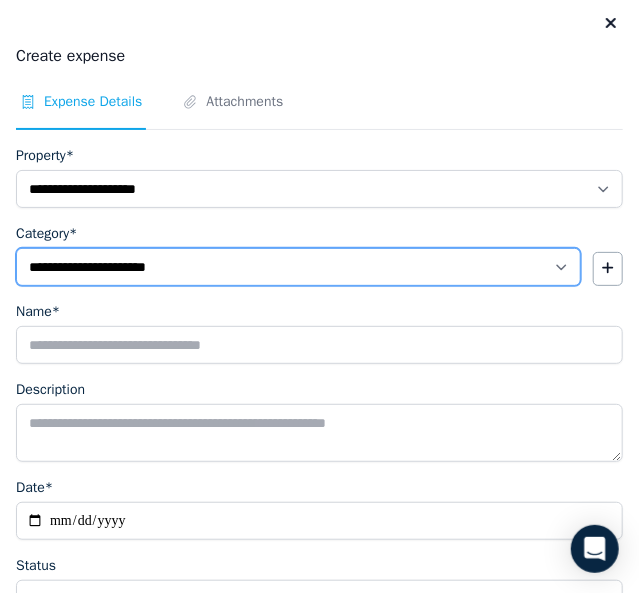 click on "**********" at bounding box center (298, 267) 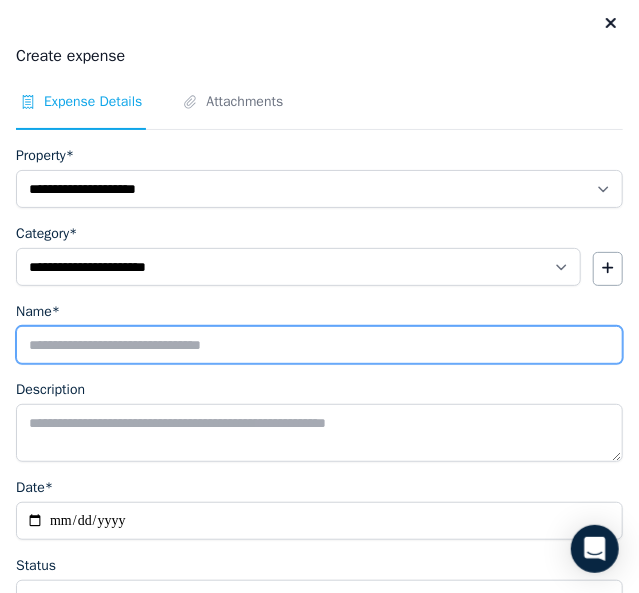 click on "Name*" at bounding box center (319, 345) 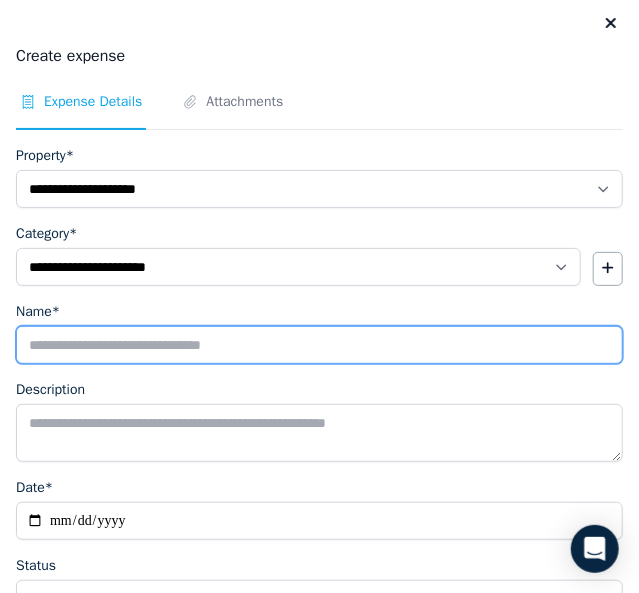 type on "**********" 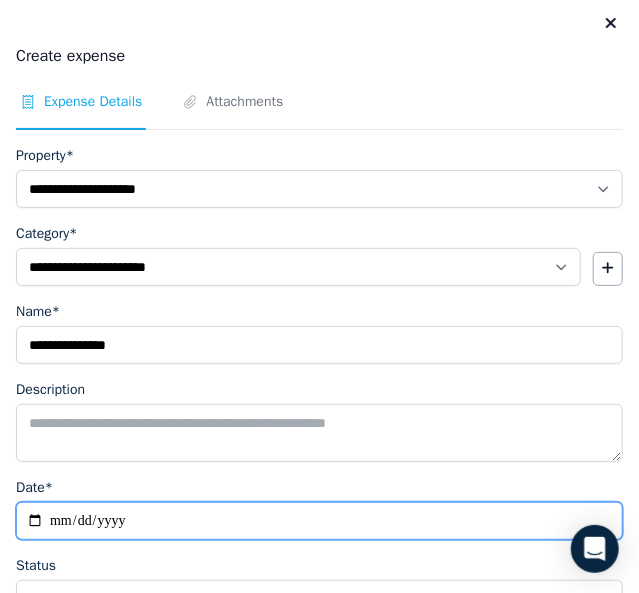click on "Date*" at bounding box center (319, 521) 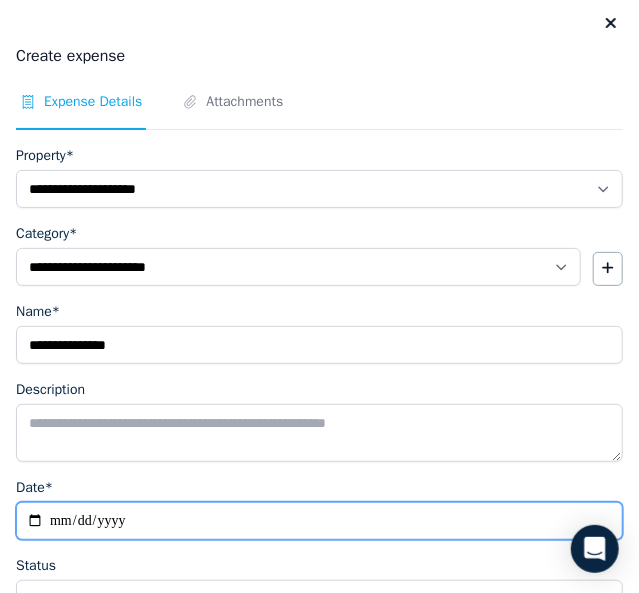 type on "**********" 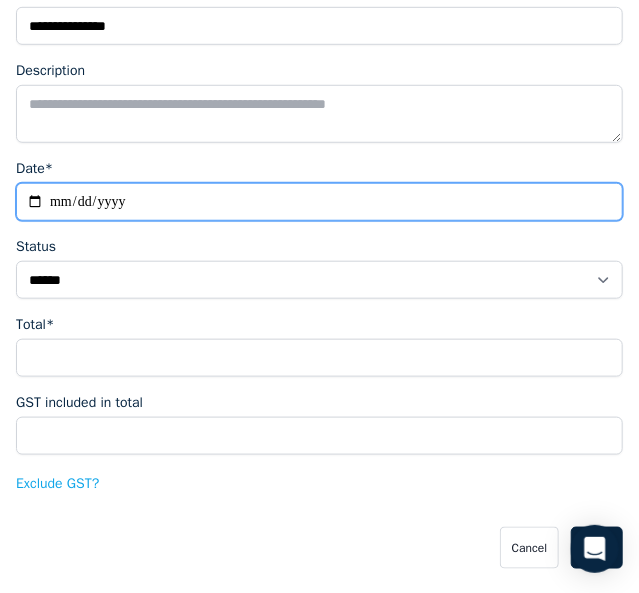 scroll, scrollTop: 320, scrollLeft: 0, axis: vertical 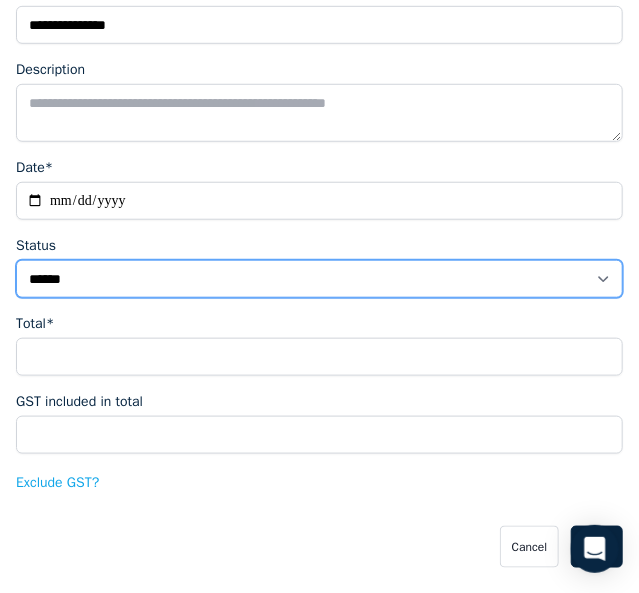 click on "****** ****" at bounding box center (319, 279) 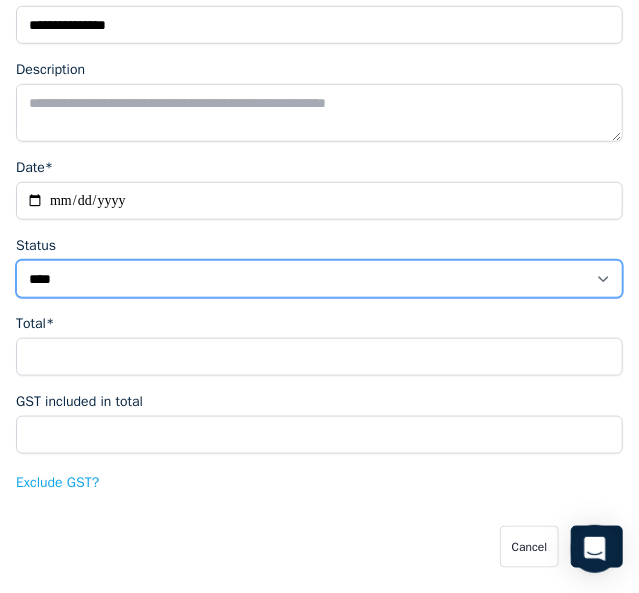 click on "****** ****" at bounding box center (319, 279) 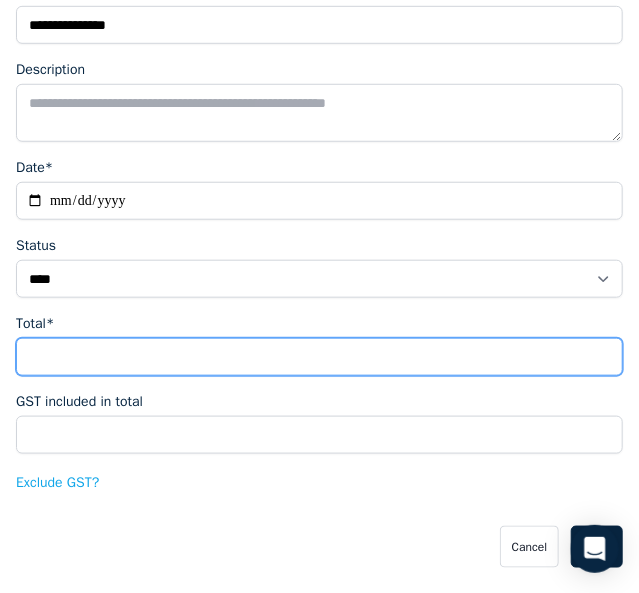 click on "Total*" at bounding box center [319, 357] 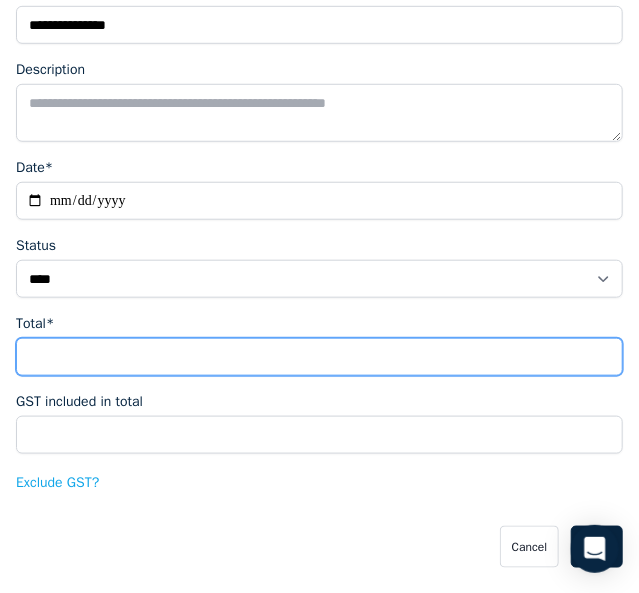 type on "*" 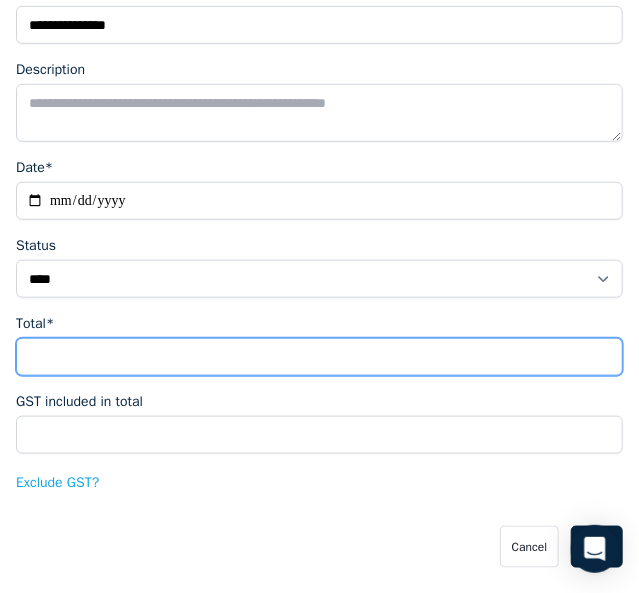 type on "****" 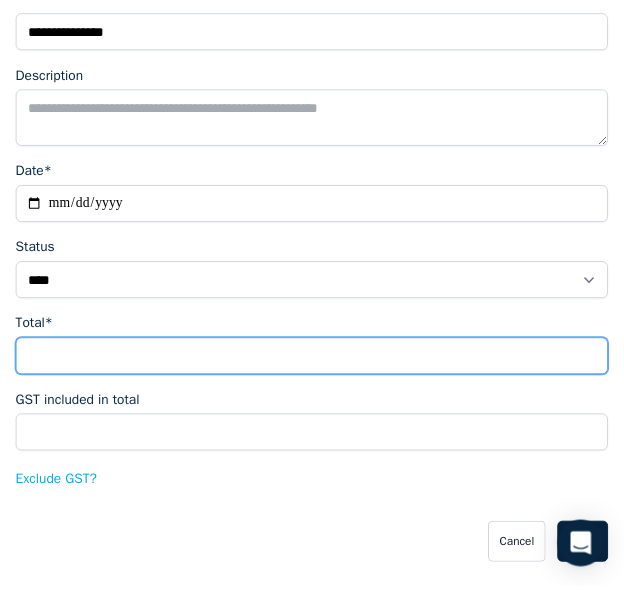 scroll, scrollTop: 360, scrollLeft: 0, axis: vertical 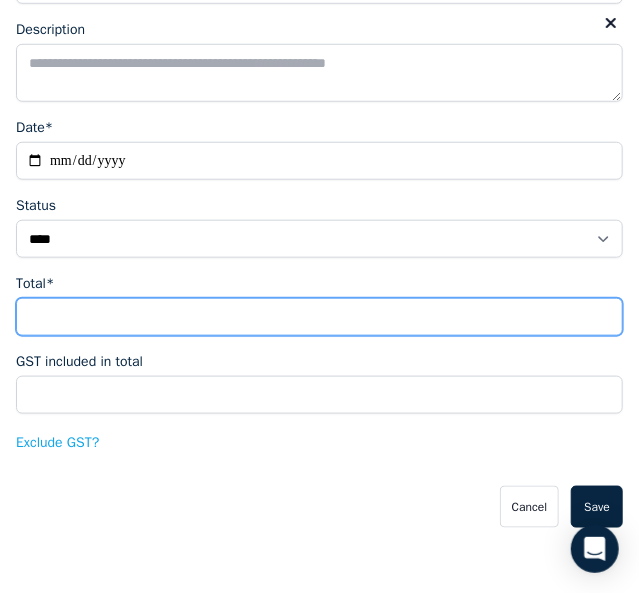 type on "******" 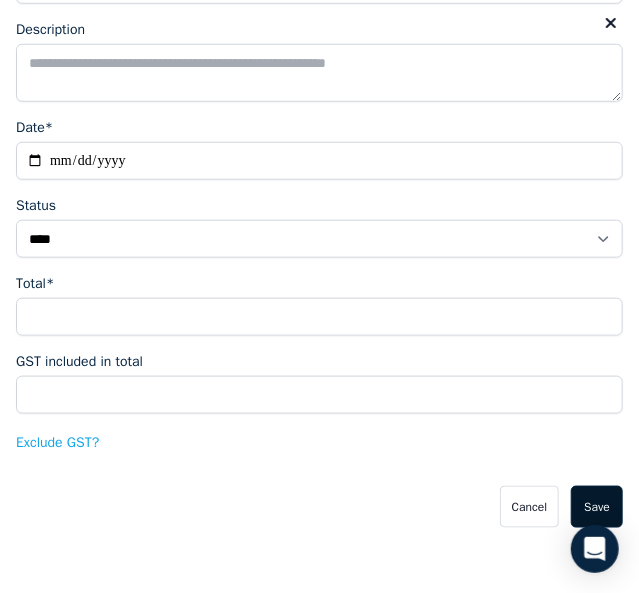 click on "Save" at bounding box center [597, 507] 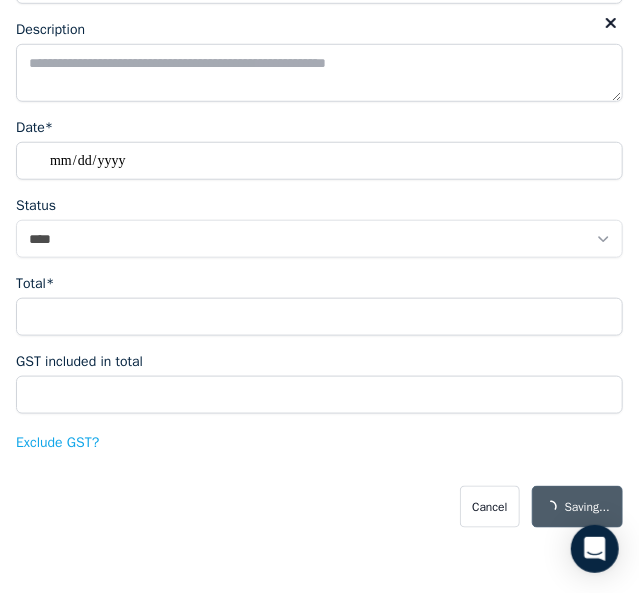 select on "**********" 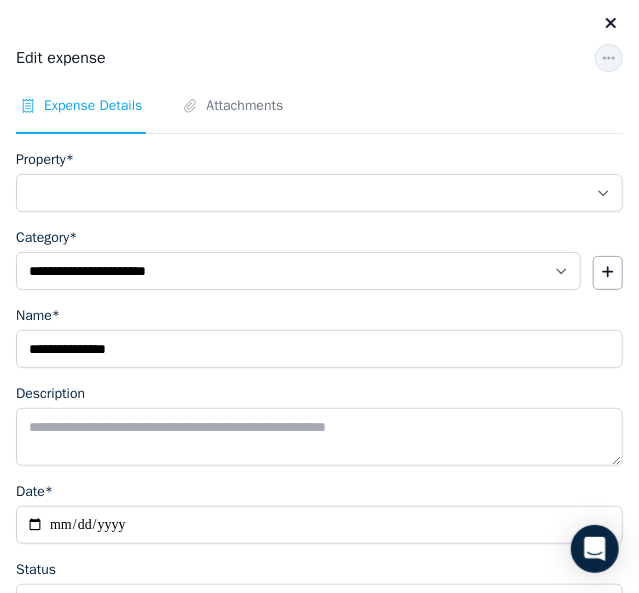 select on "**********" 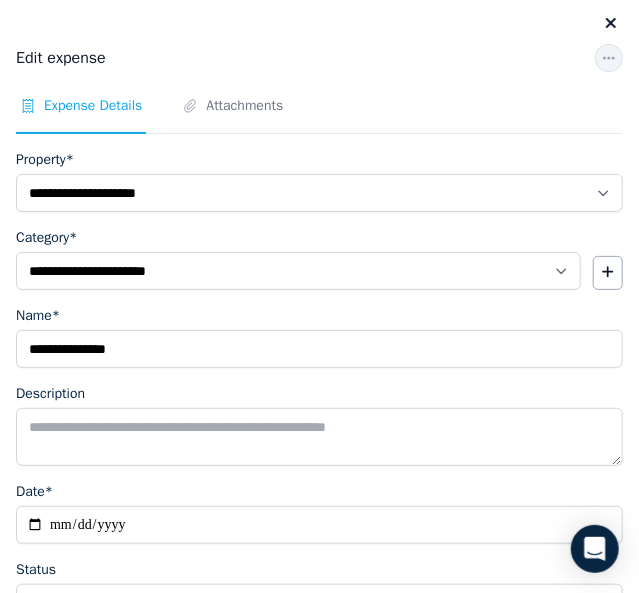 click 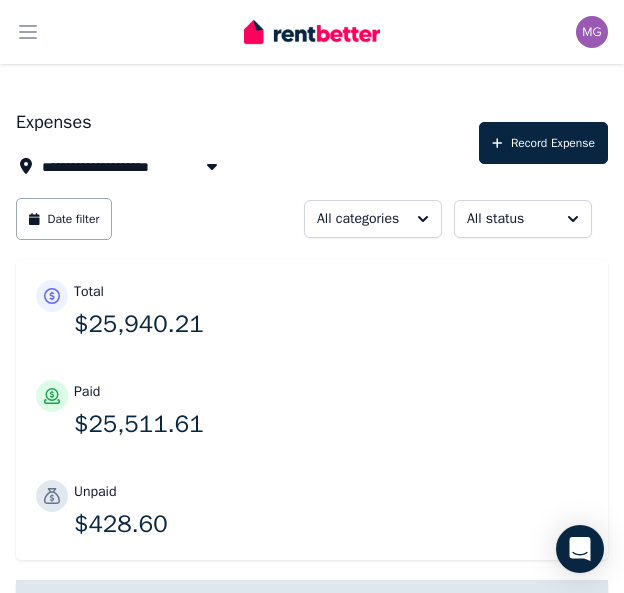 scroll, scrollTop: 0, scrollLeft: 0, axis: both 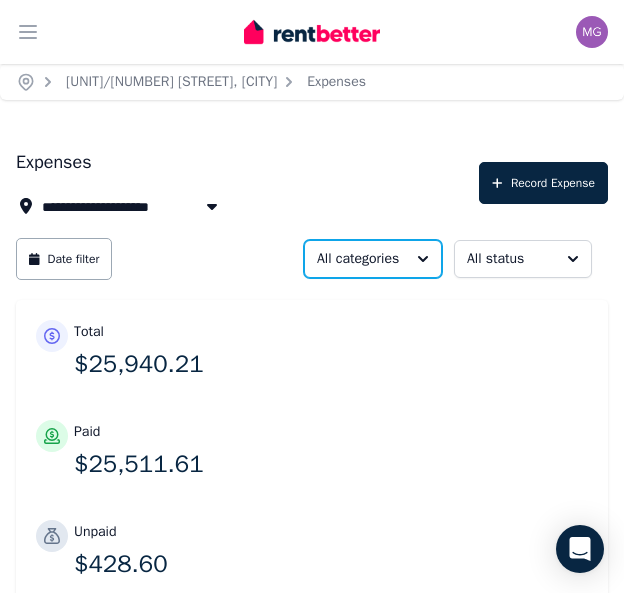 click on "All categories" at bounding box center (373, 259) 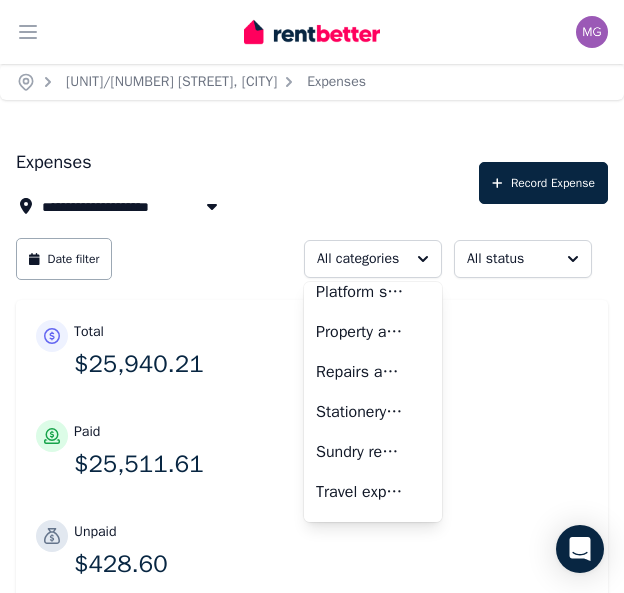 scroll, scrollTop: 768, scrollLeft: 0, axis: vertical 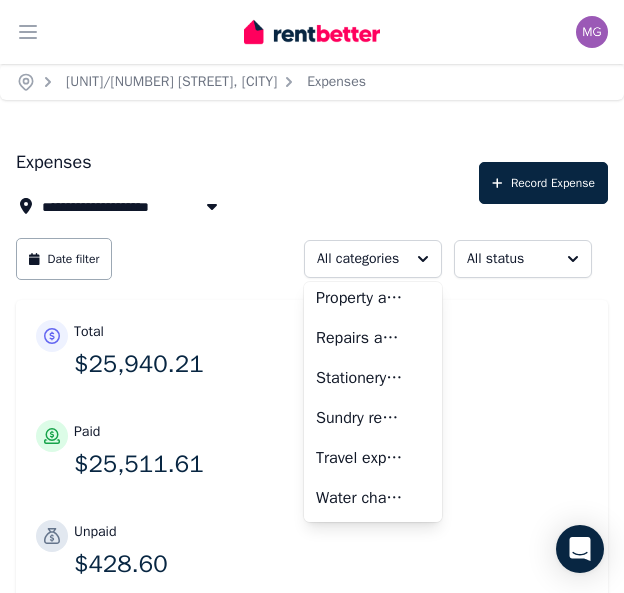 click on "Water charges" at bounding box center [361, 498] 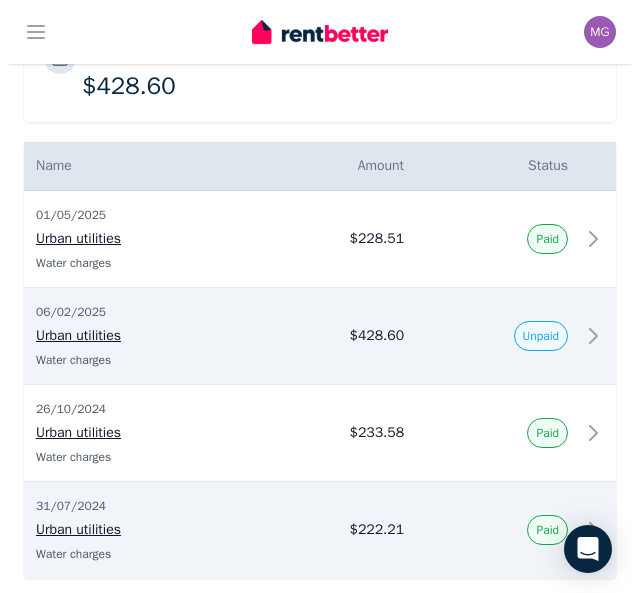 scroll, scrollTop: 482, scrollLeft: 0, axis: vertical 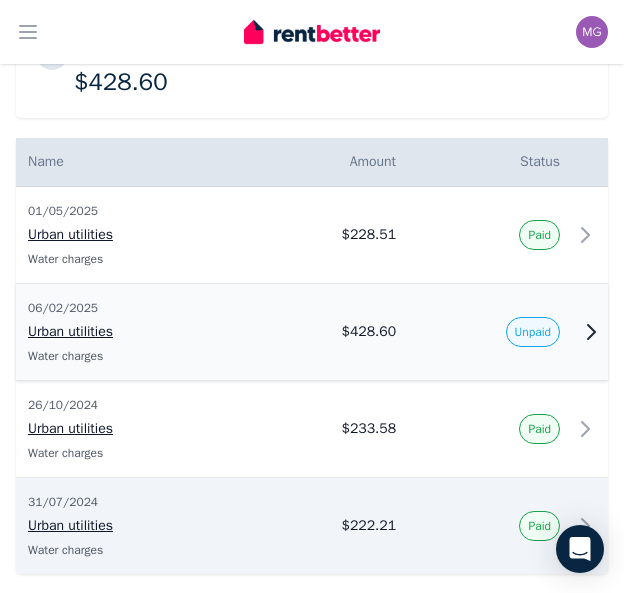 click on "Unpaid" at bounding box center [533, 332] 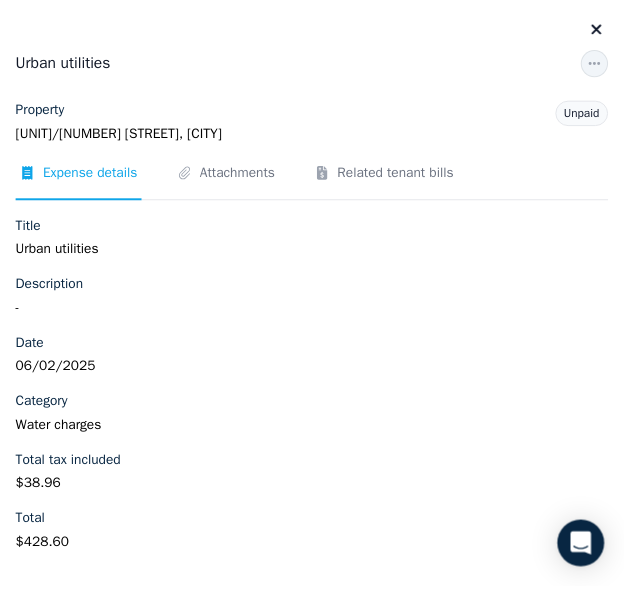 scroll, scrollTop: 4, scrollLeft: 0, axis: vertical 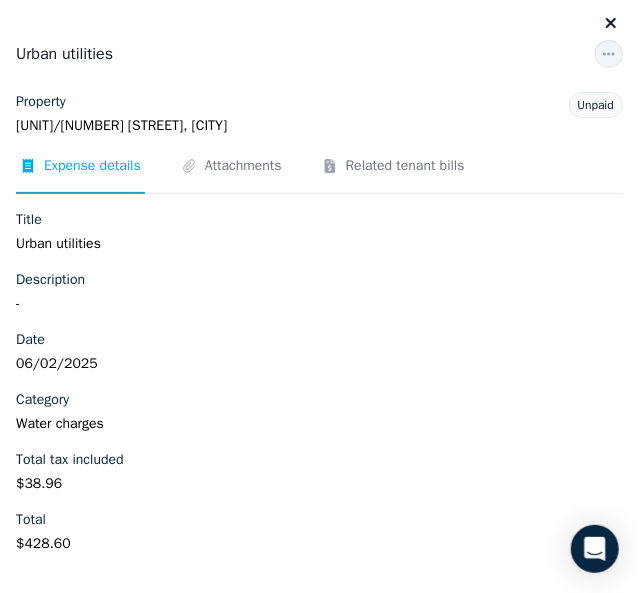 click on "Unpaid" at bounding box center [596, 105] 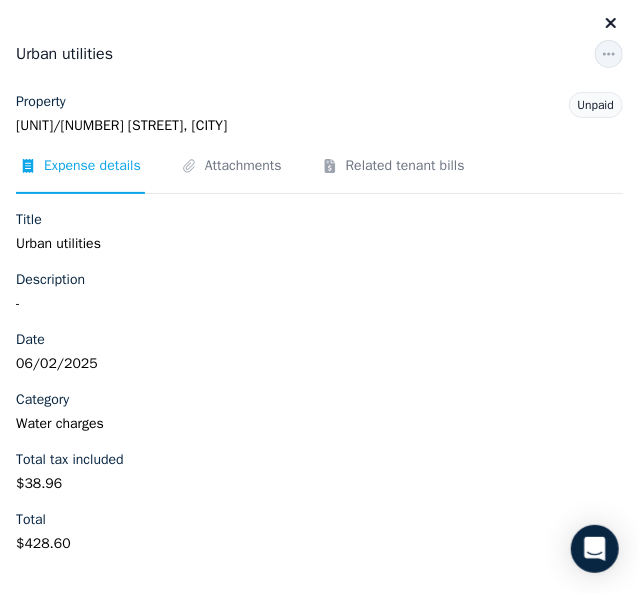 click 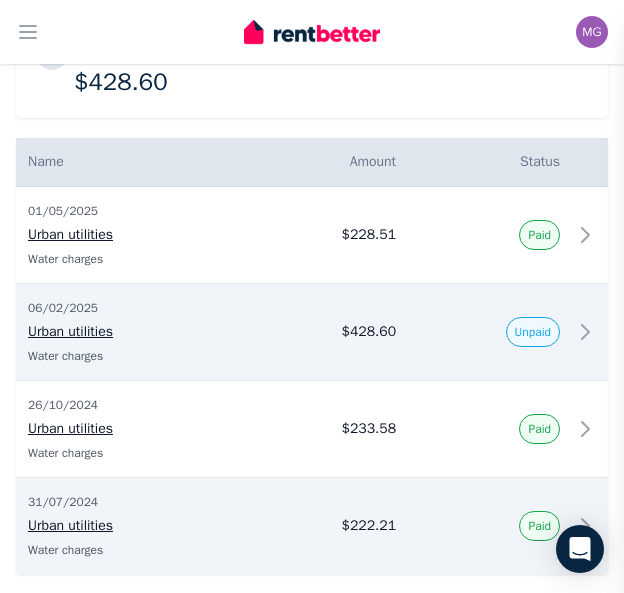 scroll, scrollTop: 0, scrollLeft: 0, axis: both 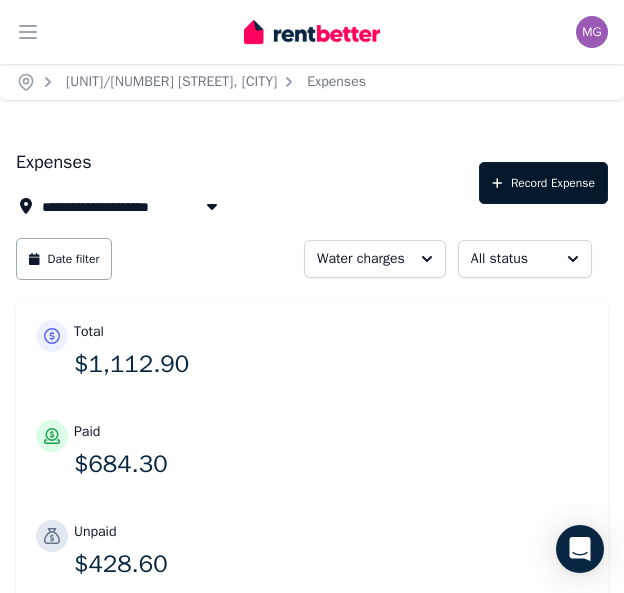 click on "Record Expense" at bounding box center [543, 183] 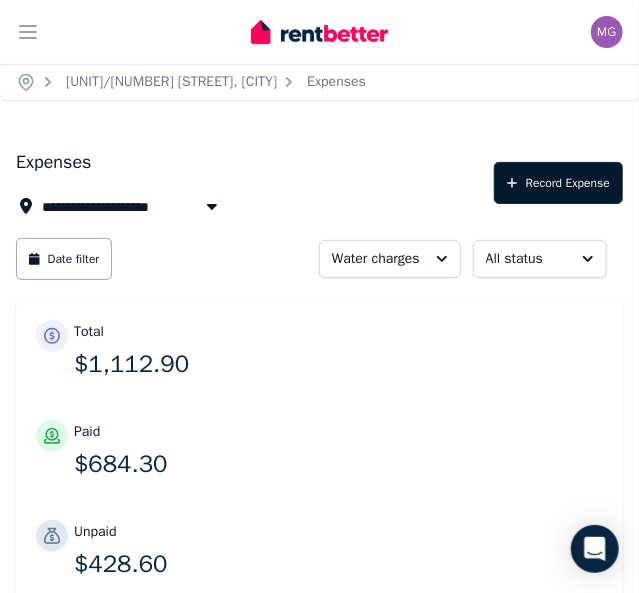 select on "**********" 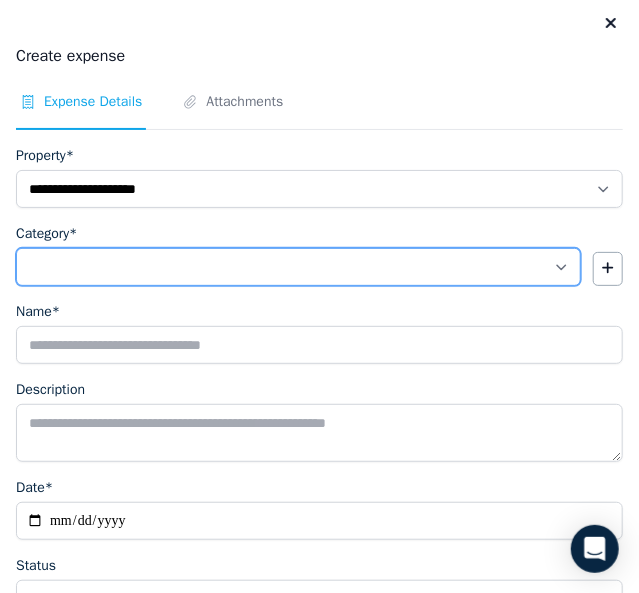 click on "**********" at bounding box center (298, 267) 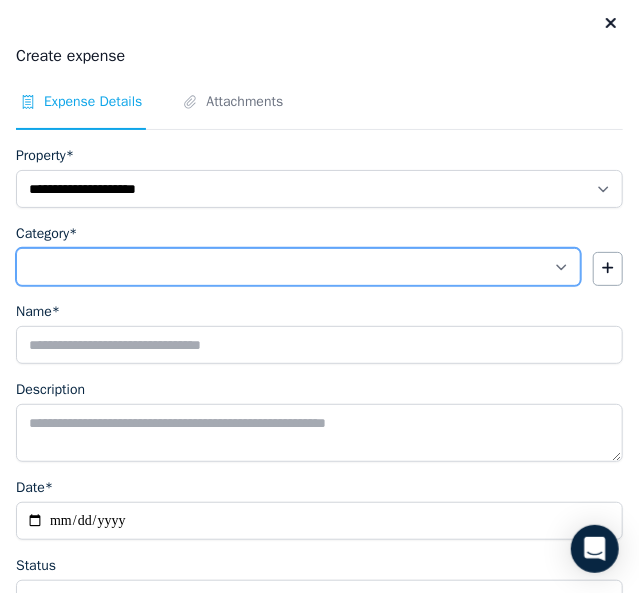 select on "**********" 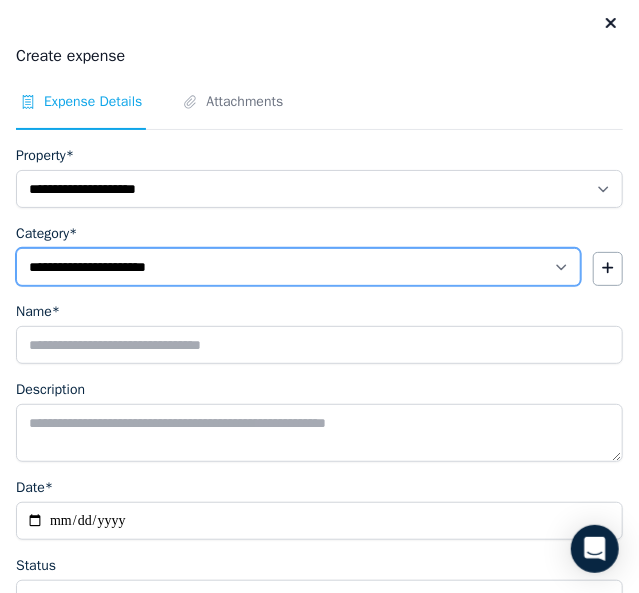 click on "**********" at bounding box center (298, 267) 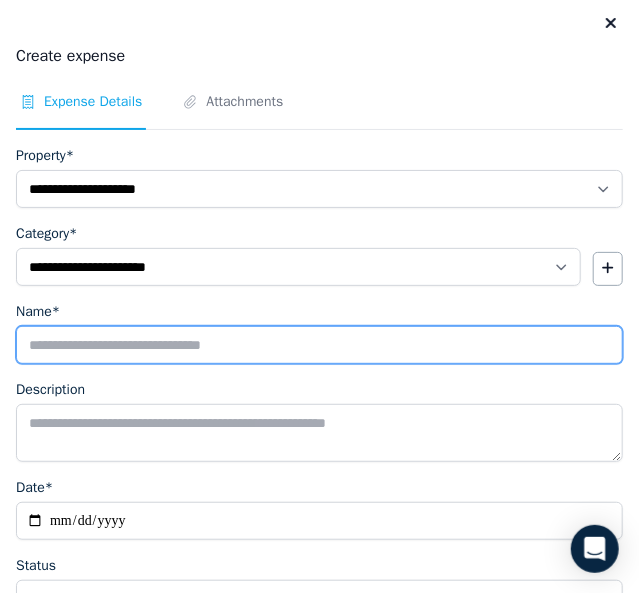 click on "Name*" at bounding box center [319, 345] 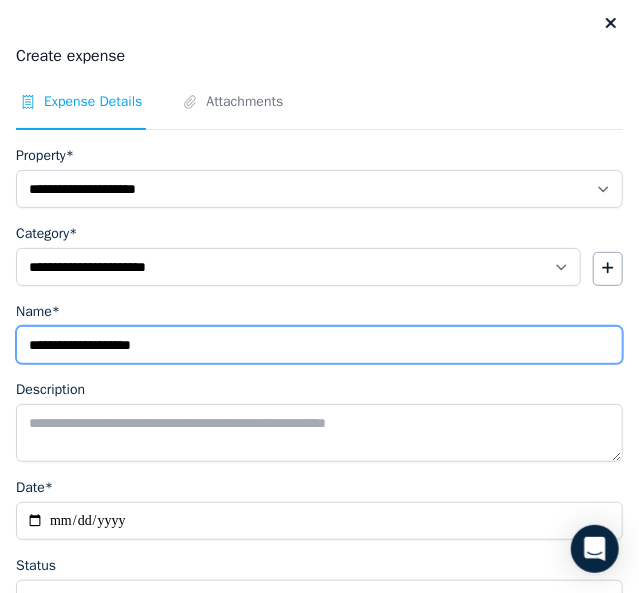 type on "**********" 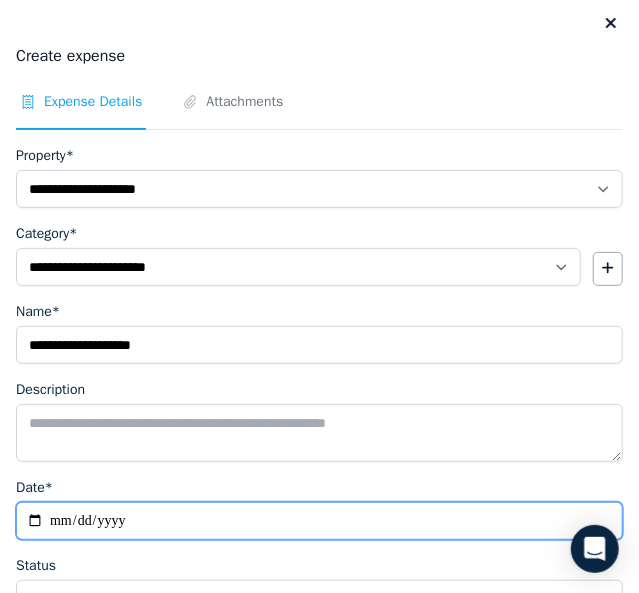 click on "Date*" at bounding box center (319, 521) 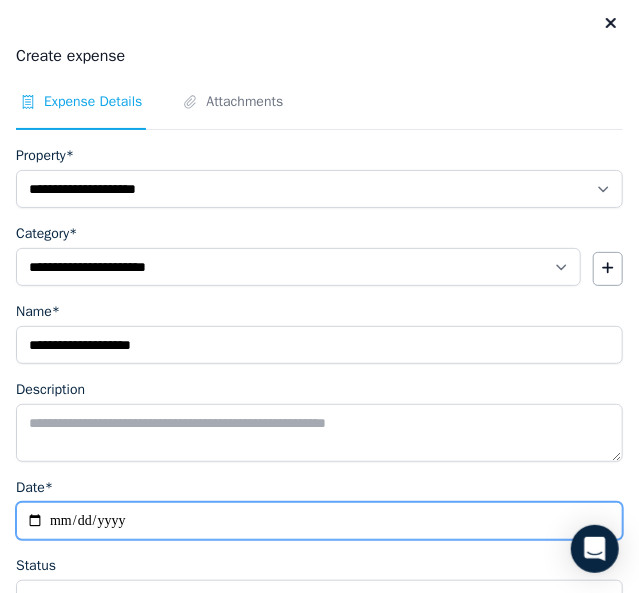 type on "**********" 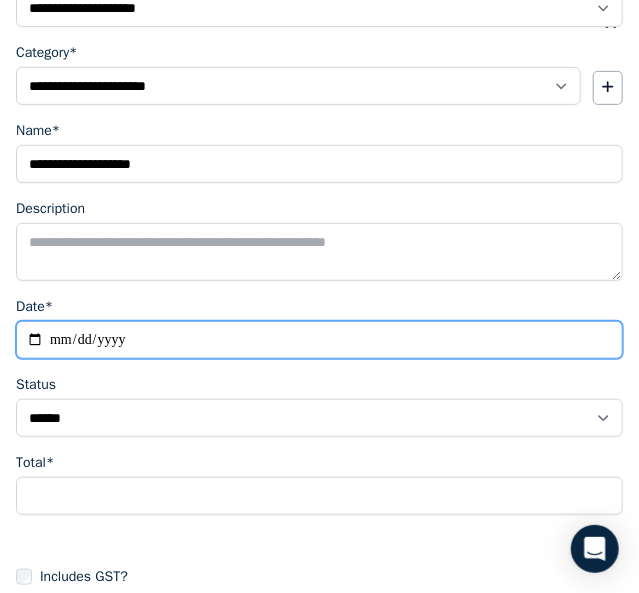 scroll, scrollTop: 182, scrollLeft: 0, axis: vertical 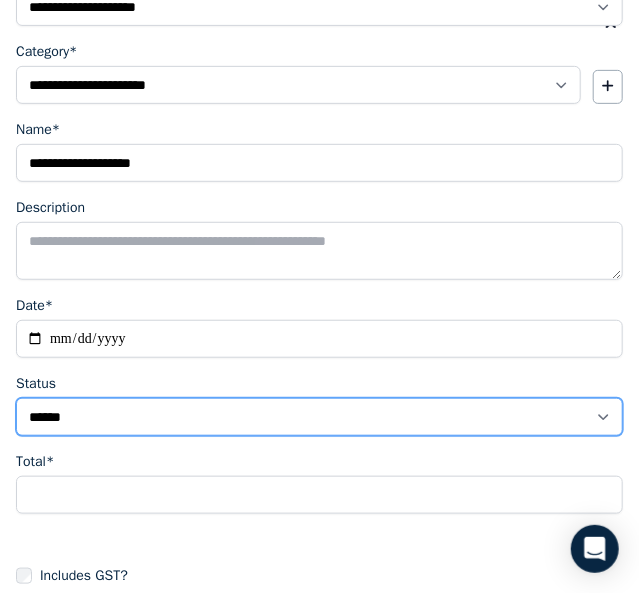 click on "****** ****" at bounding box center (319, 417) 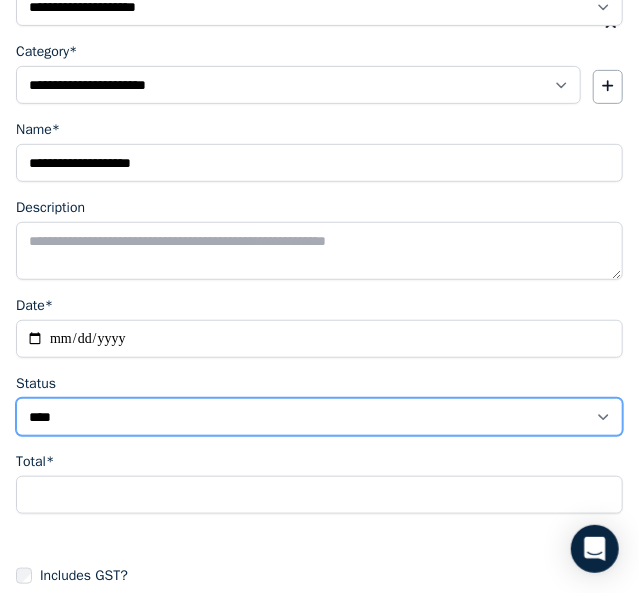 click on "****** ****" at bounding box center (319, 417) 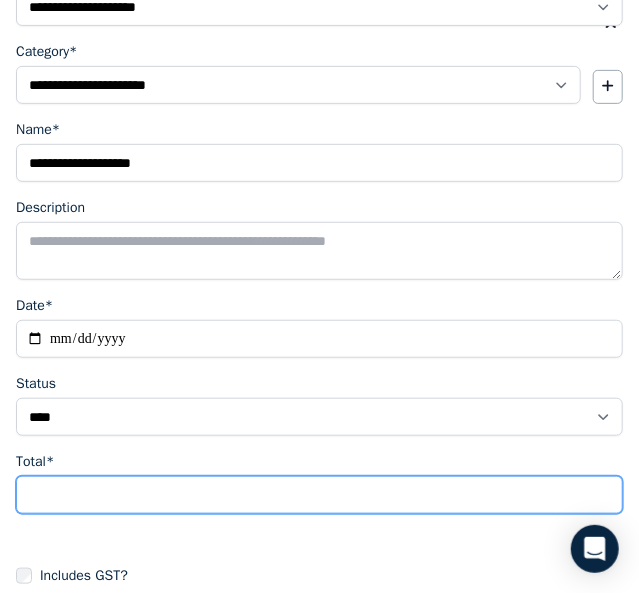 click on "Total*" at bounding box center (319, 495) 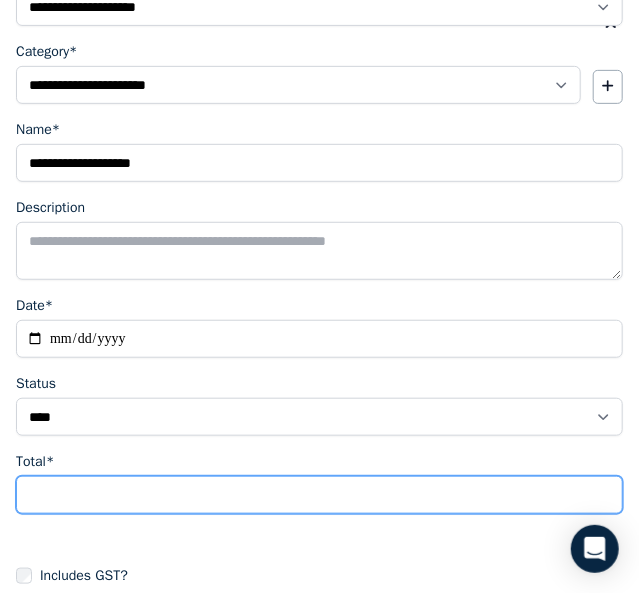 scroll, scrollTop: 315, scrollLeft: 0, axis: vertical 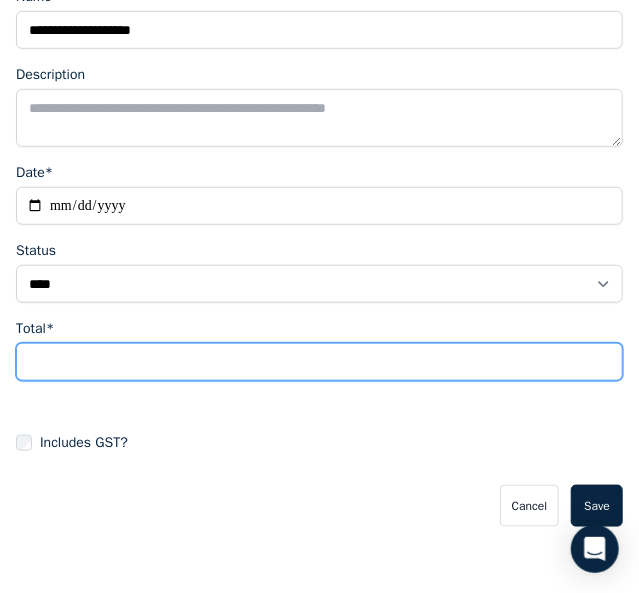 type on "****" 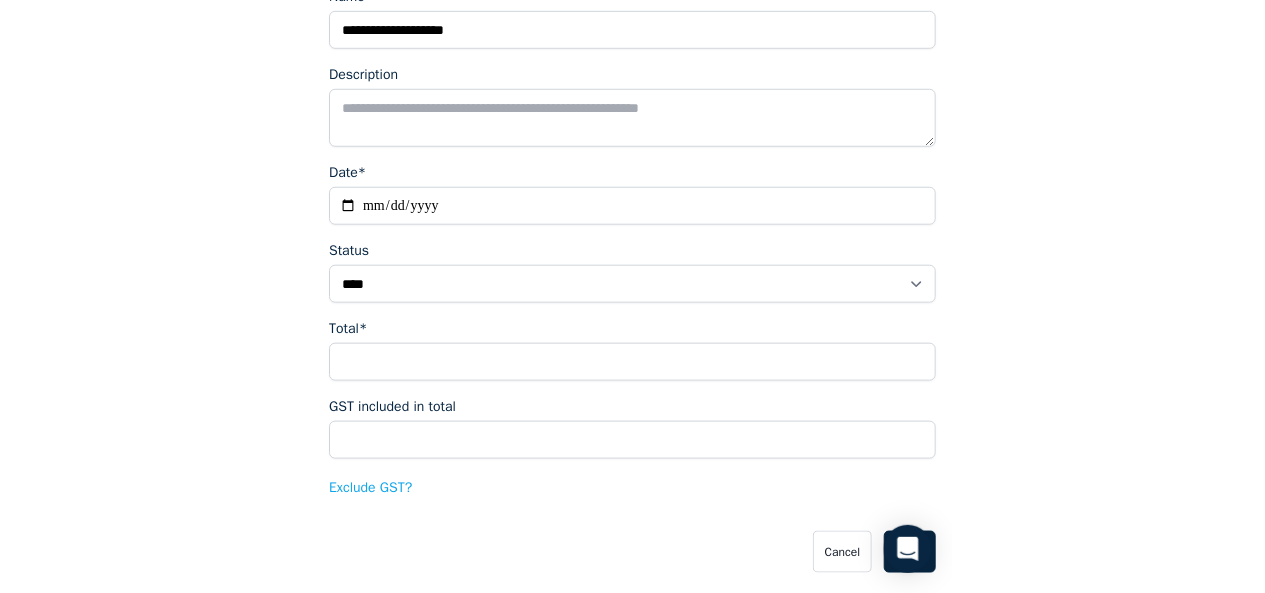 scroll, scrollTop: 360, scrollLeft: 0, axis: vertical 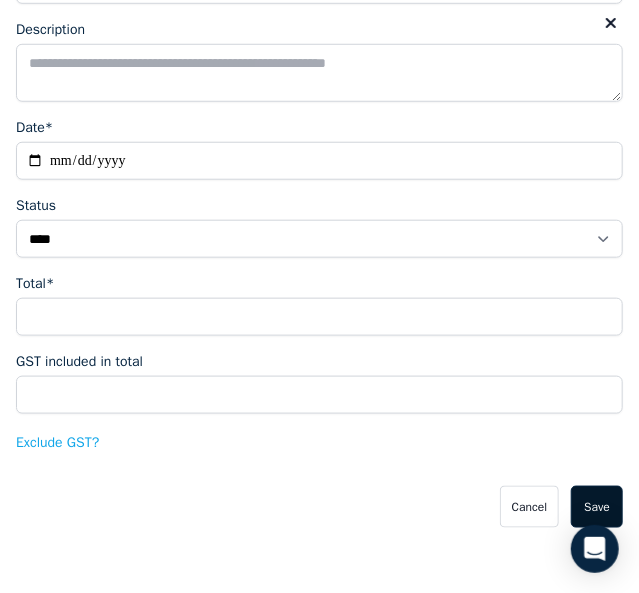 click on "Save" at bounding box center (597, 507) 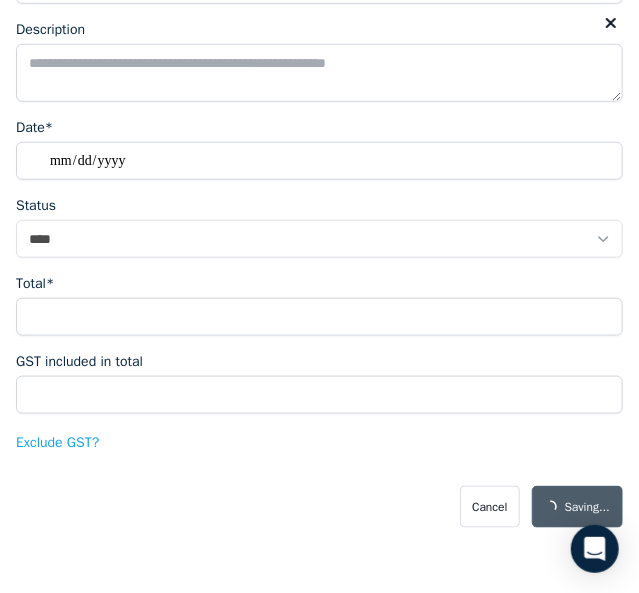select on "**********" 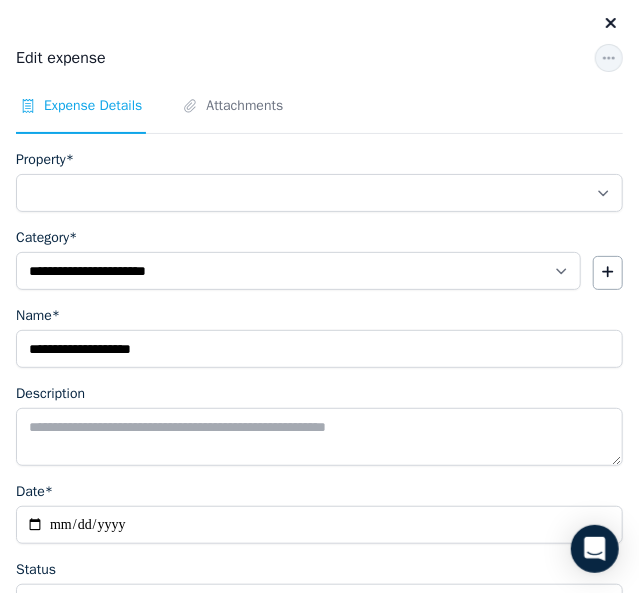 select on "**********" 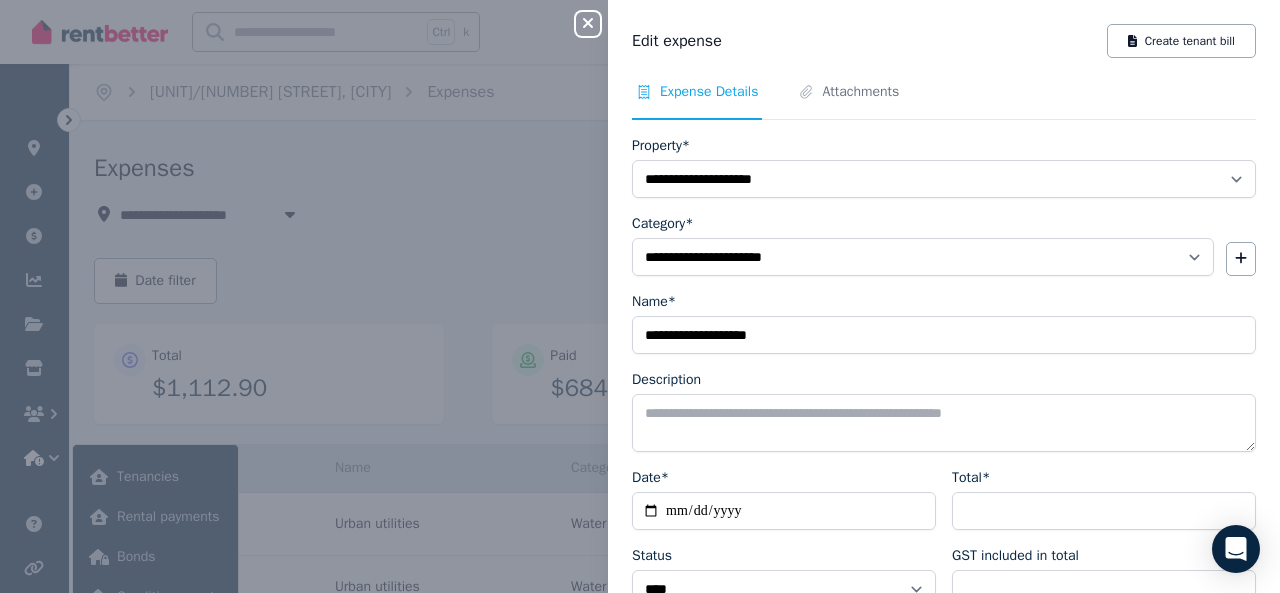 click 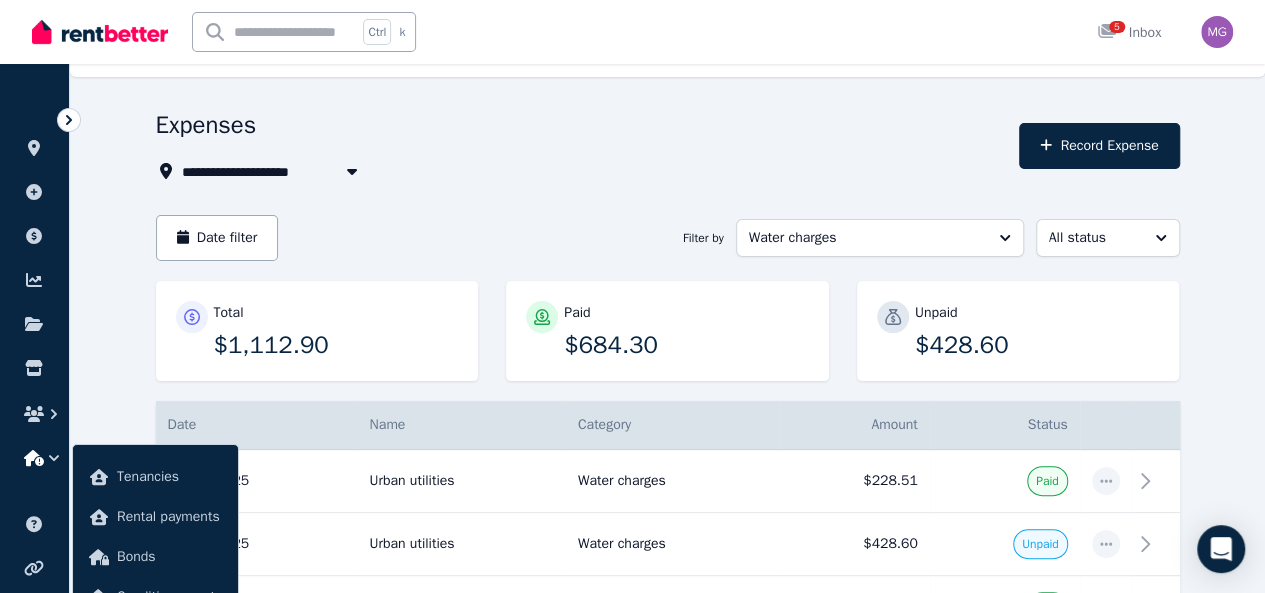 scroll, scrollTop: 42, scrollLeft: 0, axis: vertical 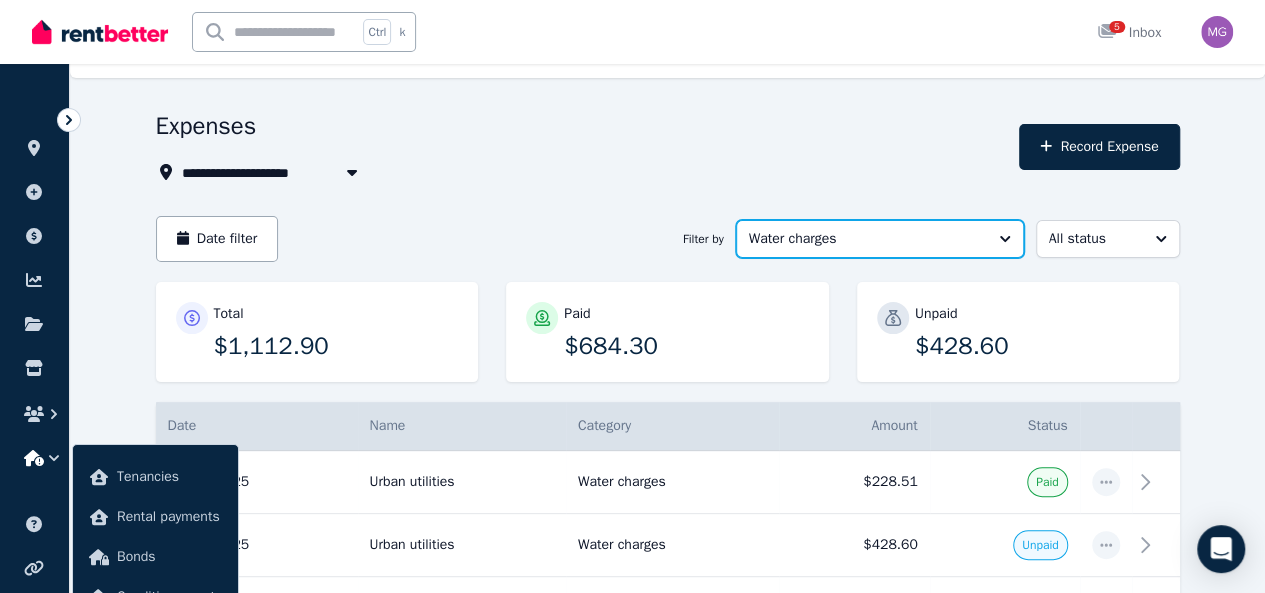 click on "Water charges" at bounding box center [880, 239] 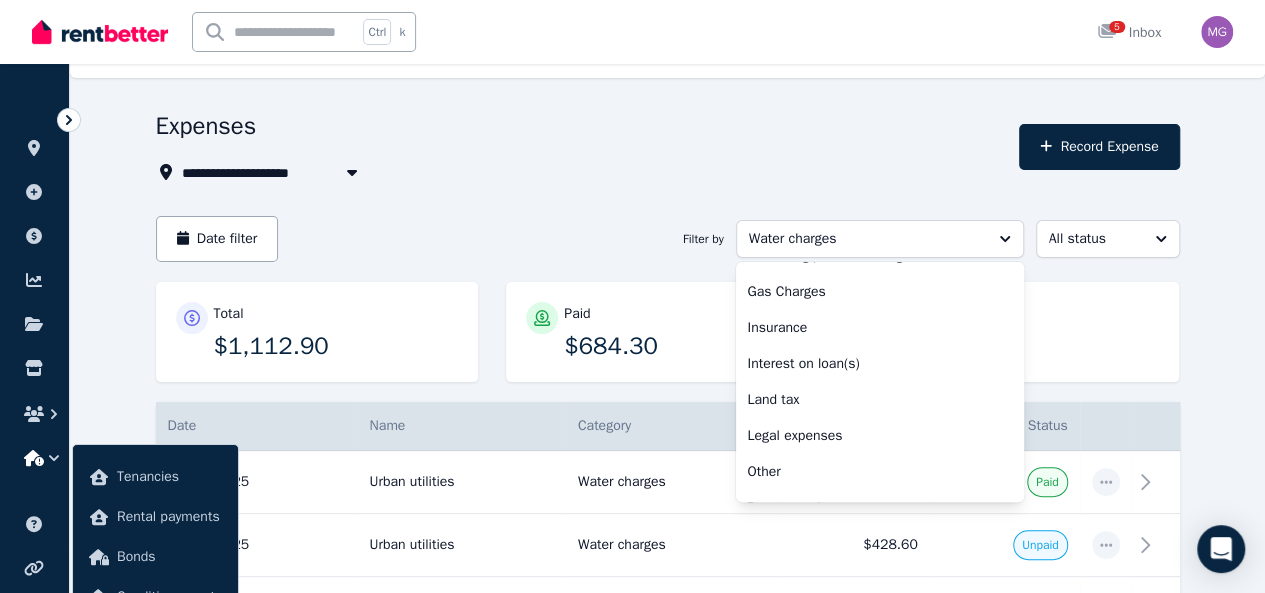 scroll, scrollTop: 0, scrollLeft: 0, axis: both 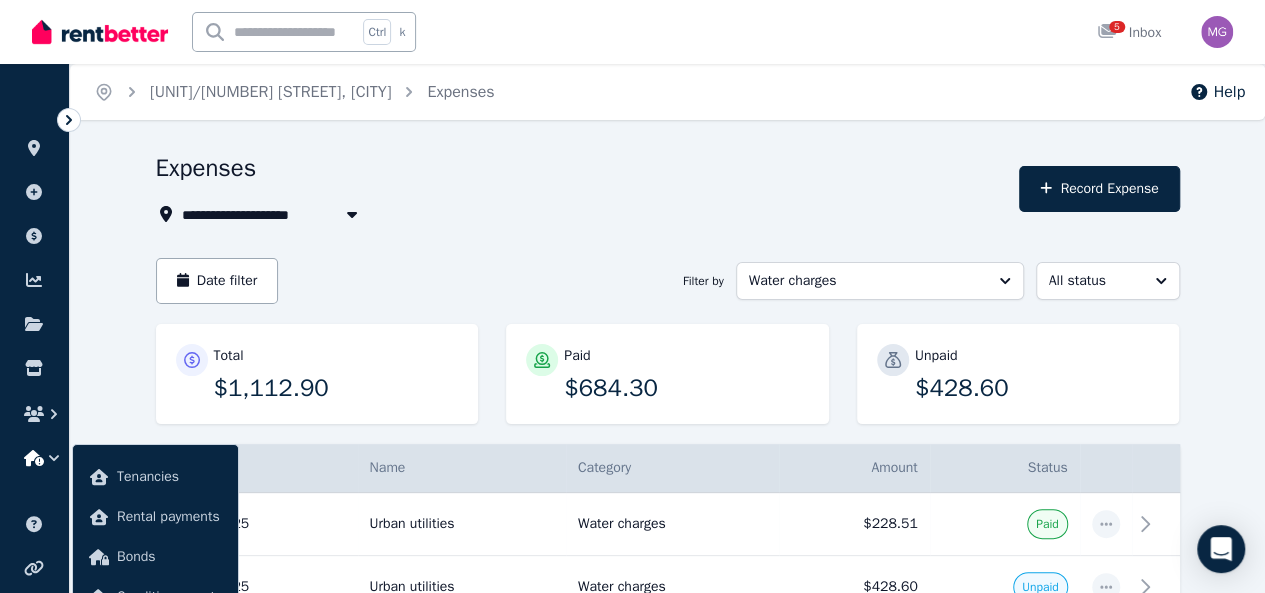 click on "**********" at bounding box center (582, 214) 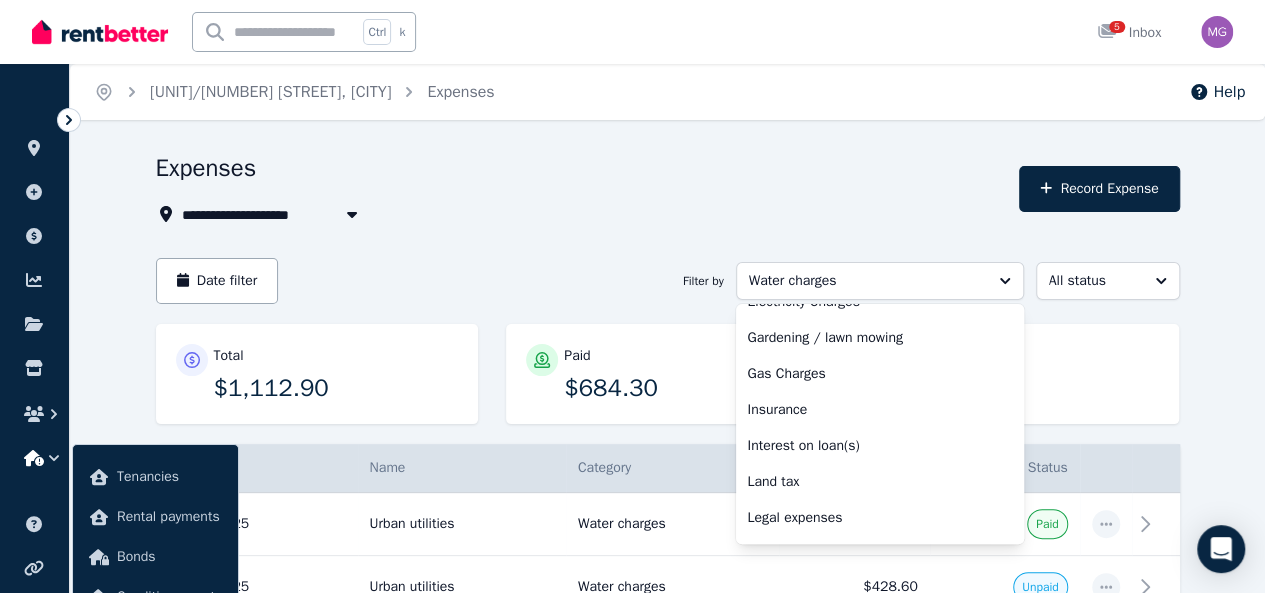 scroll, scrollTop: 0, scrollLeft: 0, axis: both 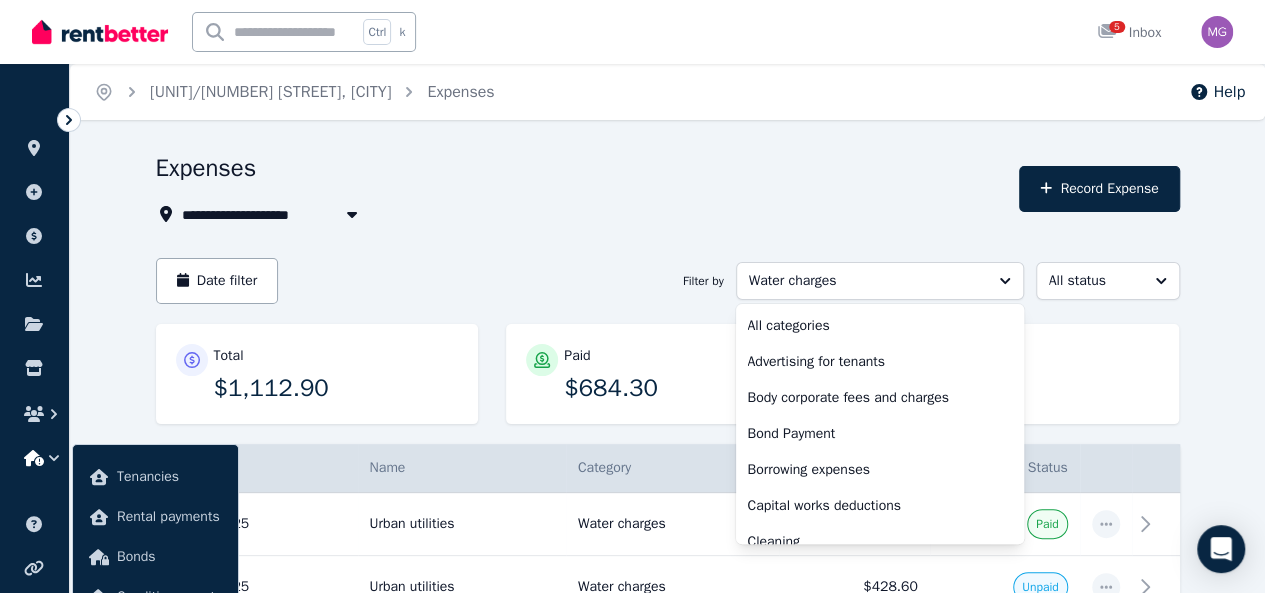 click on "All categories" at bounding box center [868, 326] 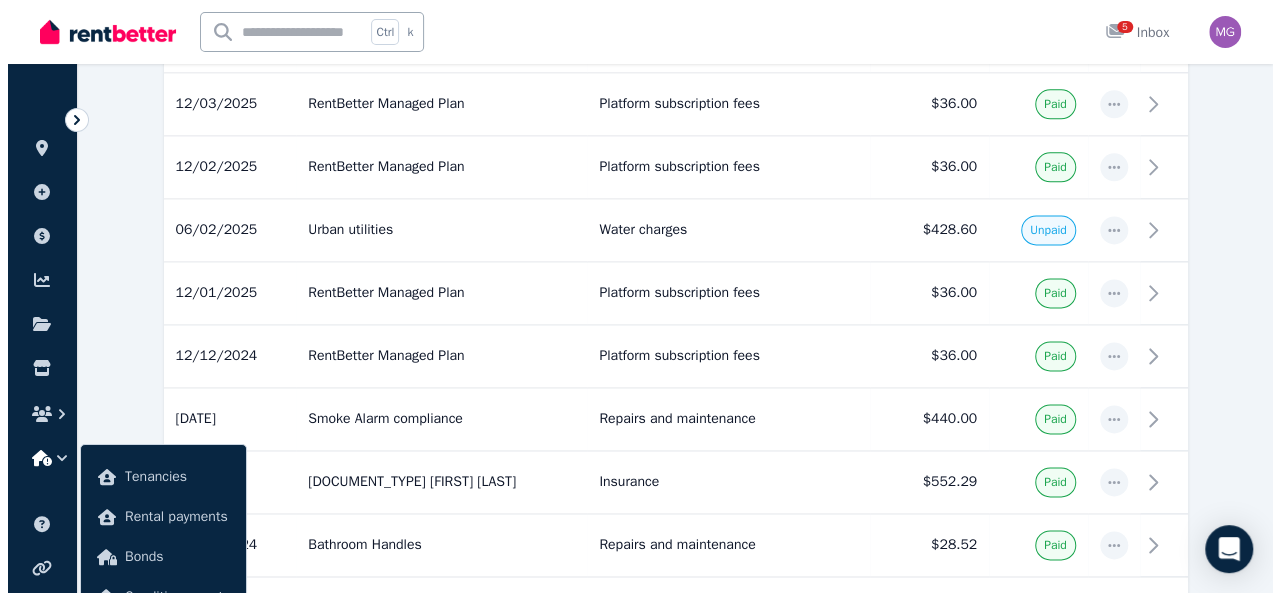 scroll, scrollTop: 1242, scrollLeft: 0, axis: vertical 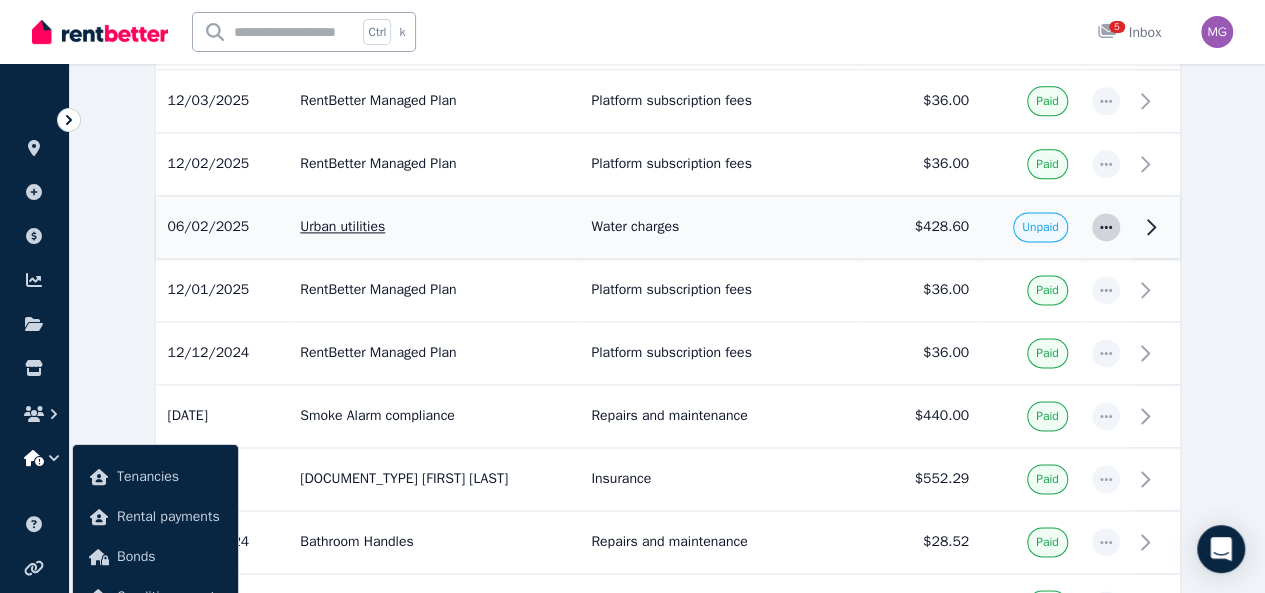 click at bounding box center [1106, 227] 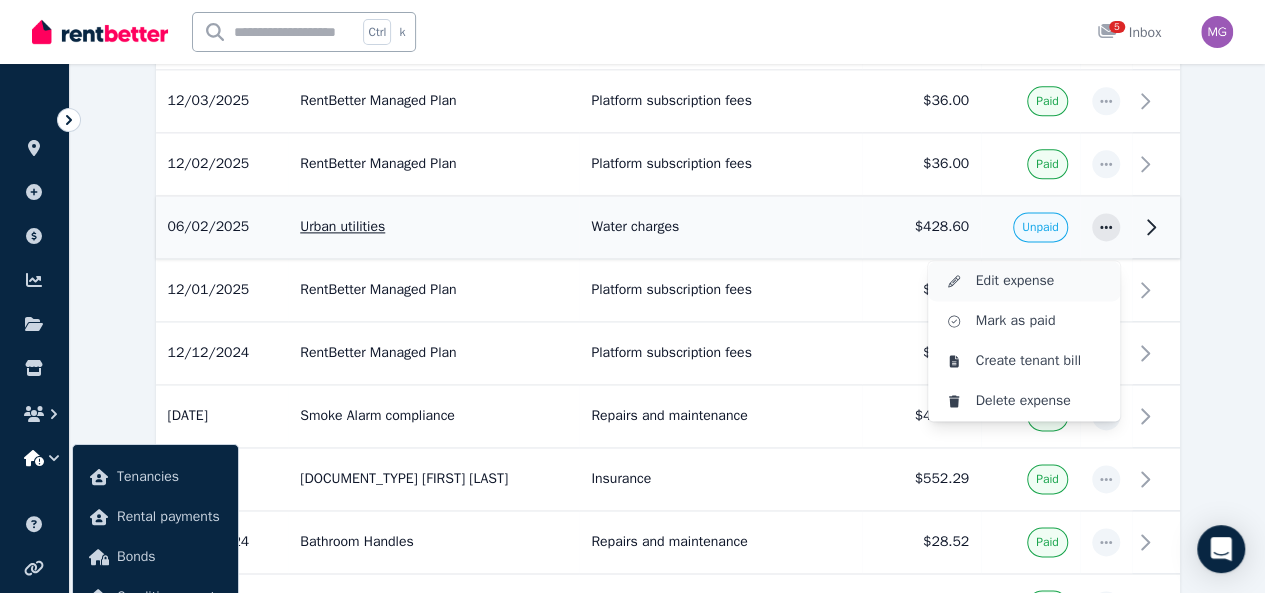 click on "Edit expense" at bounding box center [1040, 281] 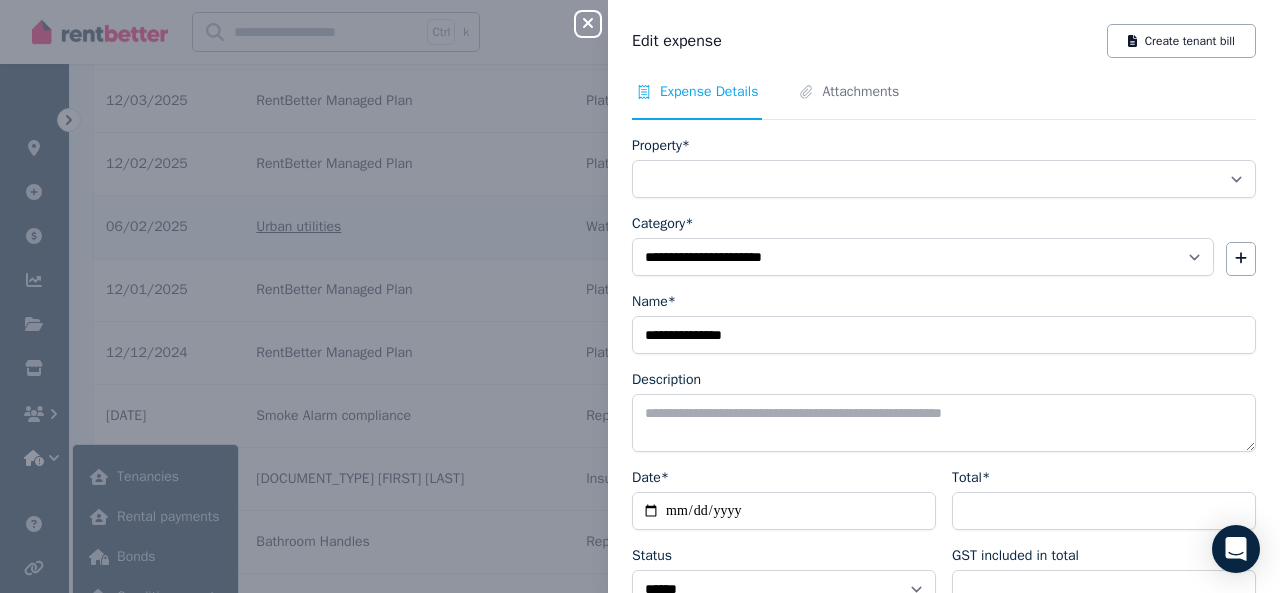 select on "**********" 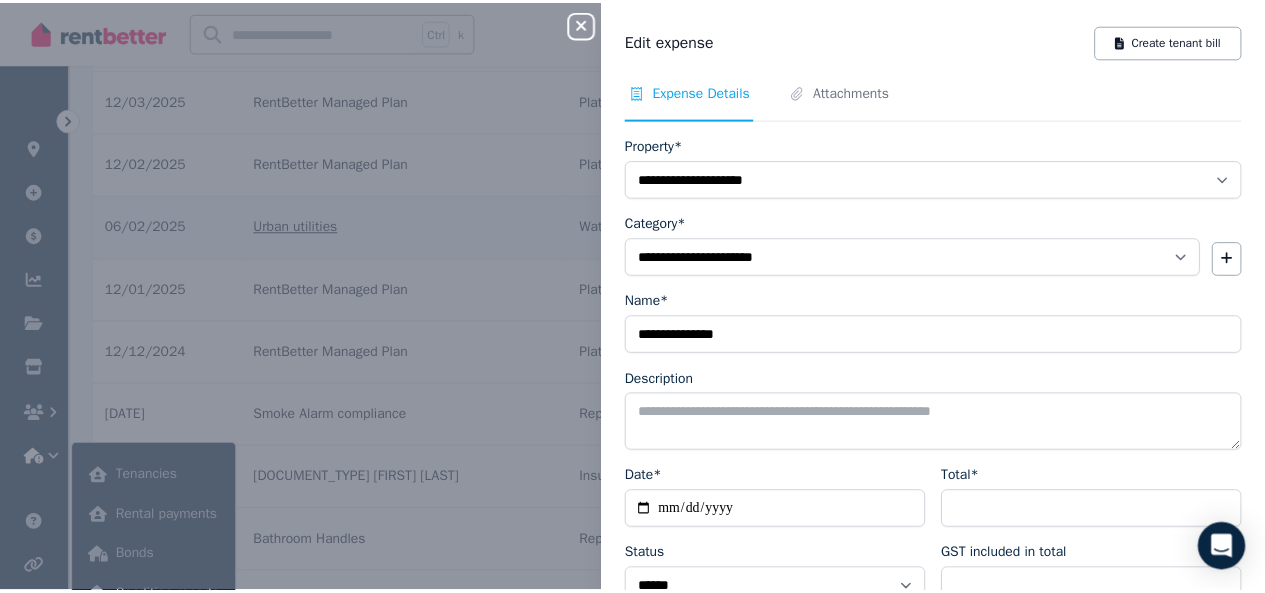 scroll, scrollTop: 151, scrollLeft: 0, axis: vertical 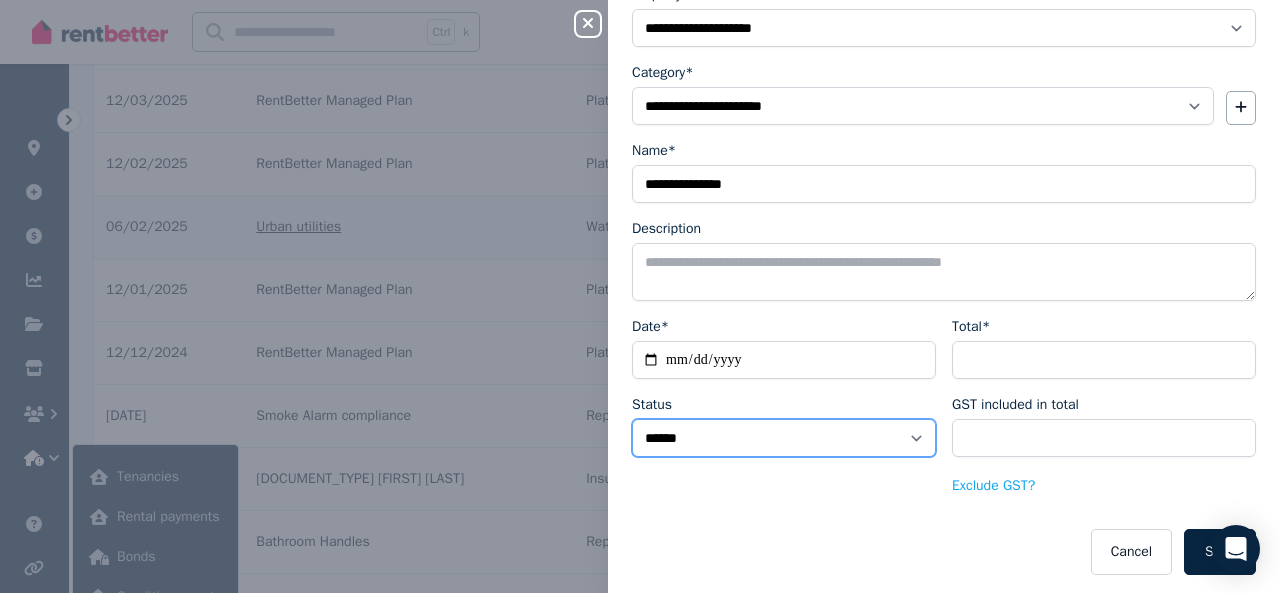 click on "****** ****" at bounding box center (784, 438) 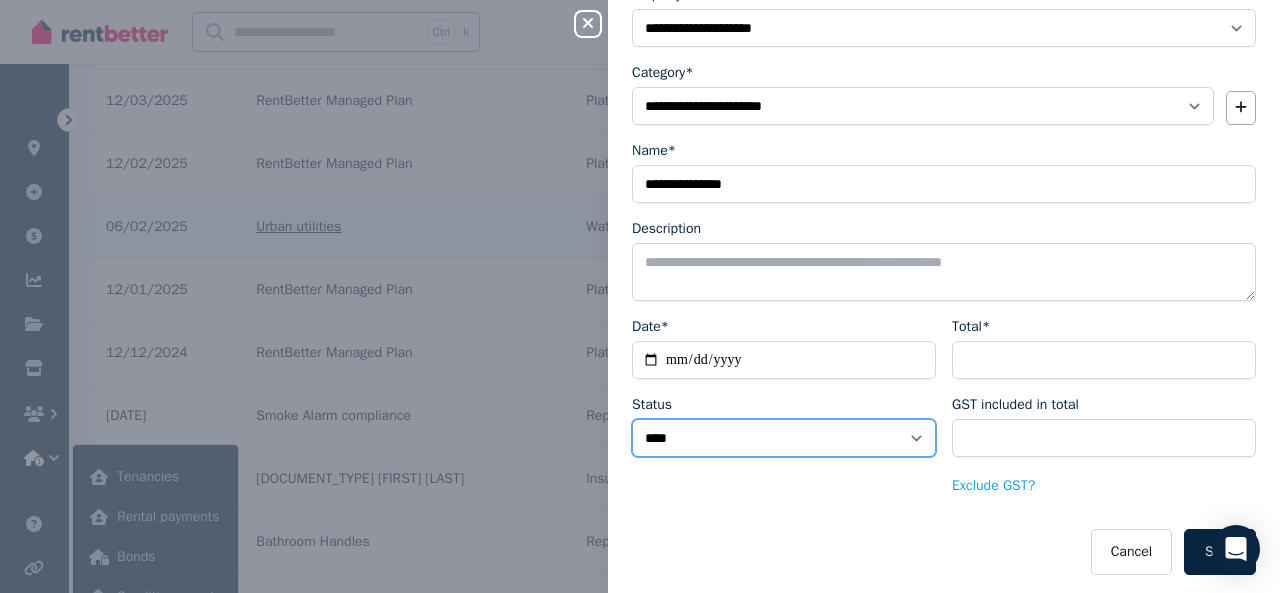 click on "****** ****" at bounding box center (784, 438) 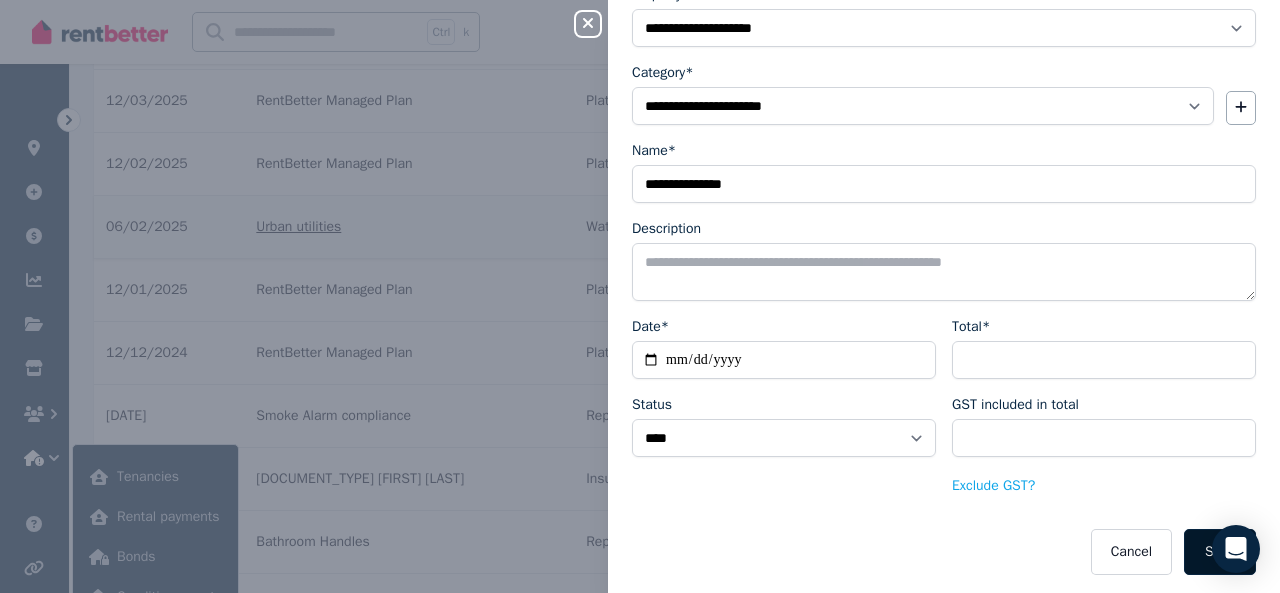 click on "Save" at bounding box center [1220, 552] 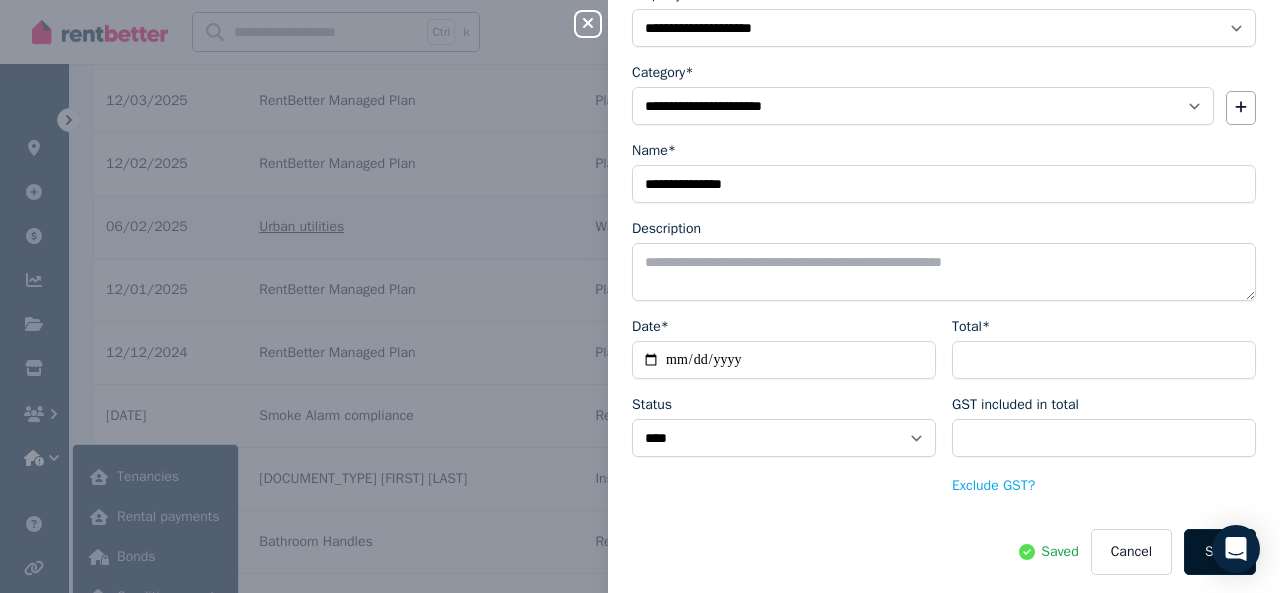 click on "Save" at bounding box center [1220, 552] 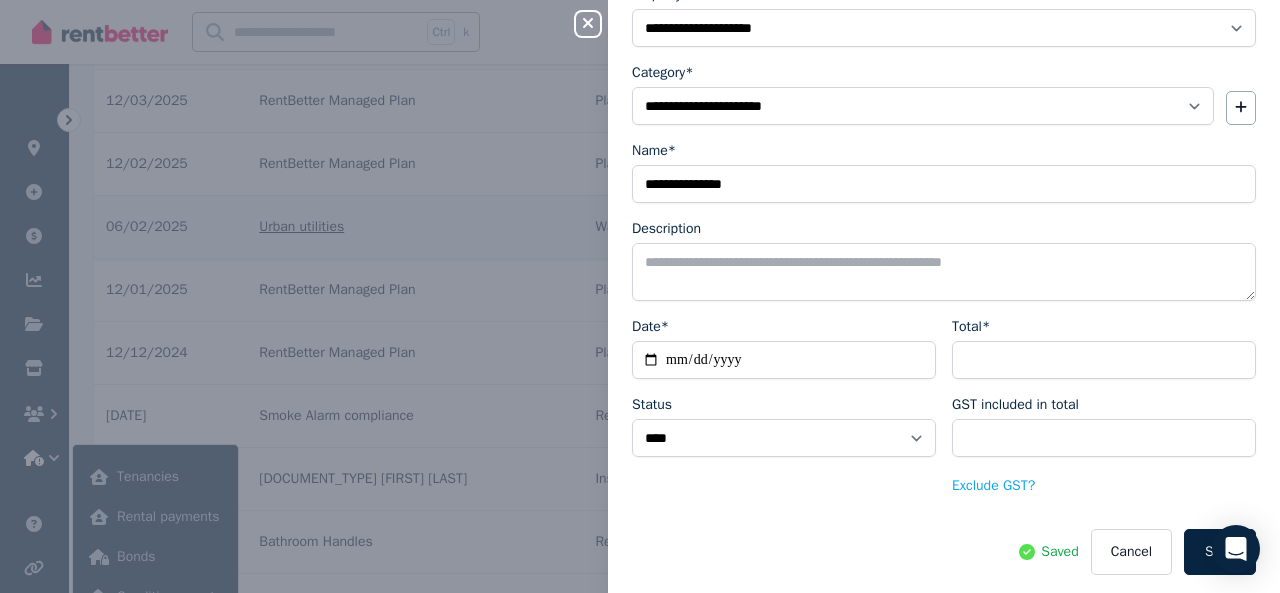 click 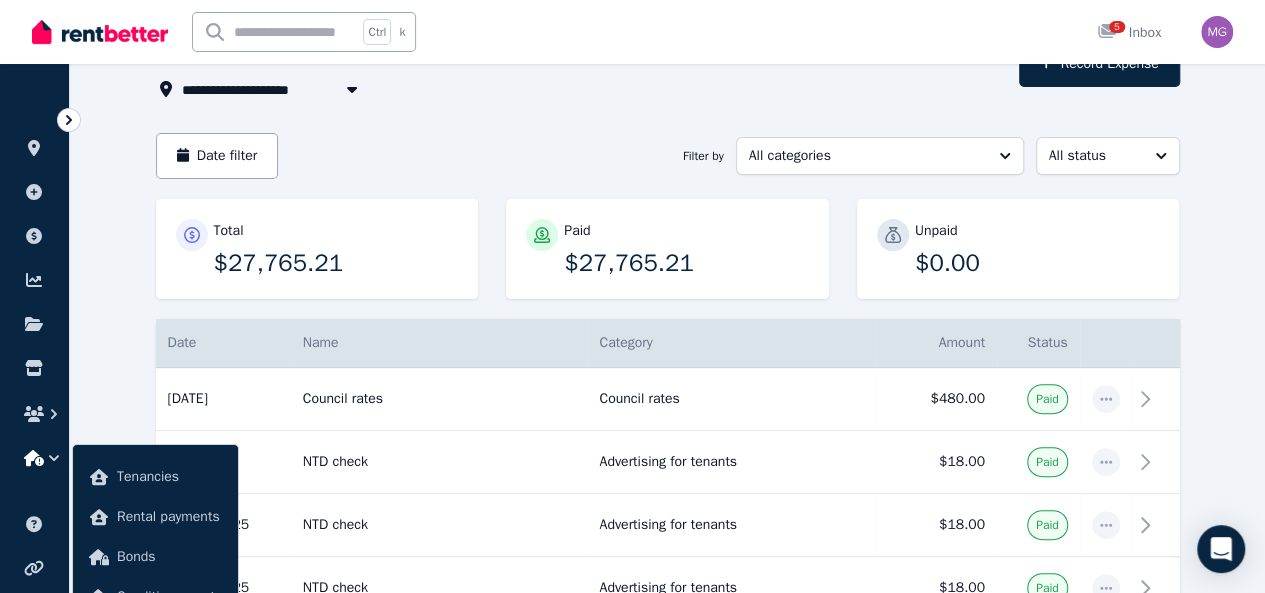 scroll, scrollTop: 124, scrollLeft: 0, axis: vertical 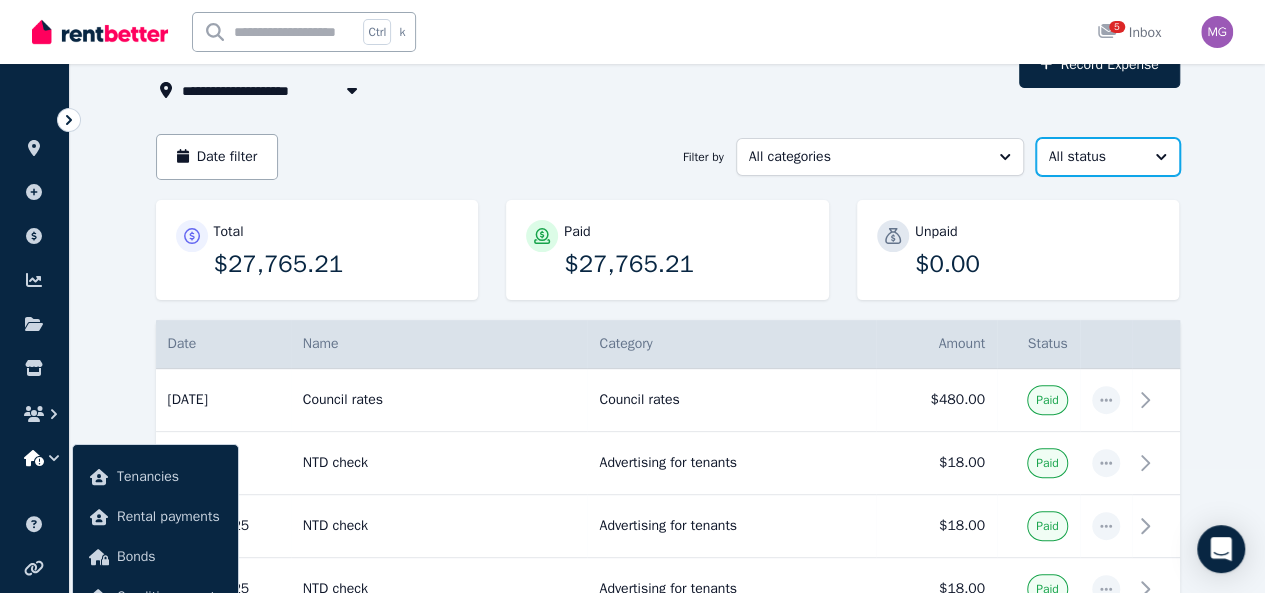 click on "All status" at bounding box center [1108, 157] 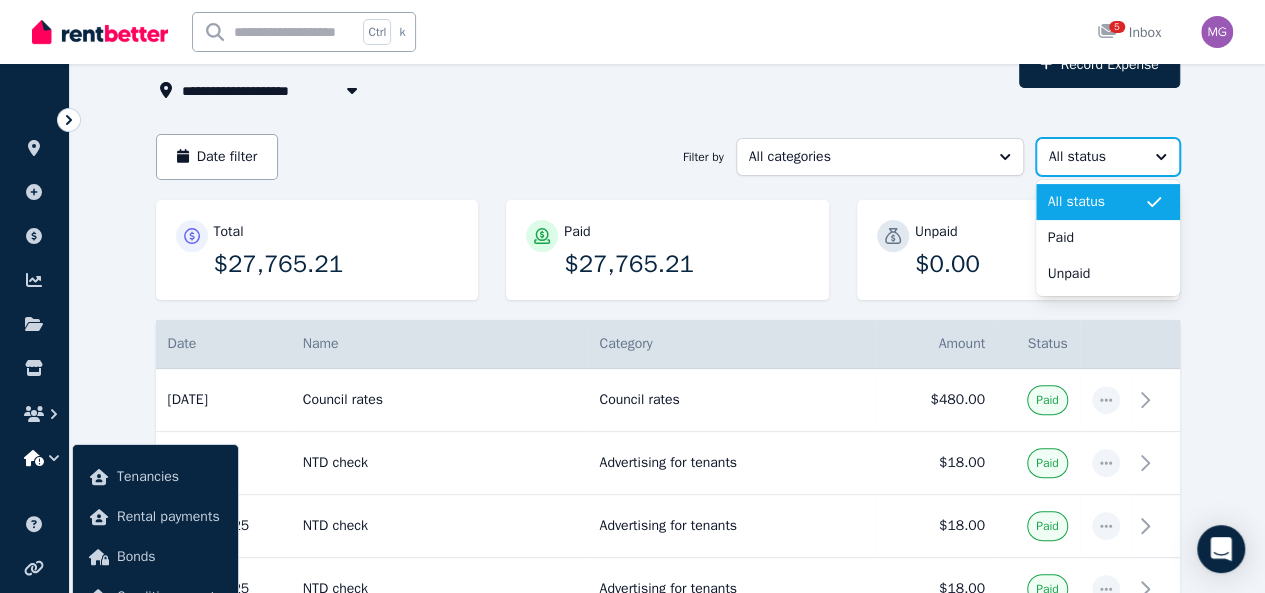 click on "All status" at bounding box center [1108, 157] 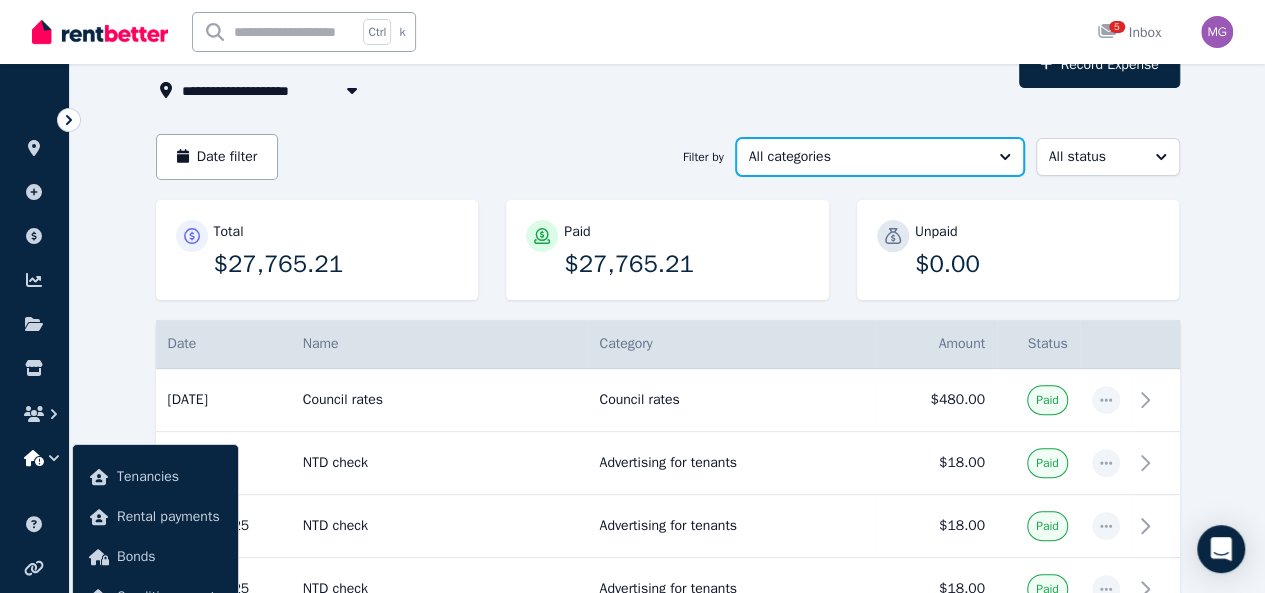 click on "All categories" at bounding box center (880, 157) 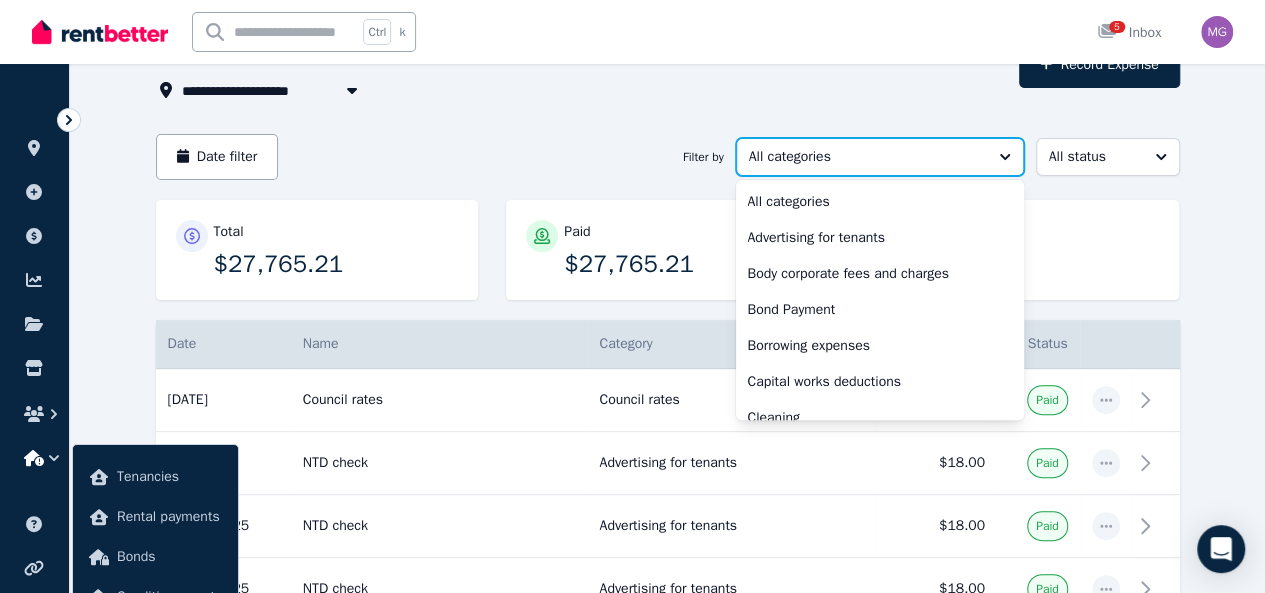 click on "All categories" at bounding box center [880, 157] 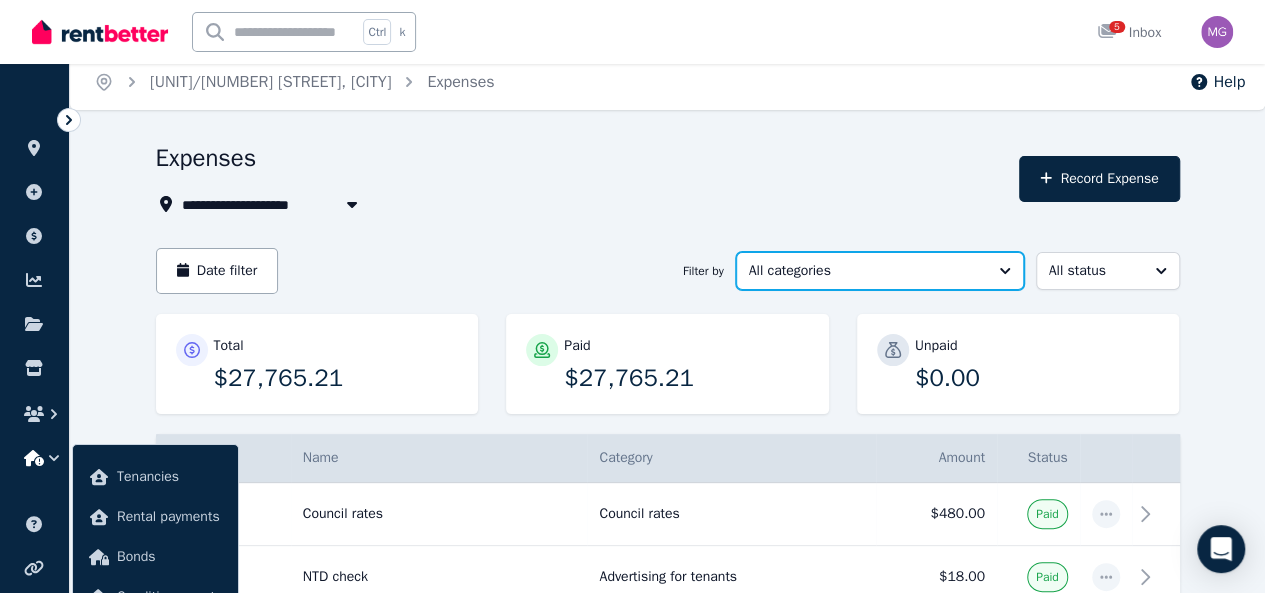 scroll, scrollTop: 9, scrollLeft: 0, axis: vertical 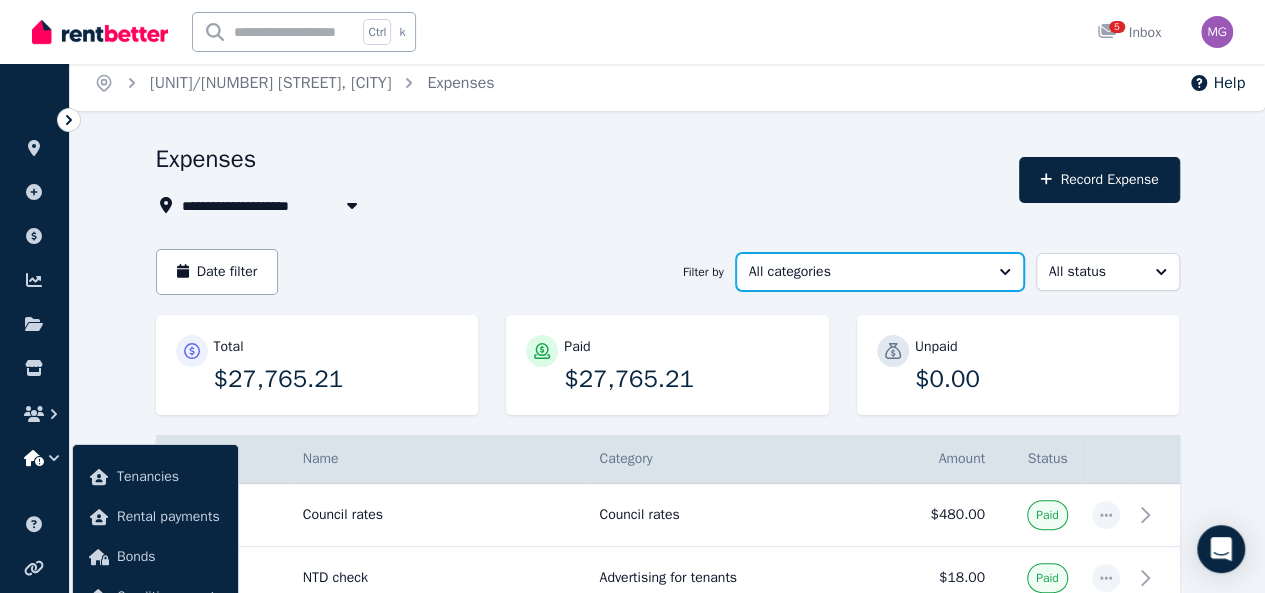 click on "All categories" at bounding box center [880, 272] 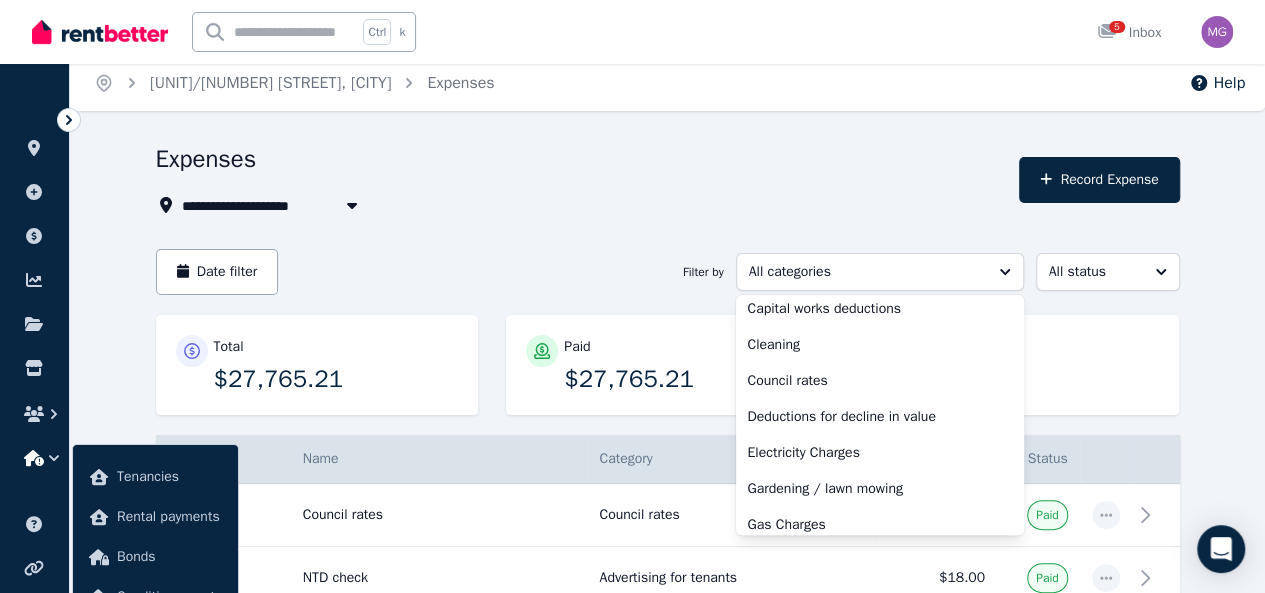 scroll, scrollTop: 188, scrollLeft: 0, axis: vertical 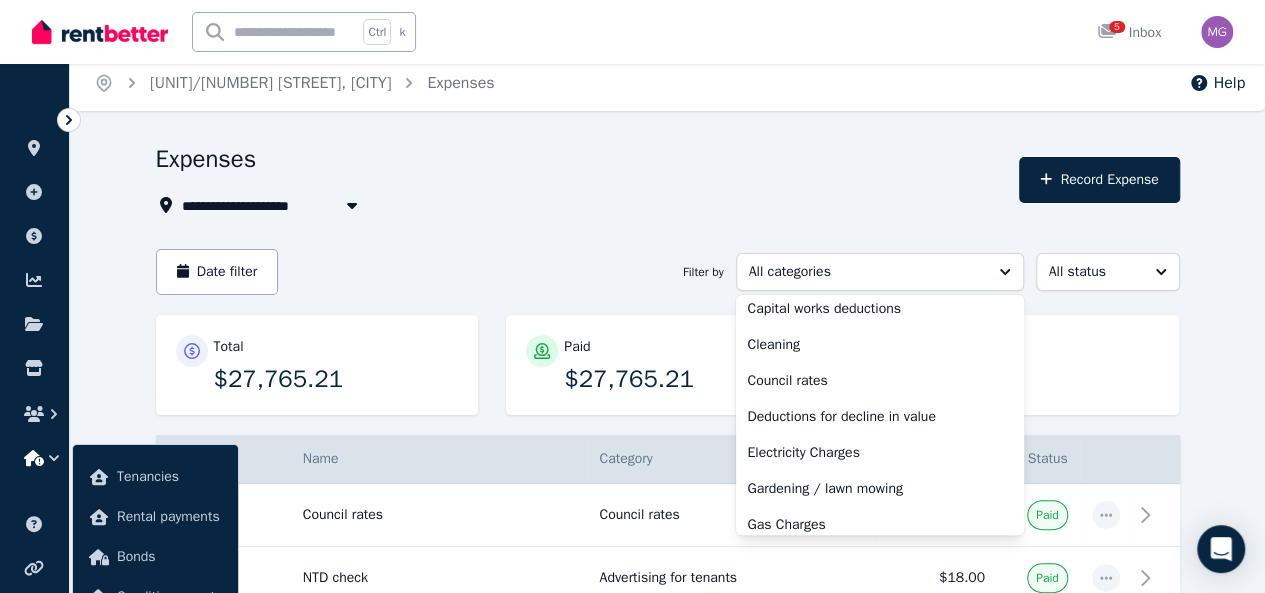 click on "Council rates" at bounding box center (868, 381) 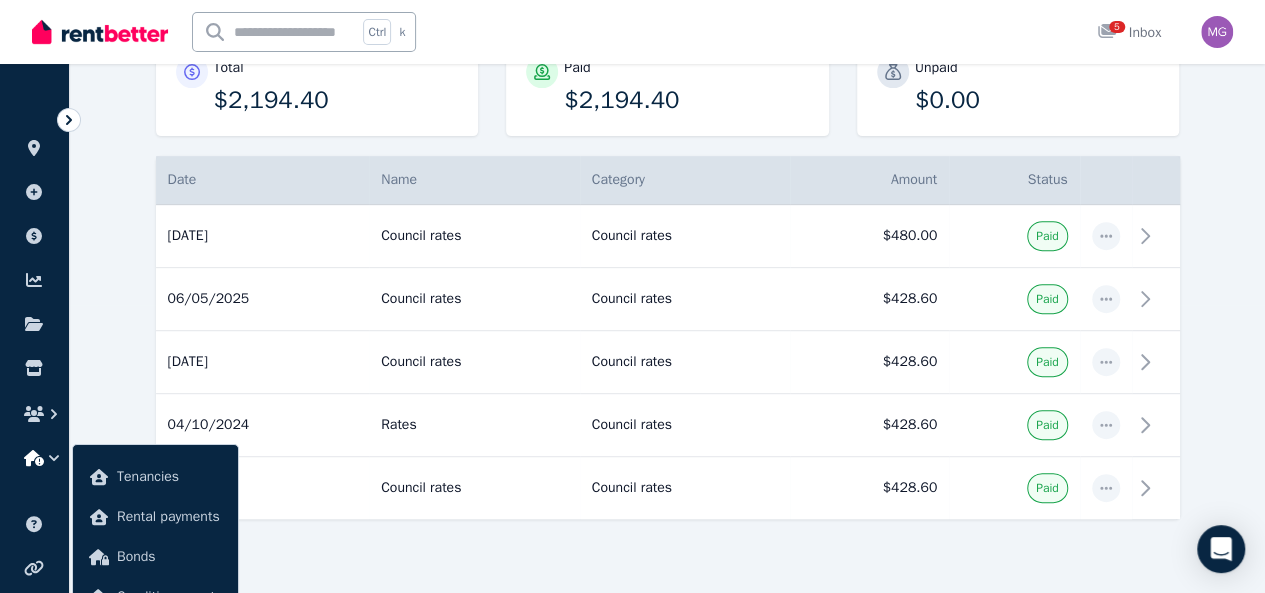scroll, scrollTop: 316, scrollLeft: 0, axis: vertical 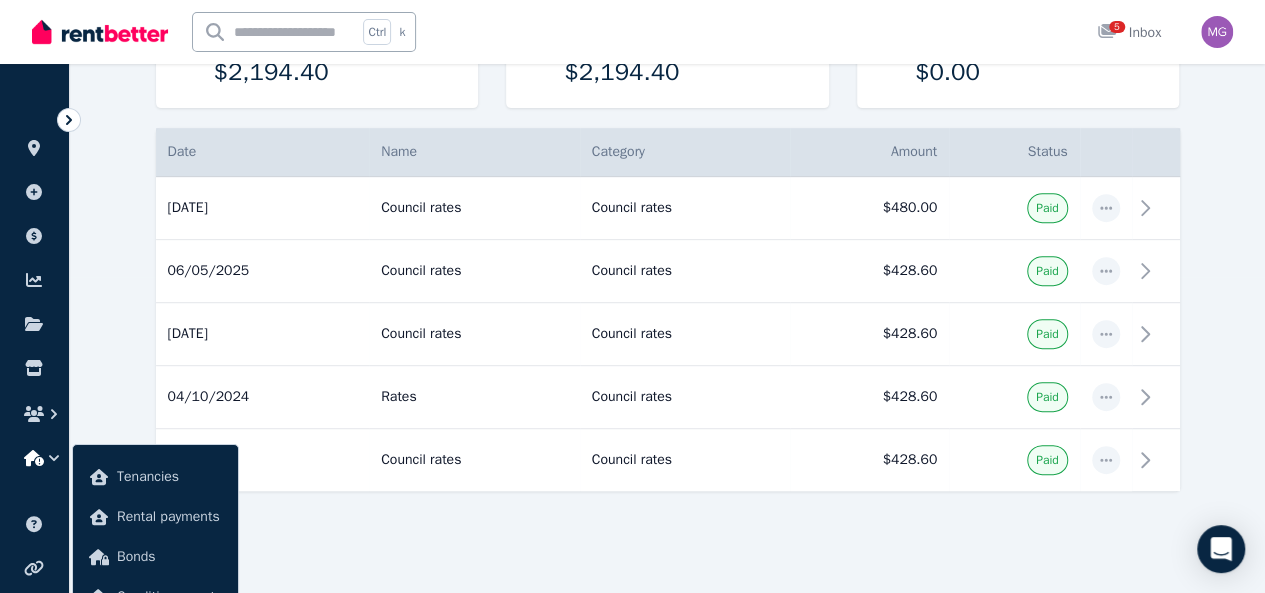click on "Date Name Category Amount Status 03/08/2025 03/08/2025 Council rates Council rates Council rates $[AMOUNT] Paid 06/05/2025 06/05/2025 Council rates Council rates Council rates $[AMOUNT] Paid 04/11/2024 04/11/2024 Council rates Council rates Council rates $[AMOUNT] Paid 04/10/2024 04/10/2024 Rates Council rates Council rates $[AMOUNT] Paid 05/08/2024 05/08/2024 Council rates Council rates Council rates $[AMOUNT] Paid" at bounding box center (668, 327) 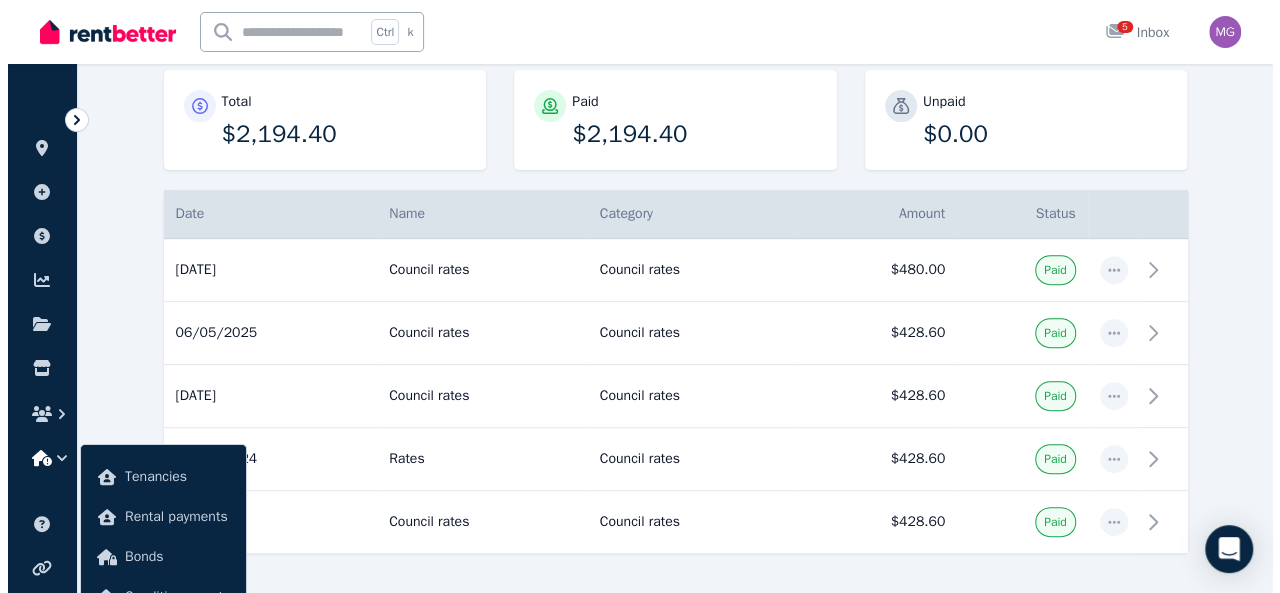 scroll, scrollTop: 316, scrollLeft: 0, axis: vertical 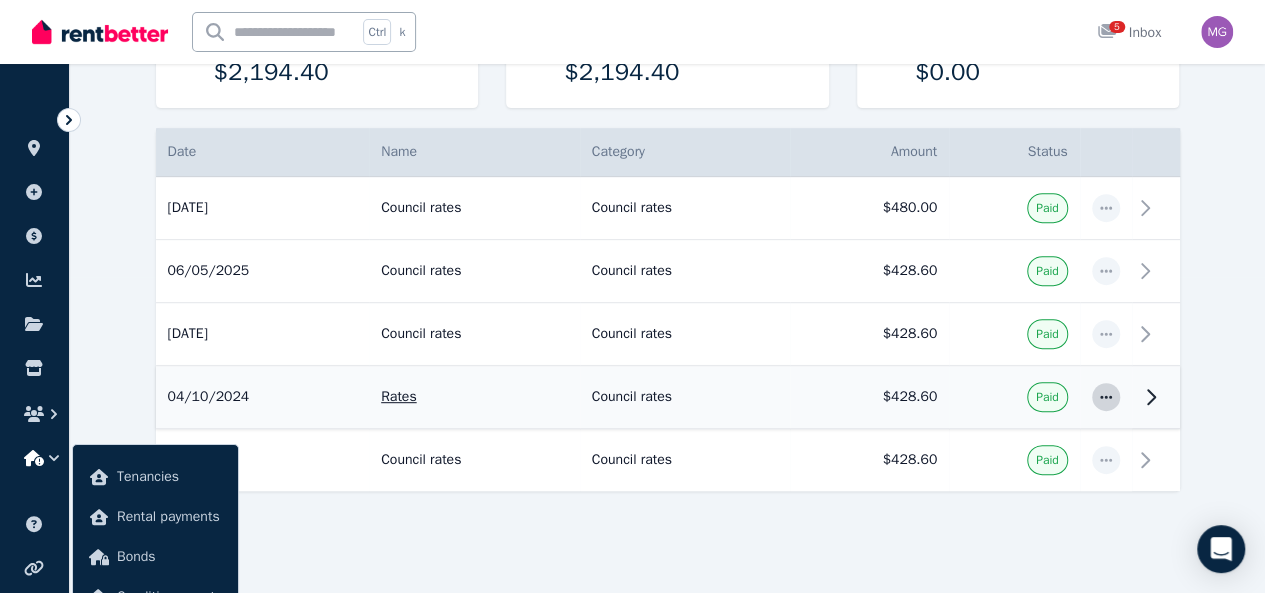 click 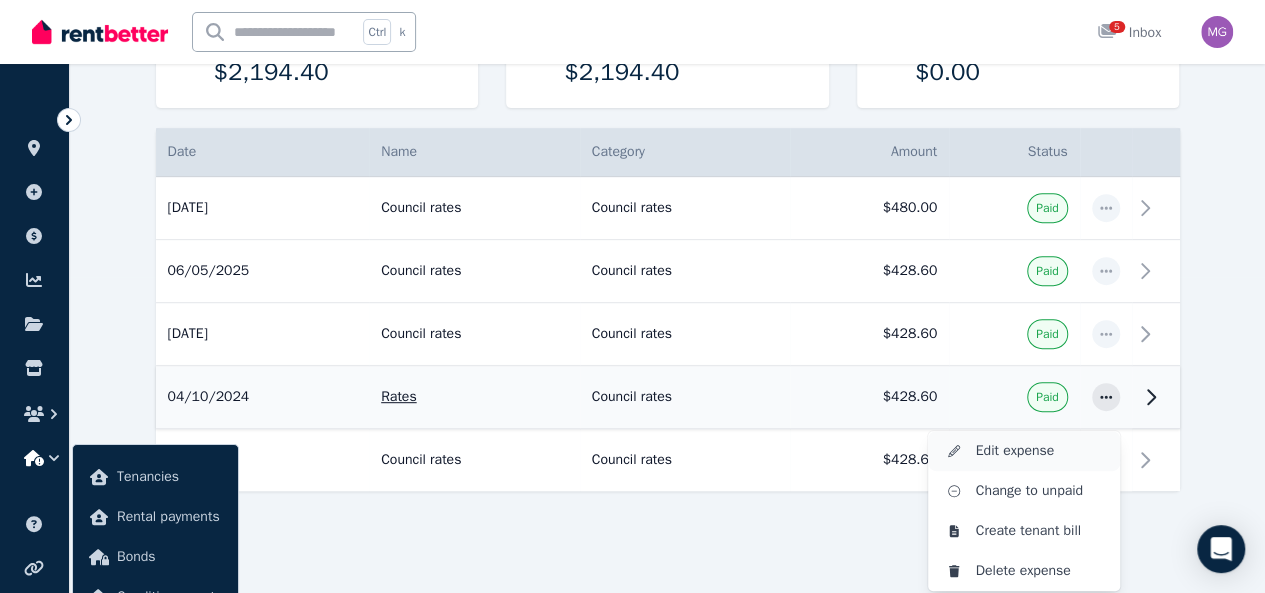 click on "Edit expense" at bounding box center (1040, 451) 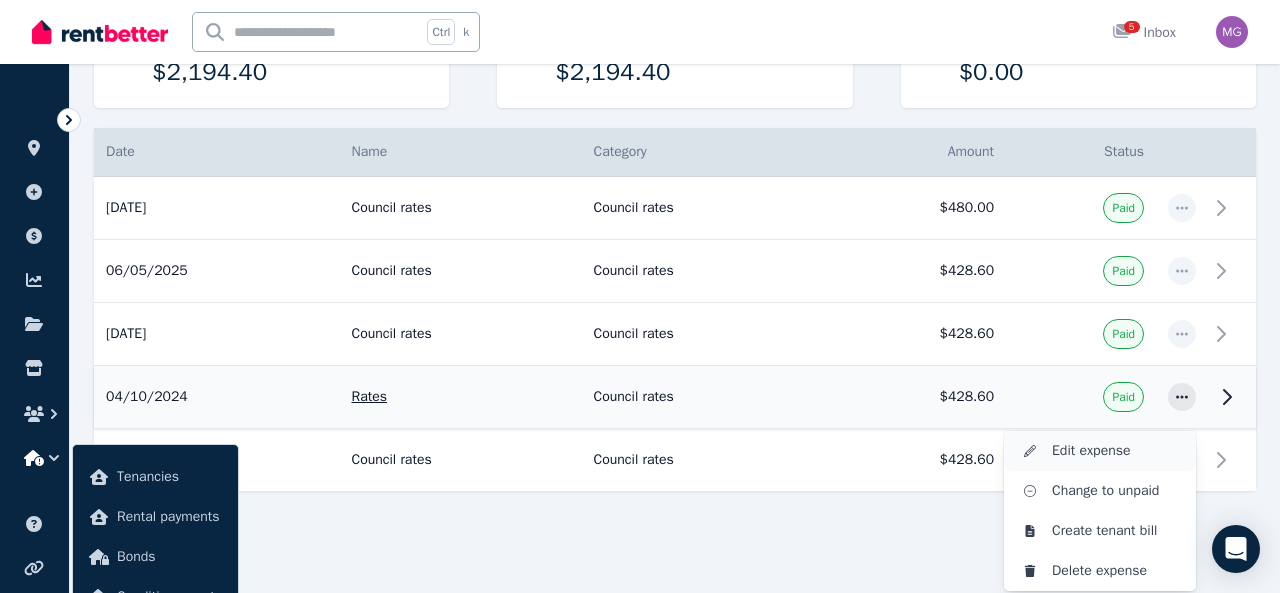 select on "**********" 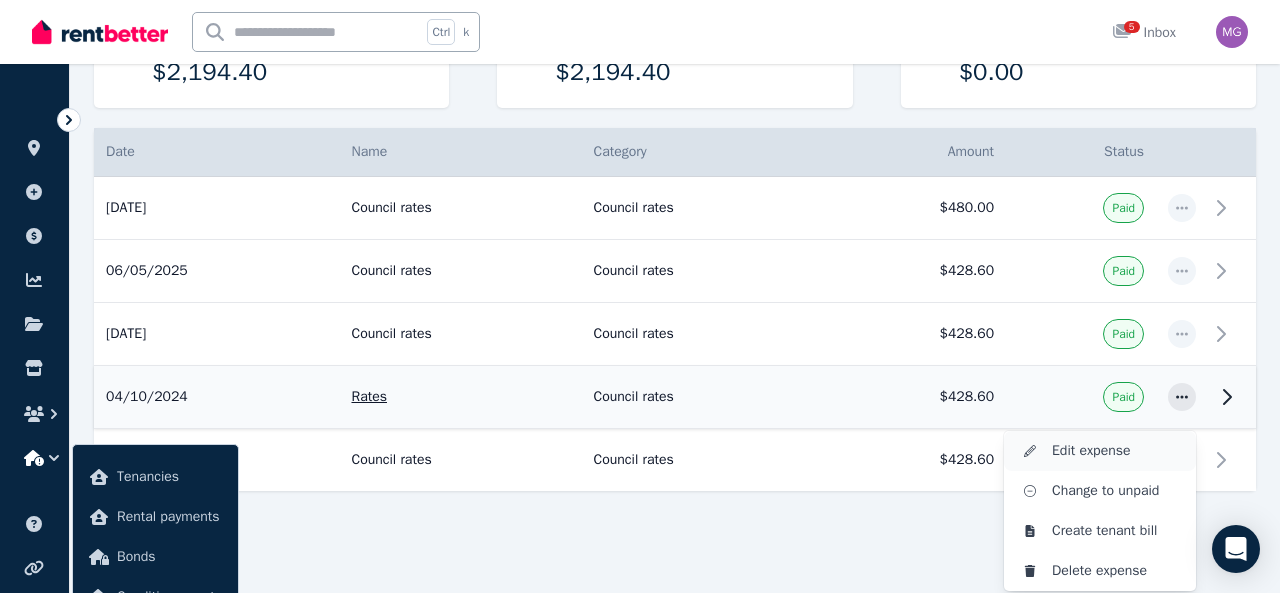 select on "**********" 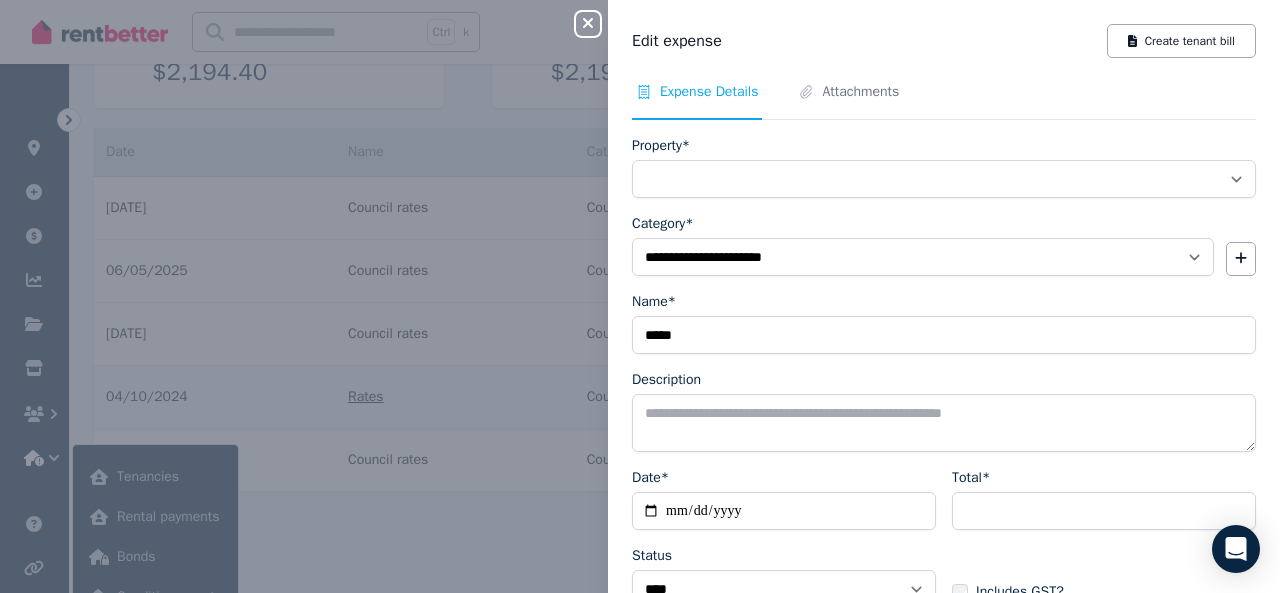 select on "**********" 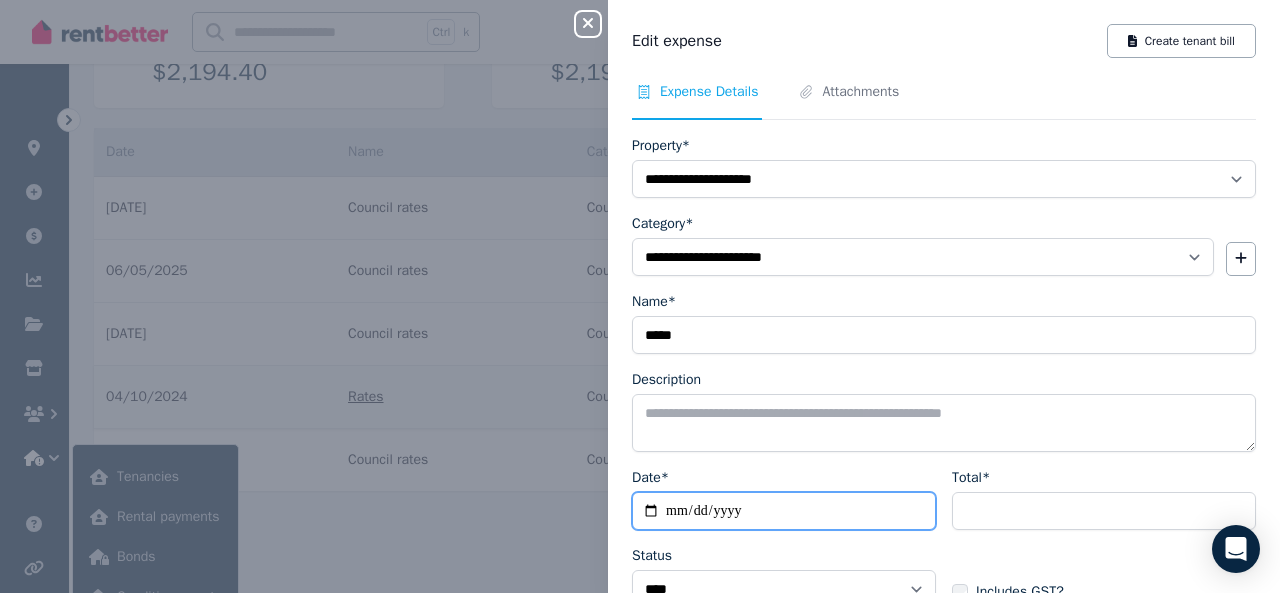 click on "**********" at bounding box center [784, 511] 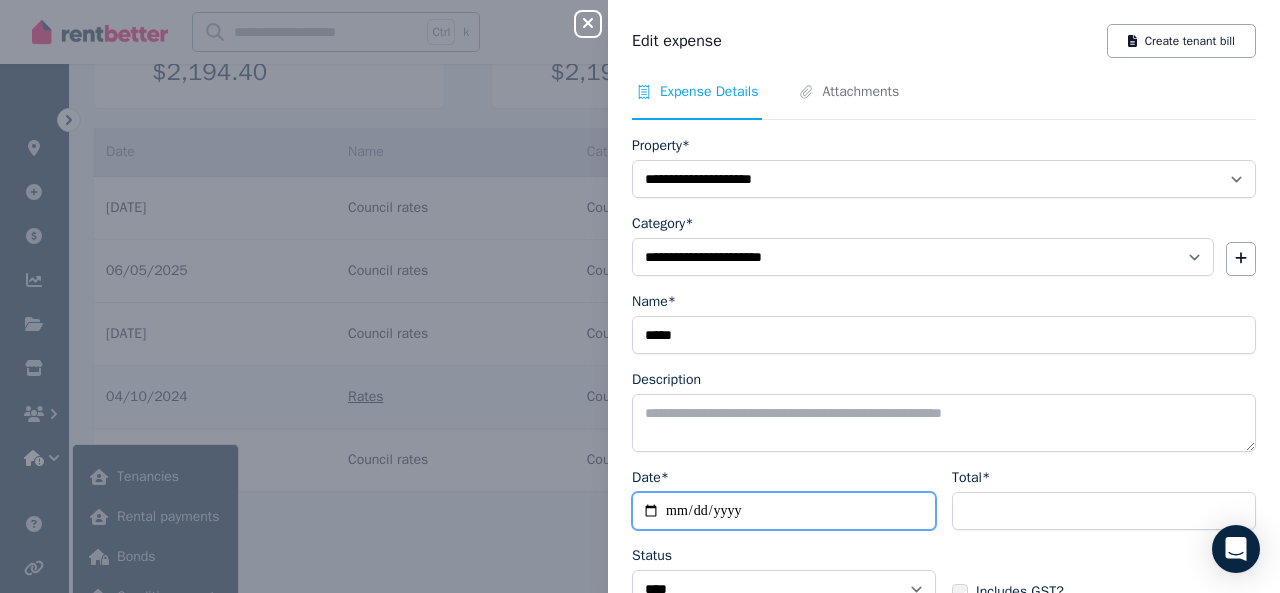 type on "**********" 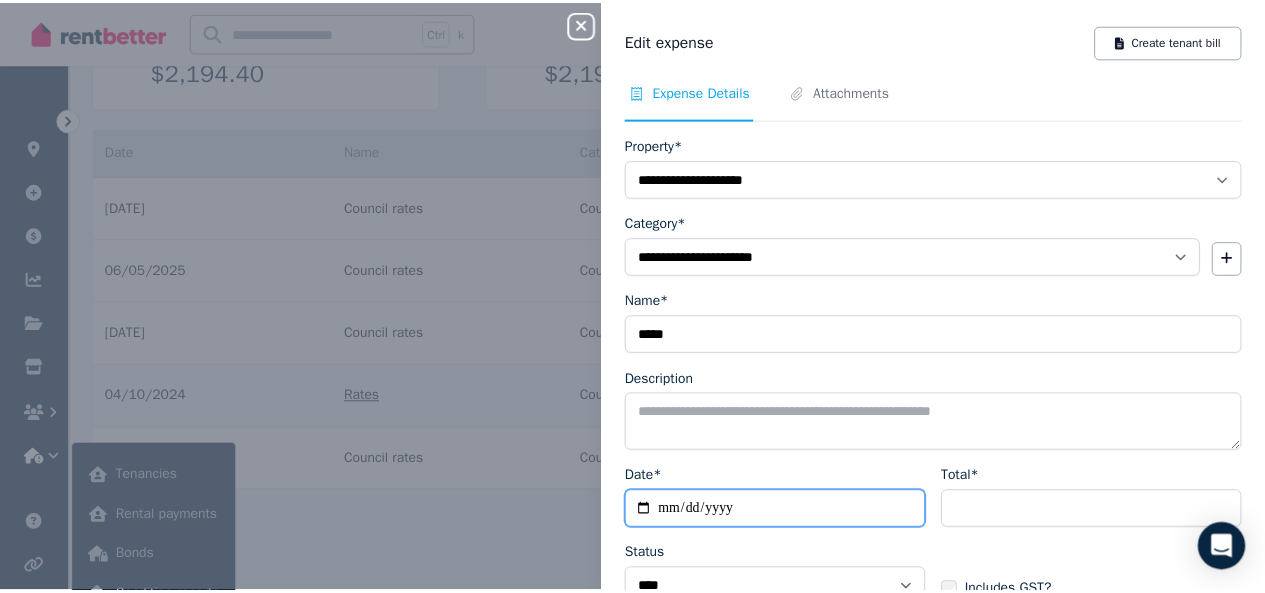 scroll, scrollTop: 127, scrollLeft: 0, axis: vertical 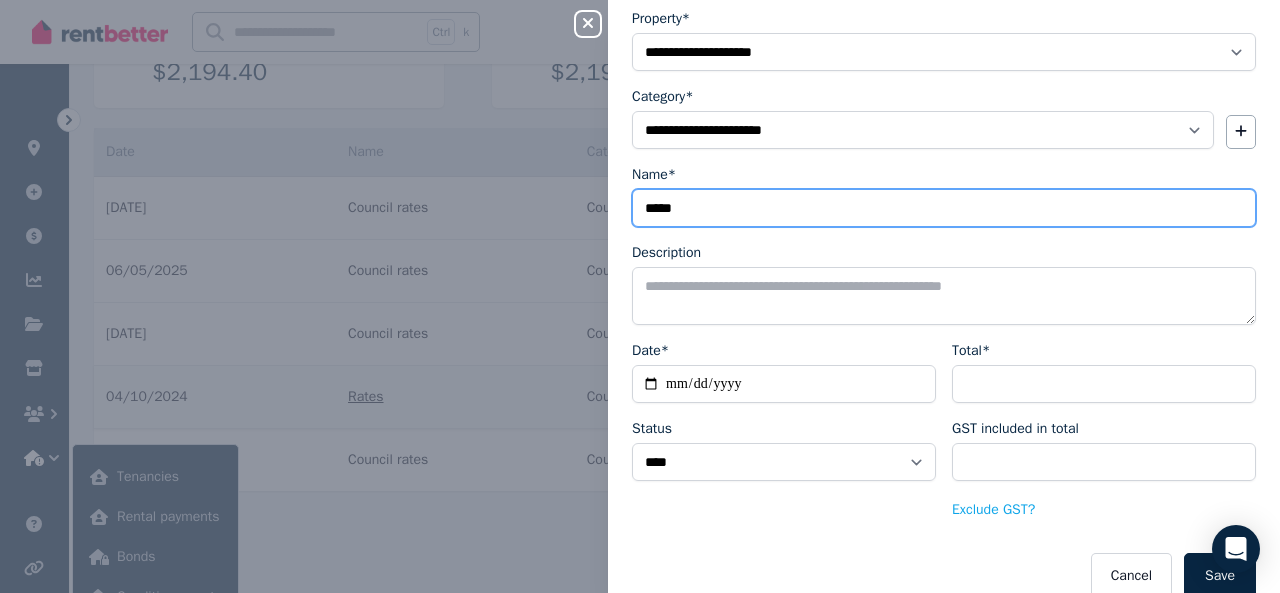 click on "*****" at bounding box center (944, 208) 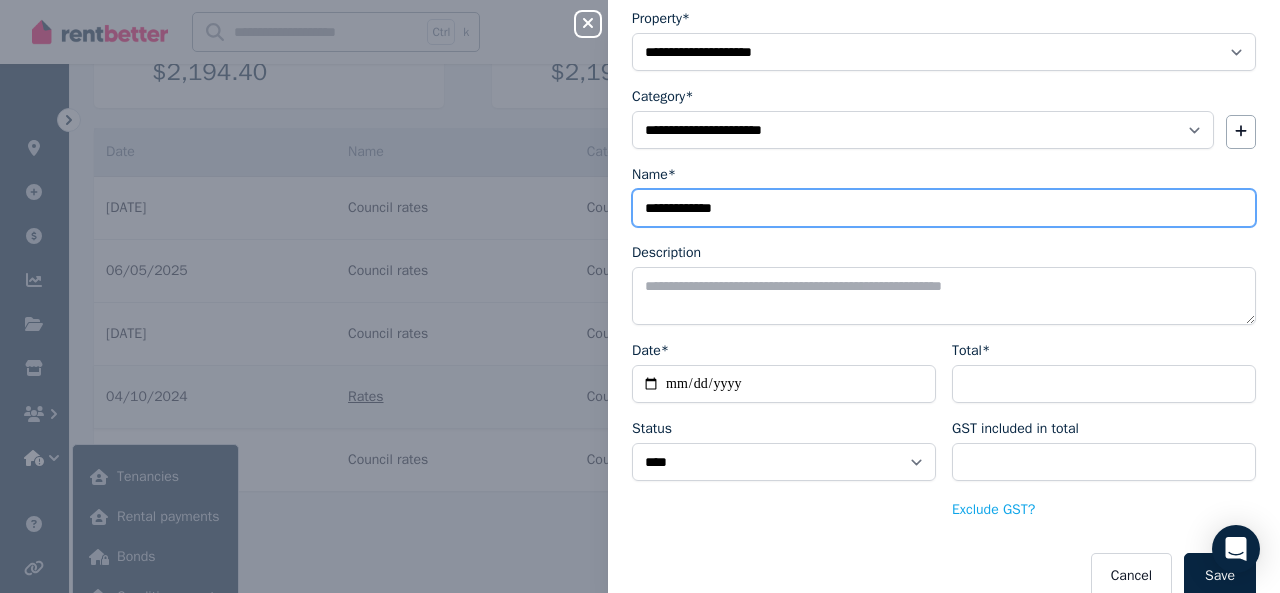 type on "**********" 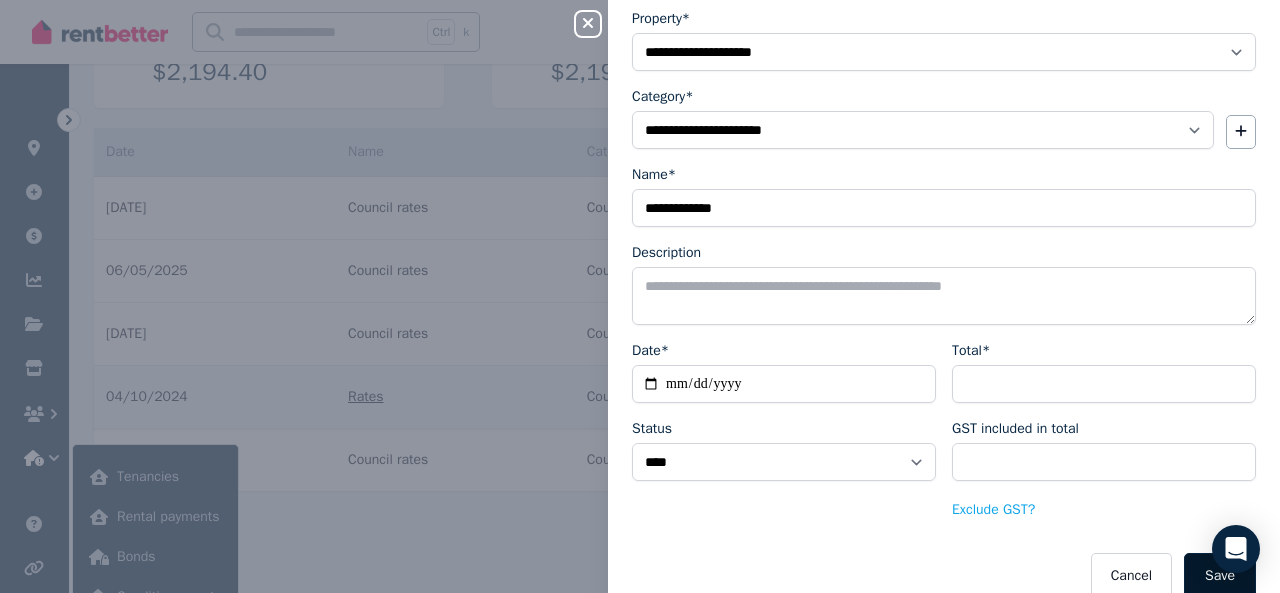 click on "Save" at bounding box center [1220, 576] 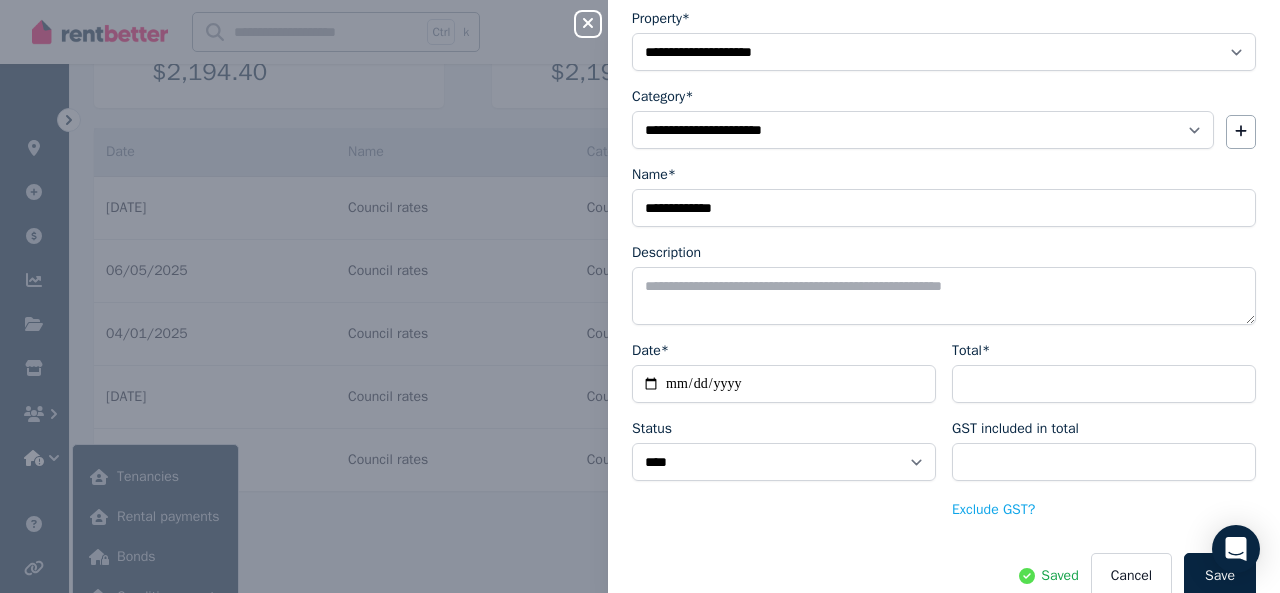 click 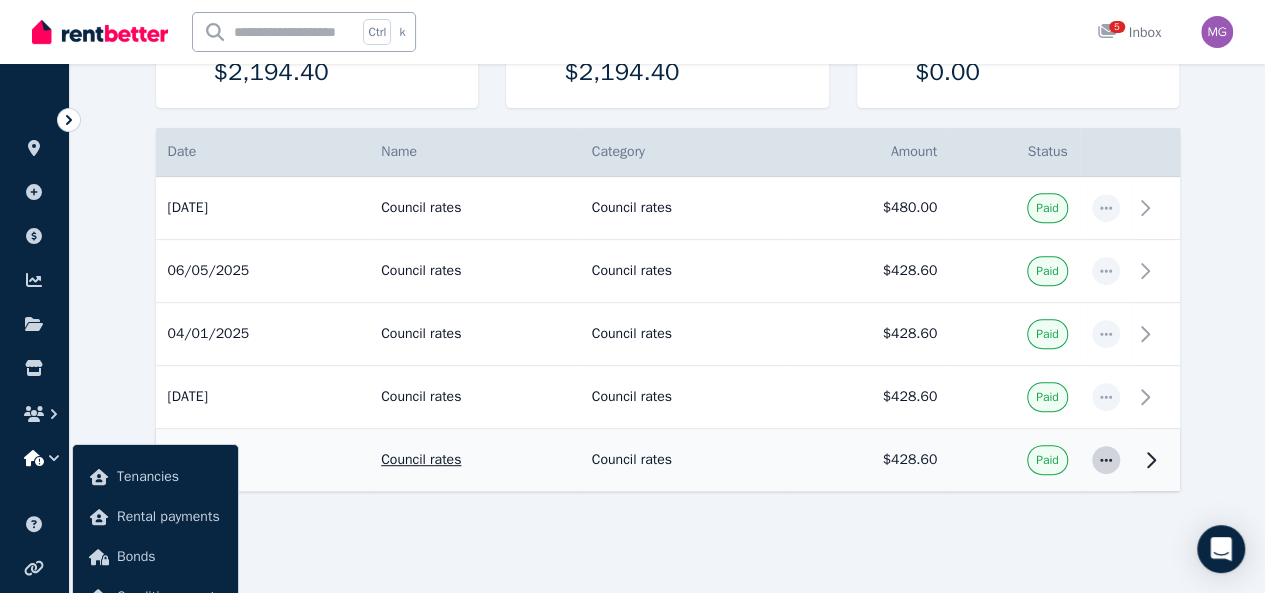 click at bounding box center [1106, 460] 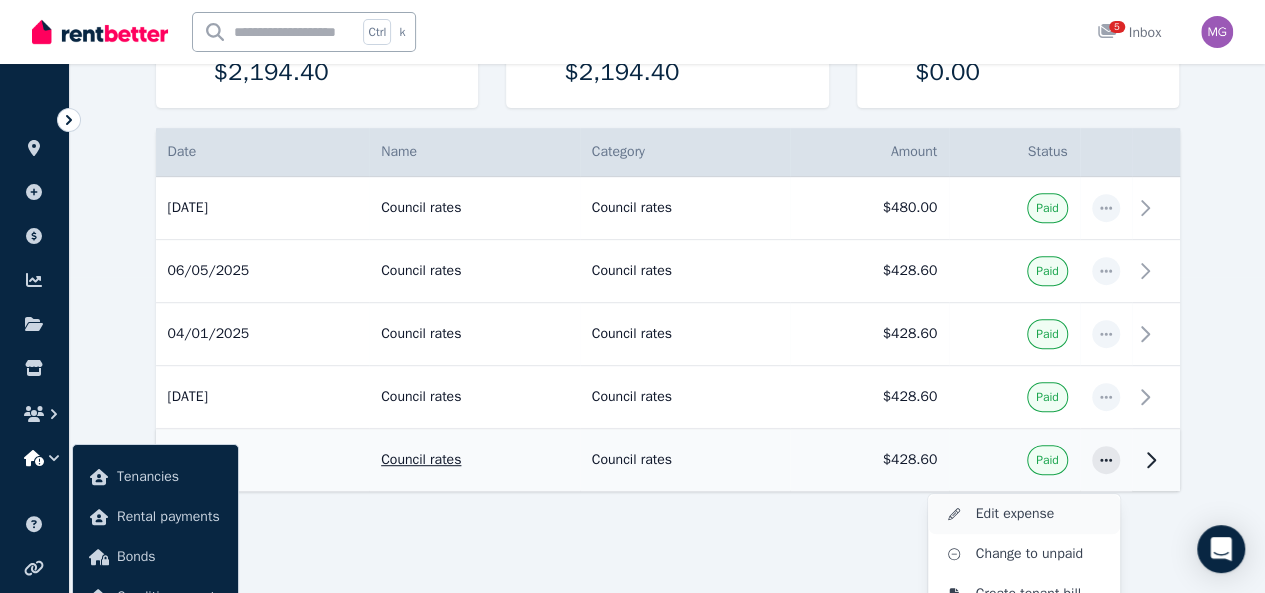 click on "Edit expense" at bounding box center (1040, 514) 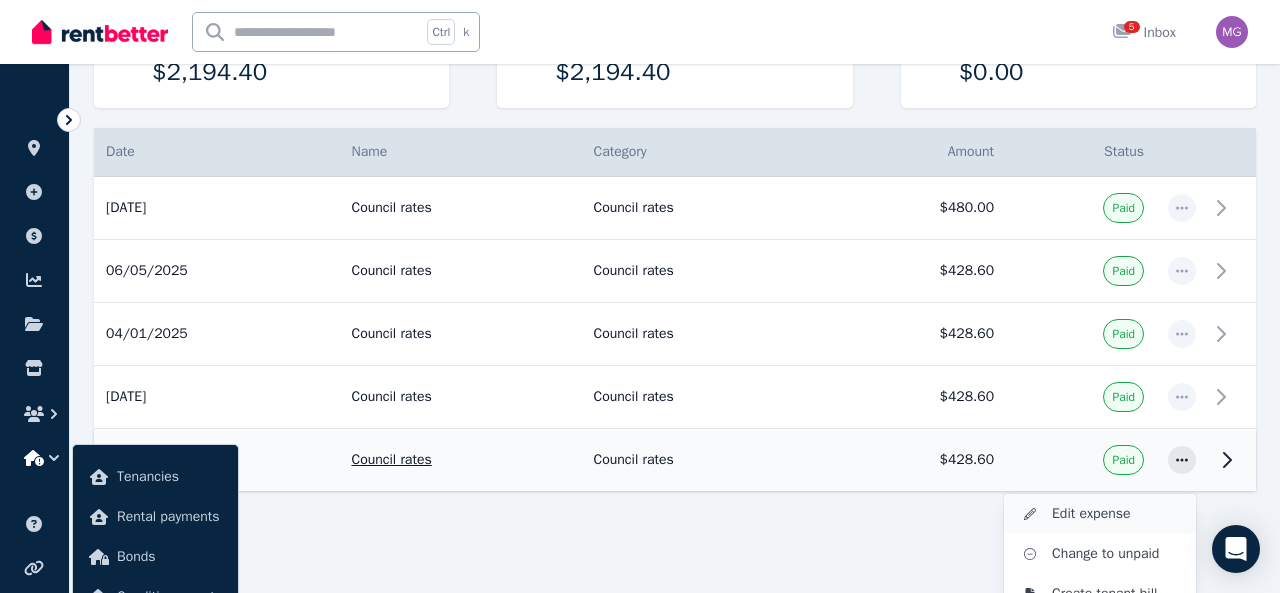 select on "**********" 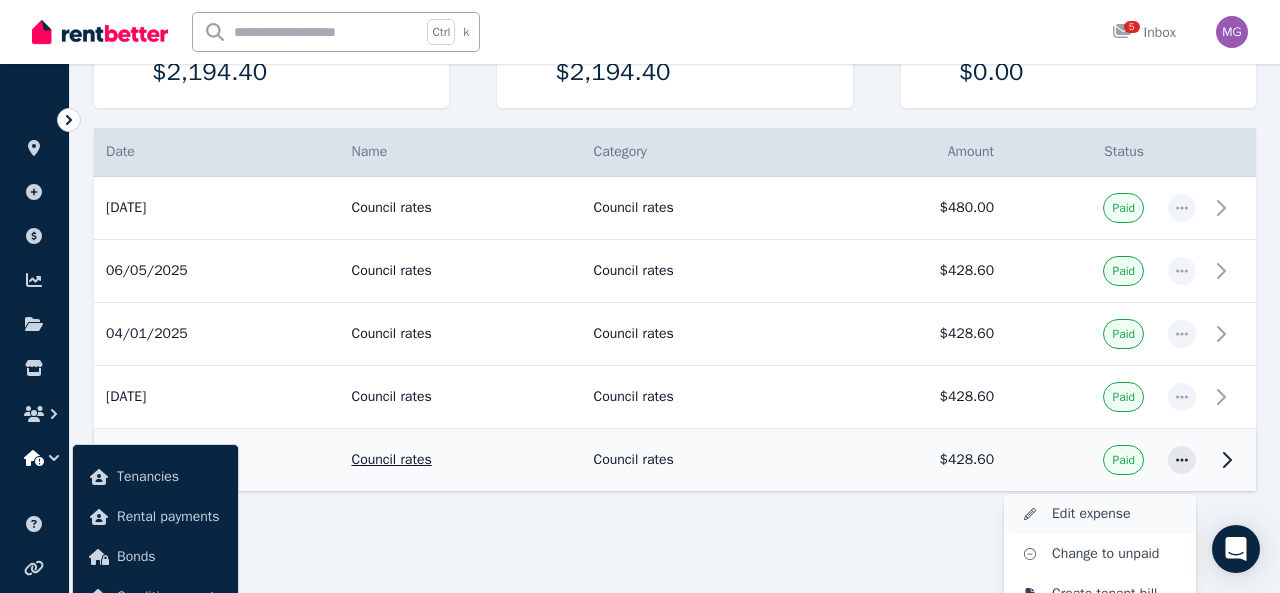 select on "**********" 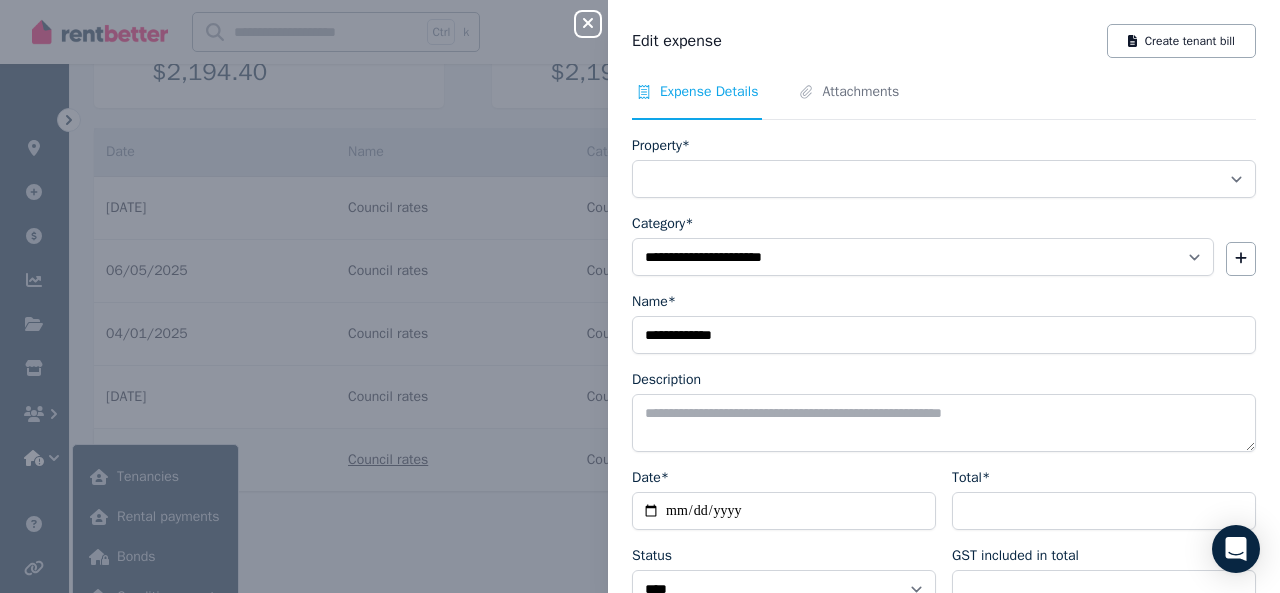 select on "**********" 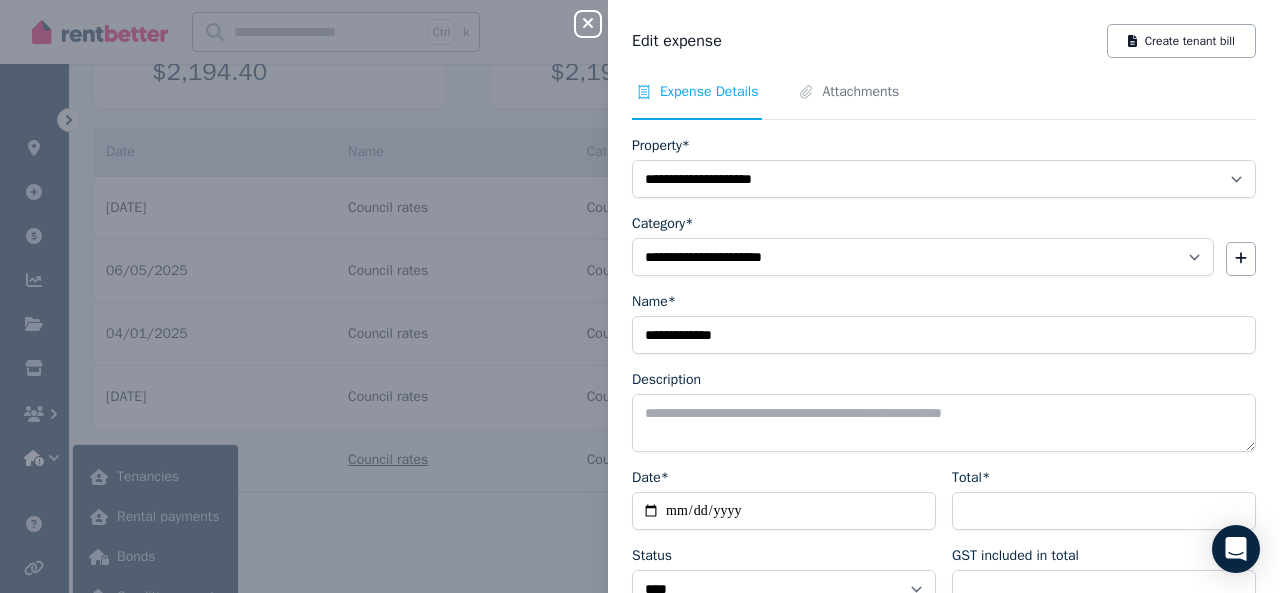 click 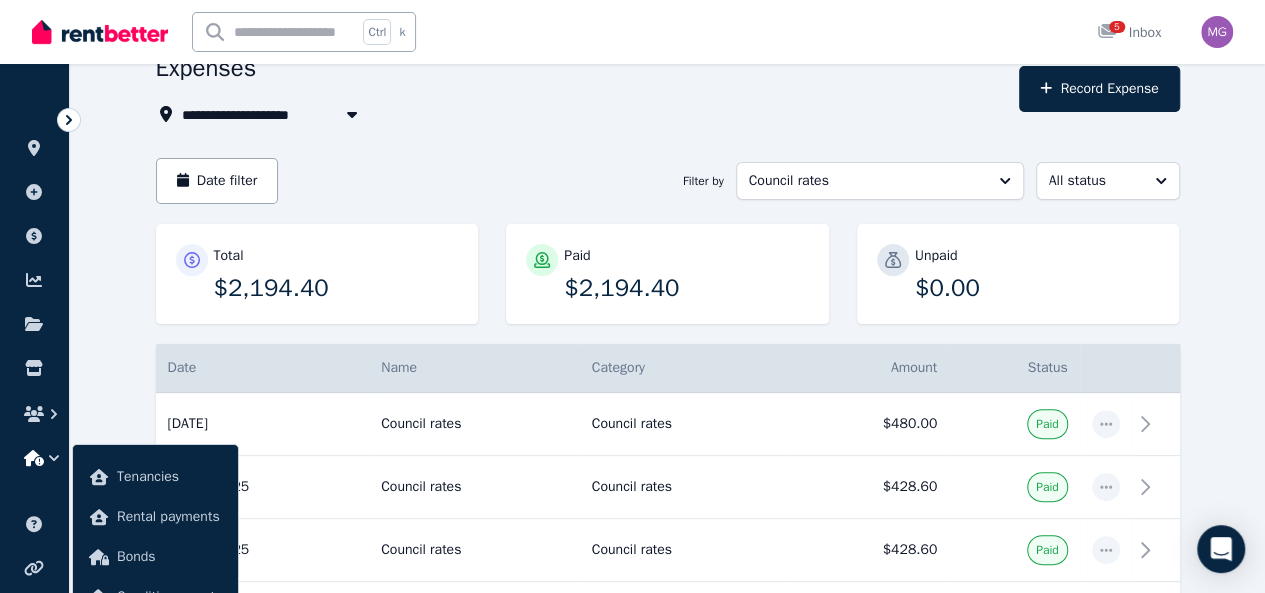scroll, scrollTop: 0, scrollLeft: 0, axis: both 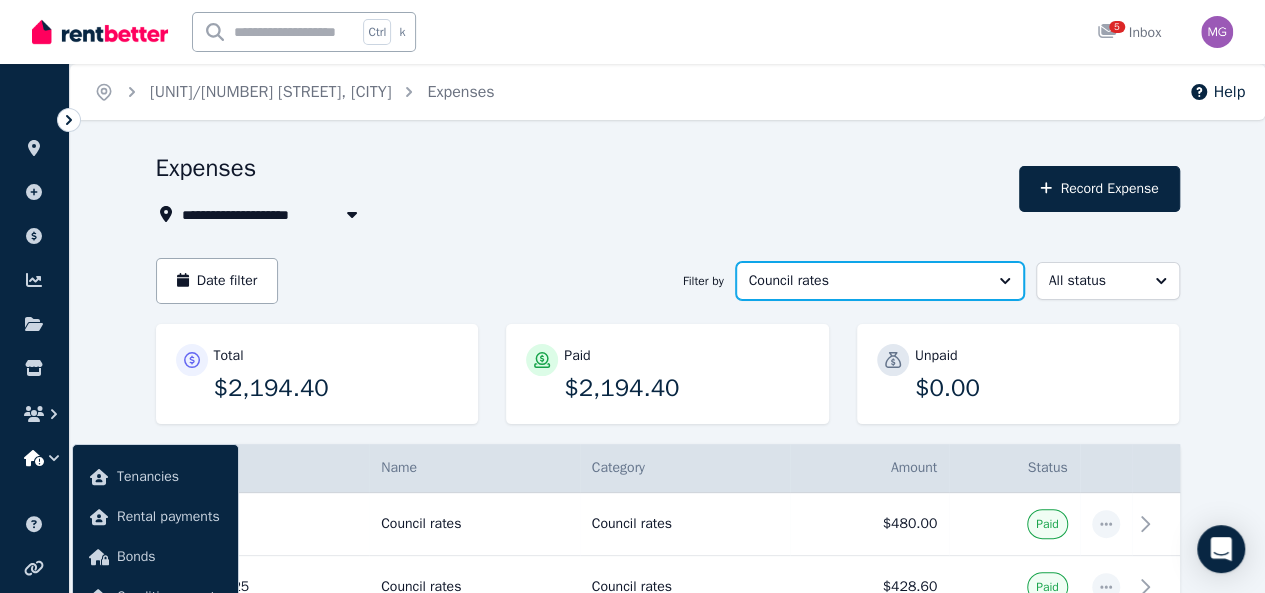 click on "Council rates" at bounding box center [880, 281] 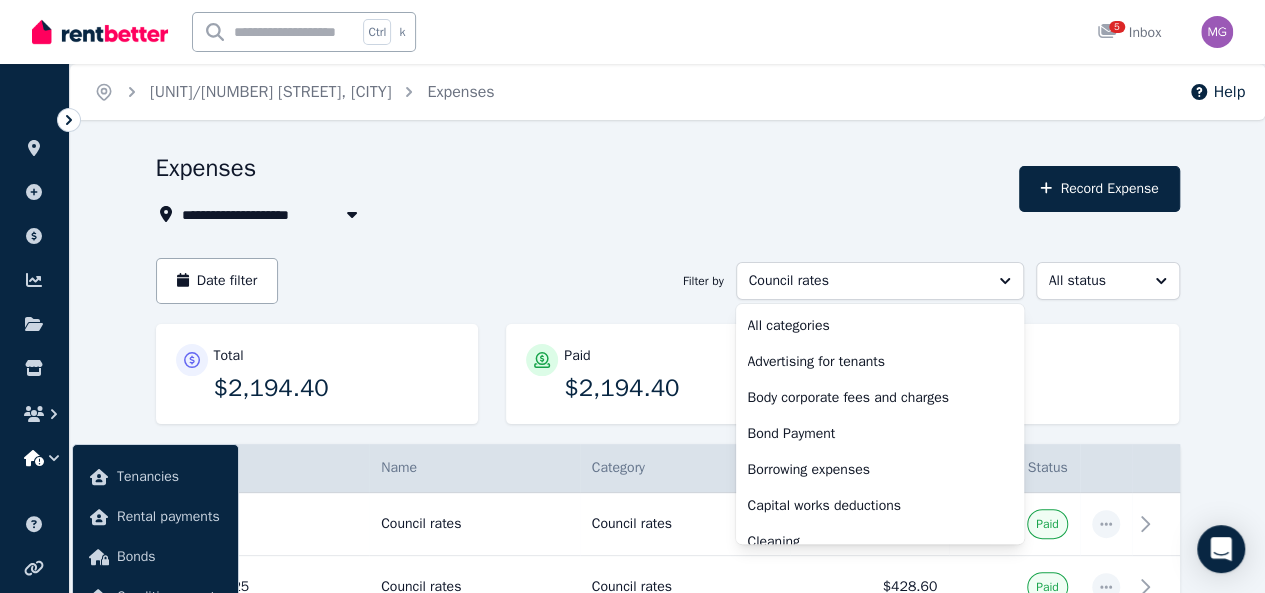 scroll, scrollTop: 52, scrollLeft: 0, axis: vertical 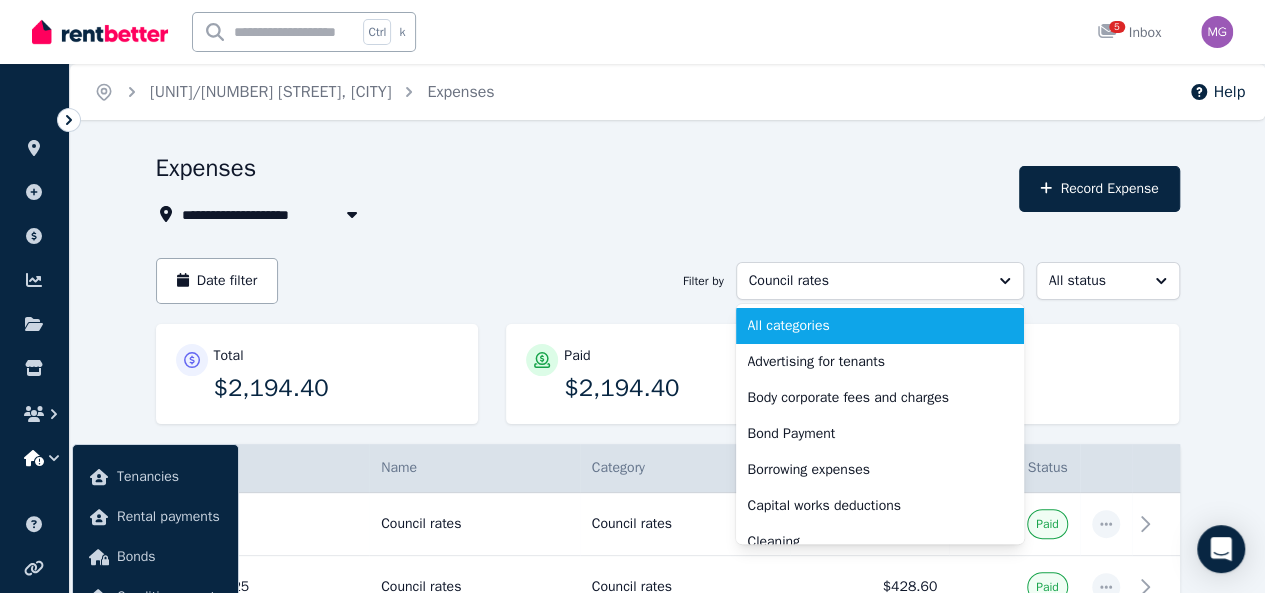 click on "All categories" at bounding box center [868, 326] 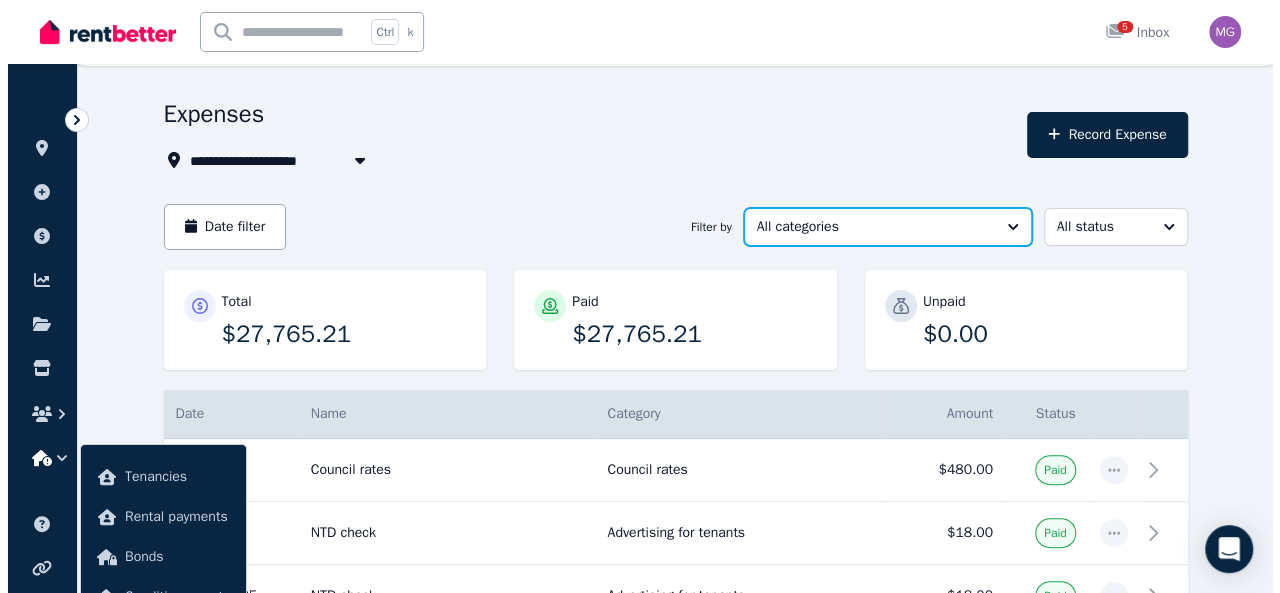 scroll, scrollTop: 0, scrollLeft: 0, axis: both 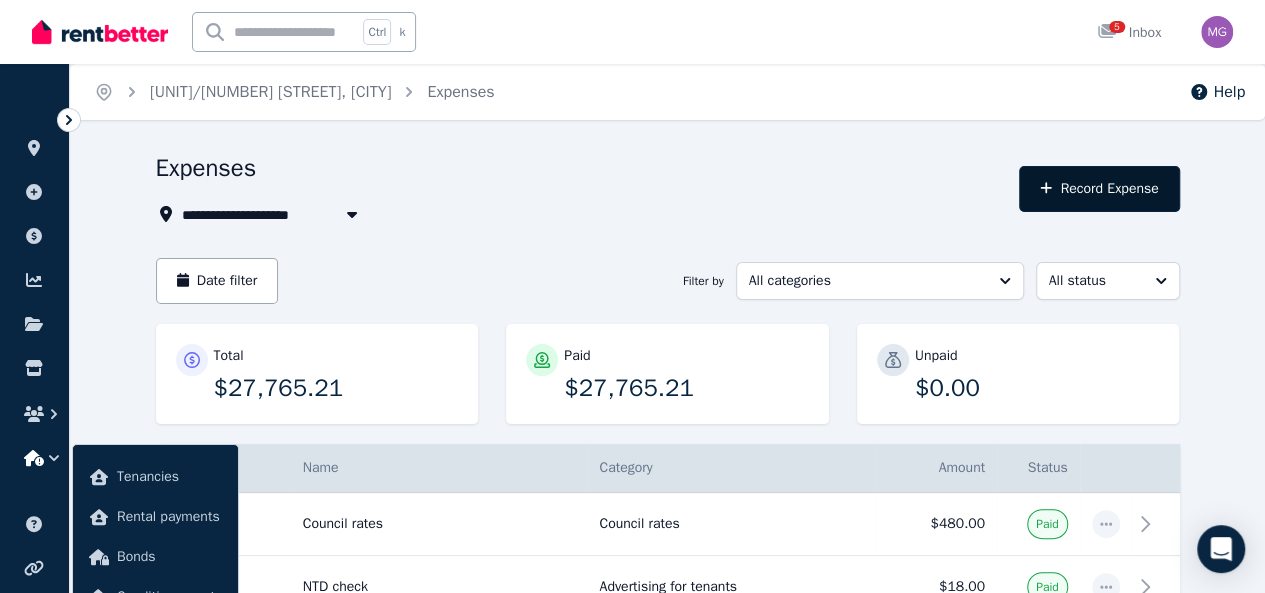 click on "Record Expense" at bounding box center (1099, 189) 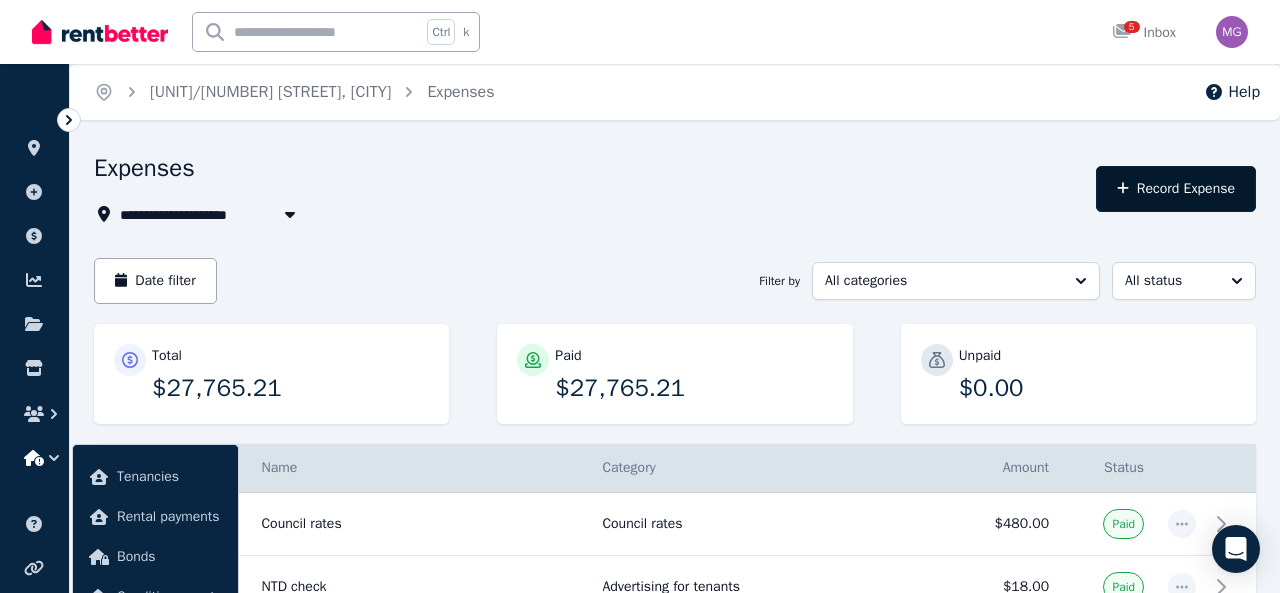 select on "**********" 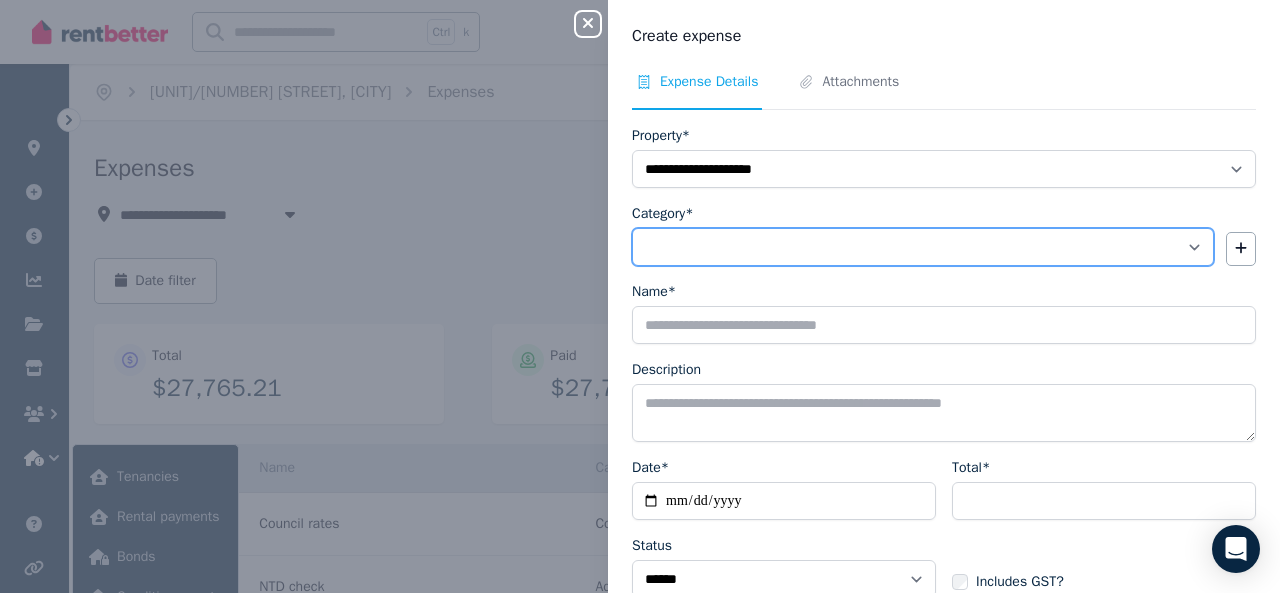 click on "**********" at bounding box center [923, 247] 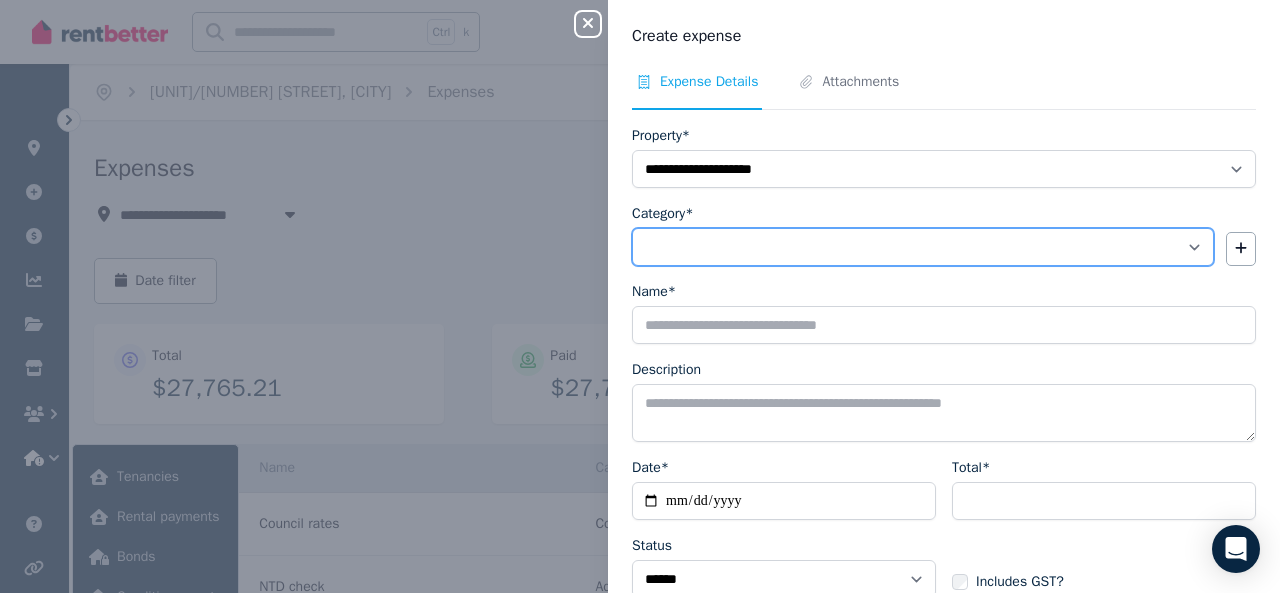 select on "**********" 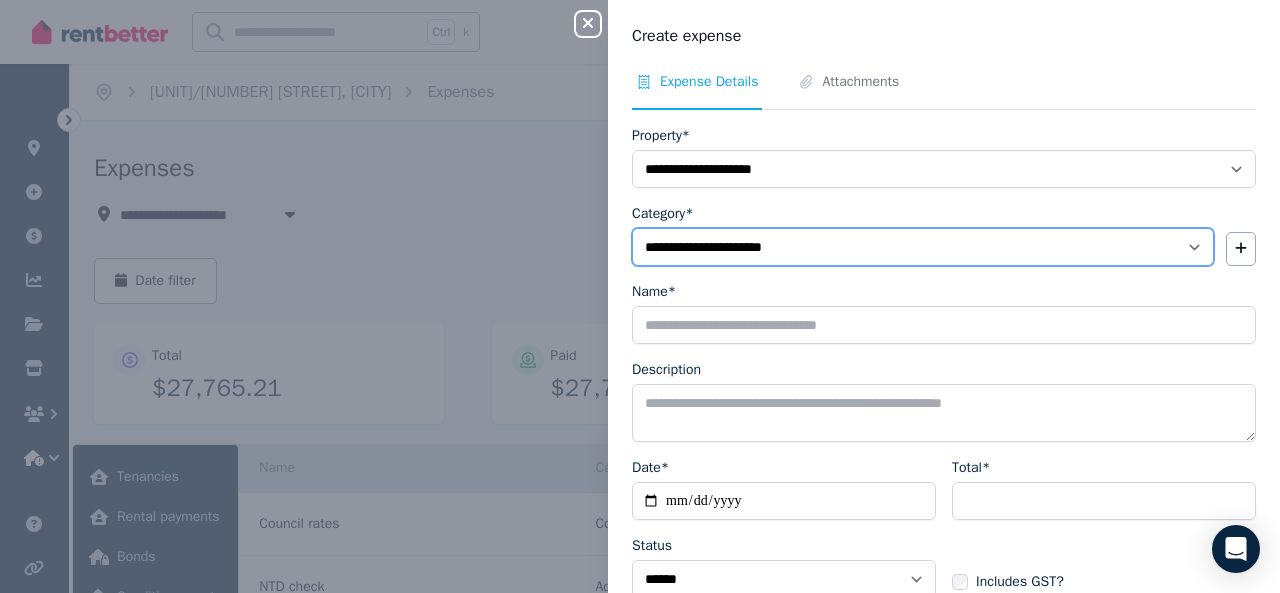 click on "**********" at bounding box center (923, 247) 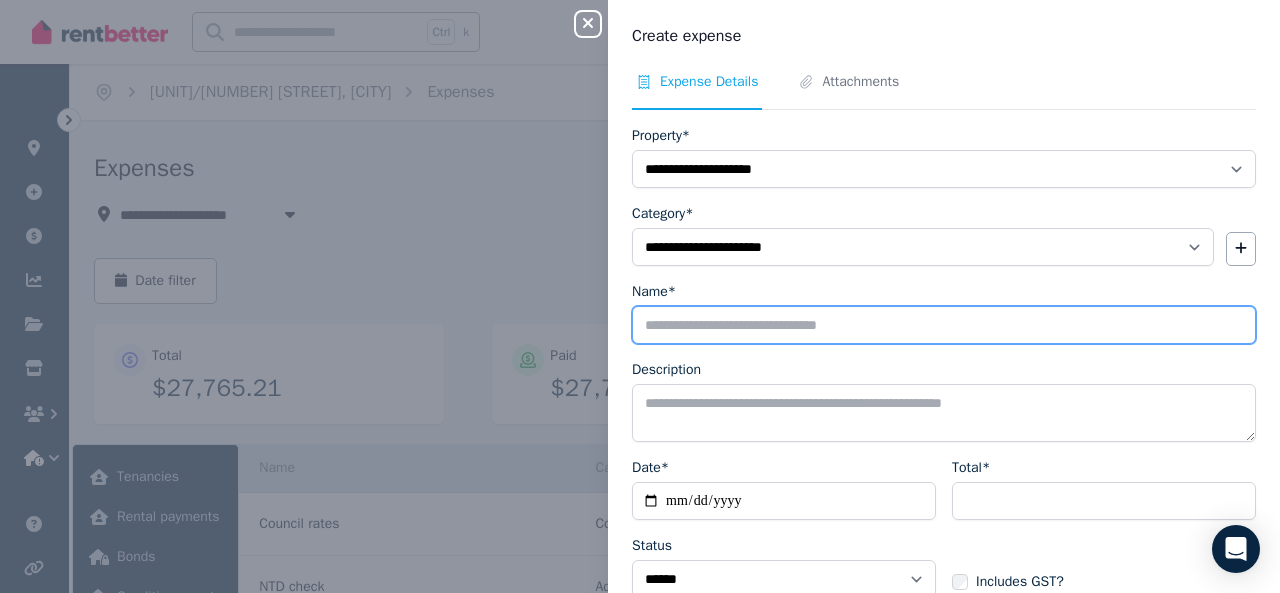 click on "Name*" at bounding box center [944, 325] 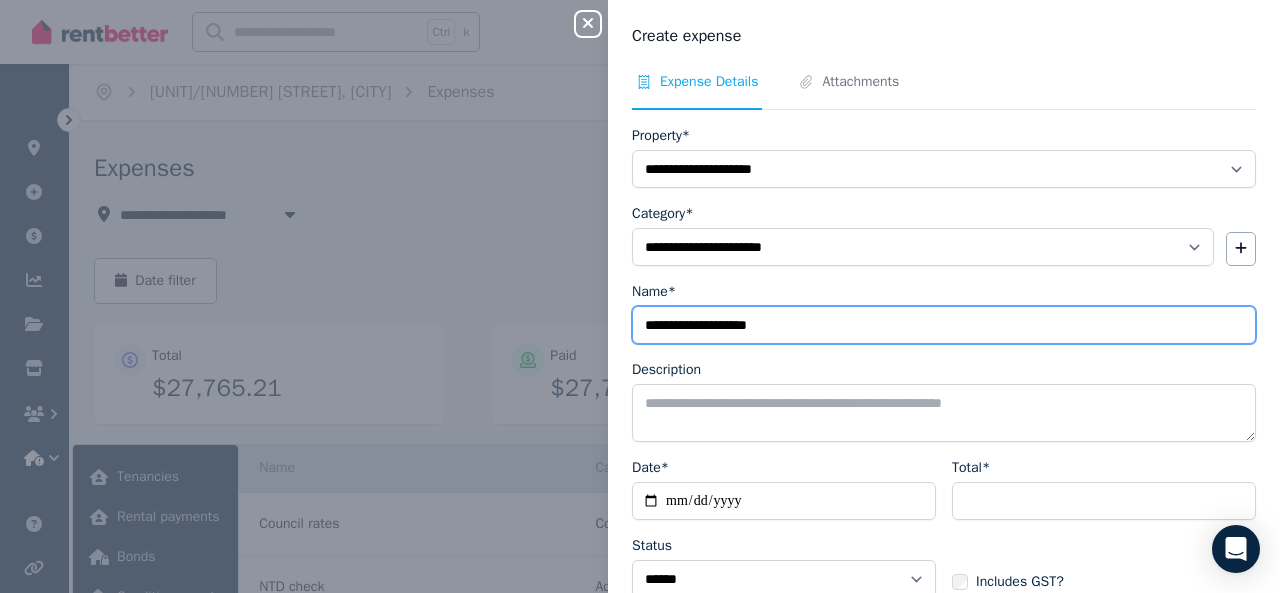 type on "**********" 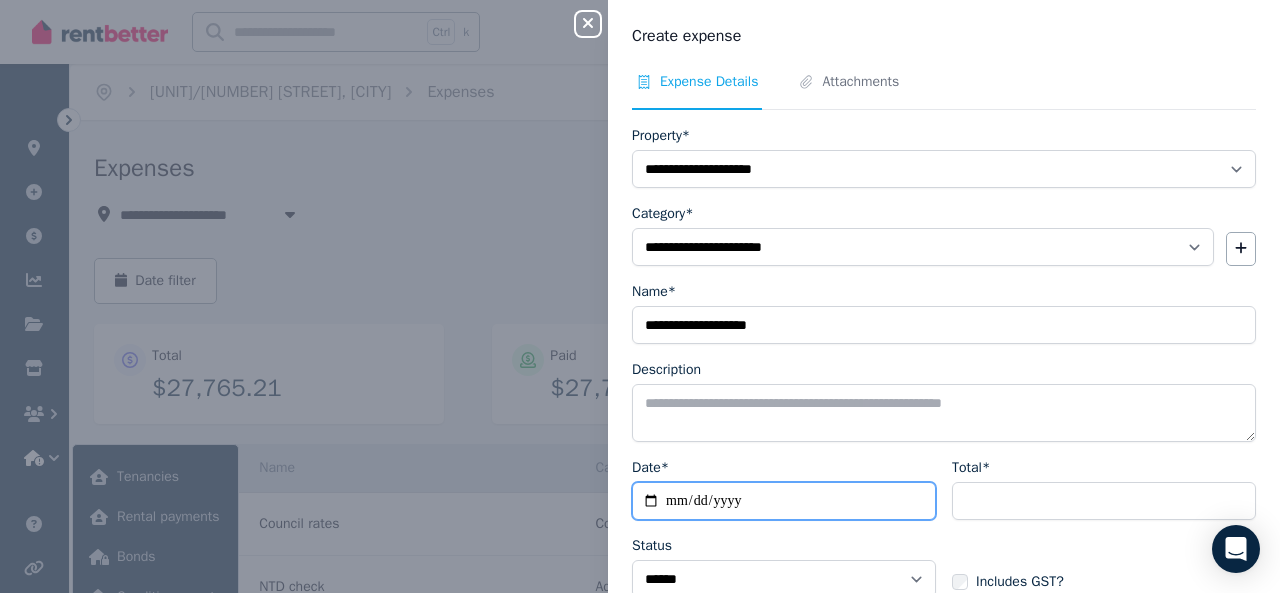 click on "Date*" at bounding box center (784, 501) 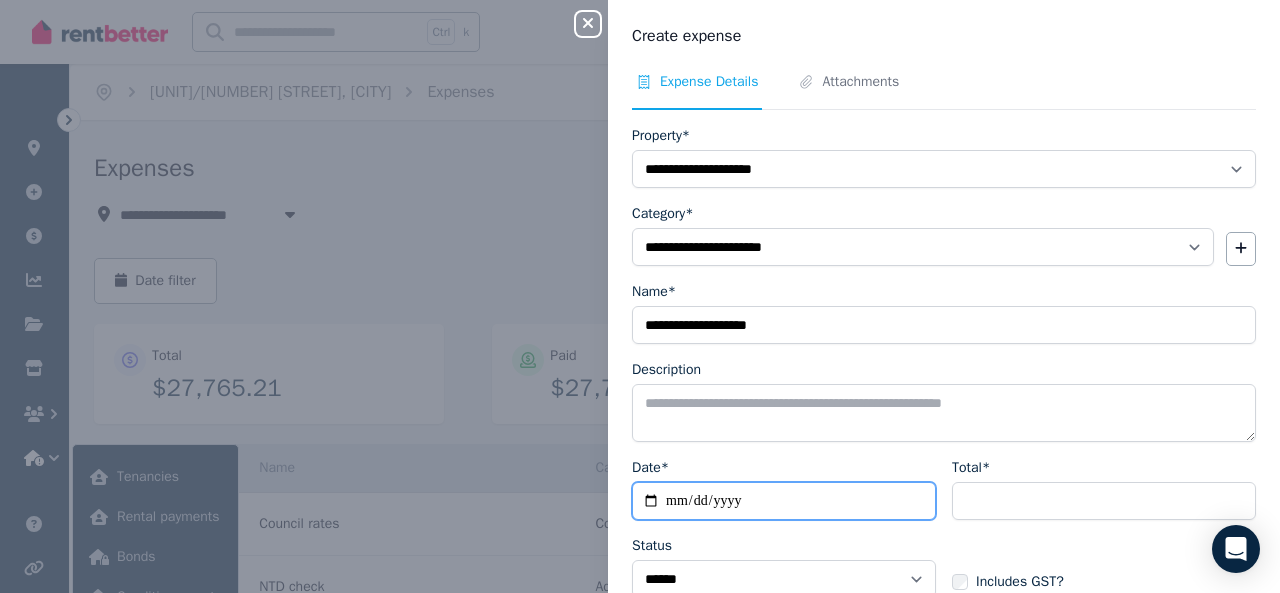 type on "**********" 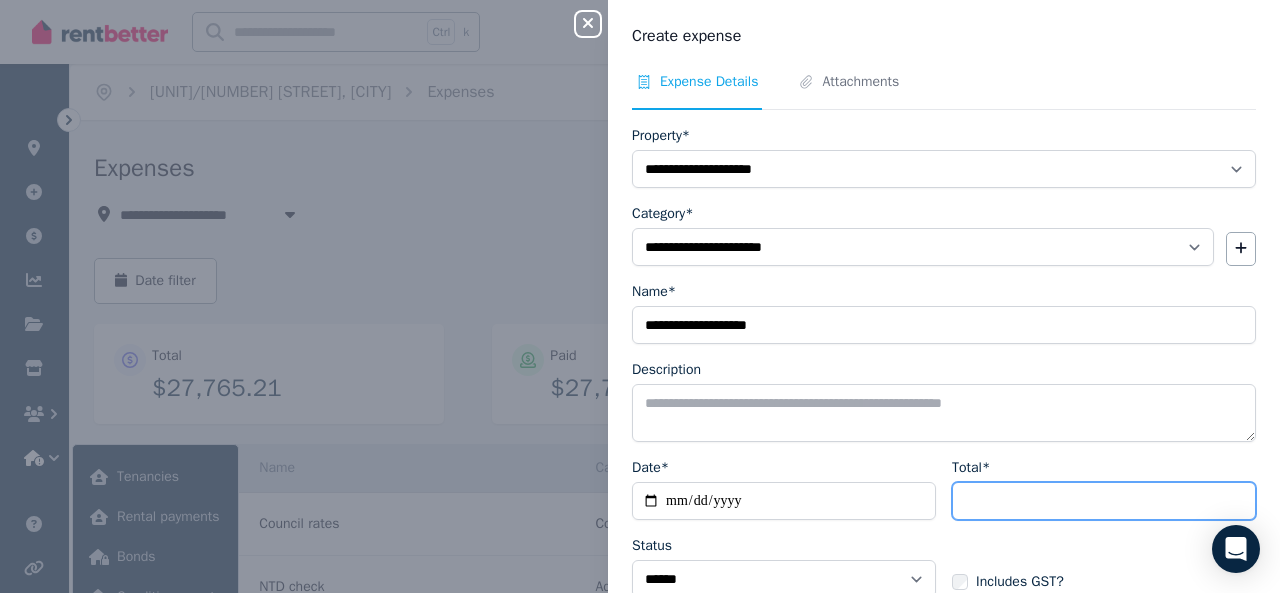 click on "Total*" at bounding box center [1104, 501] 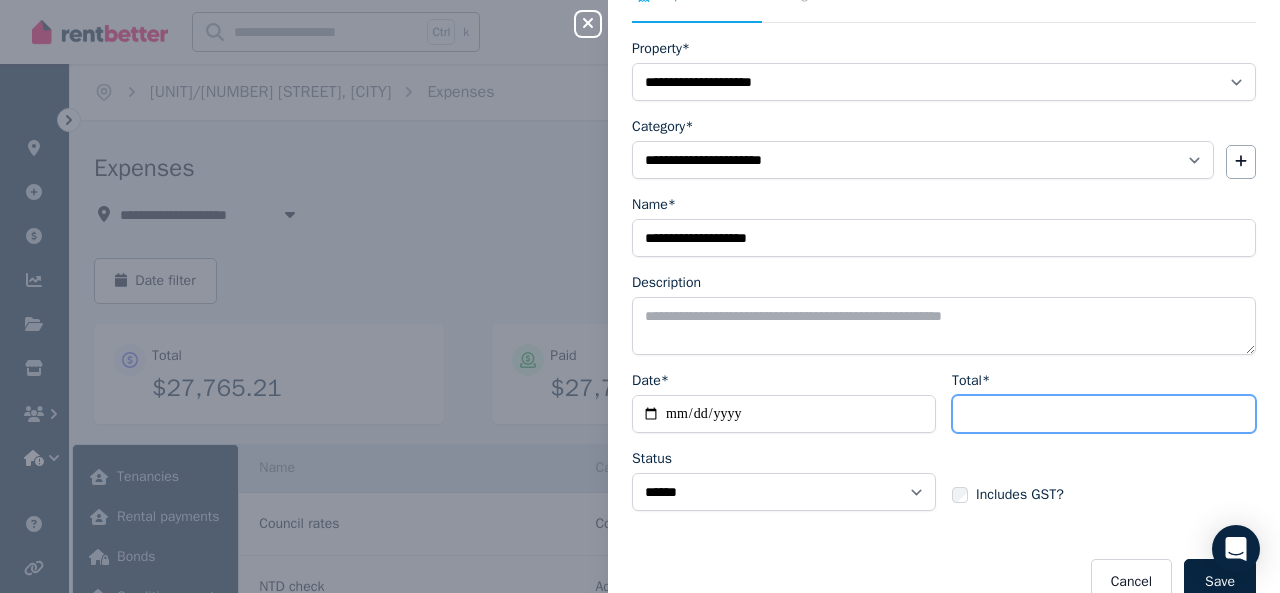 scroll, scrollTop: 118, scrollLeft: 0, axis: vertical 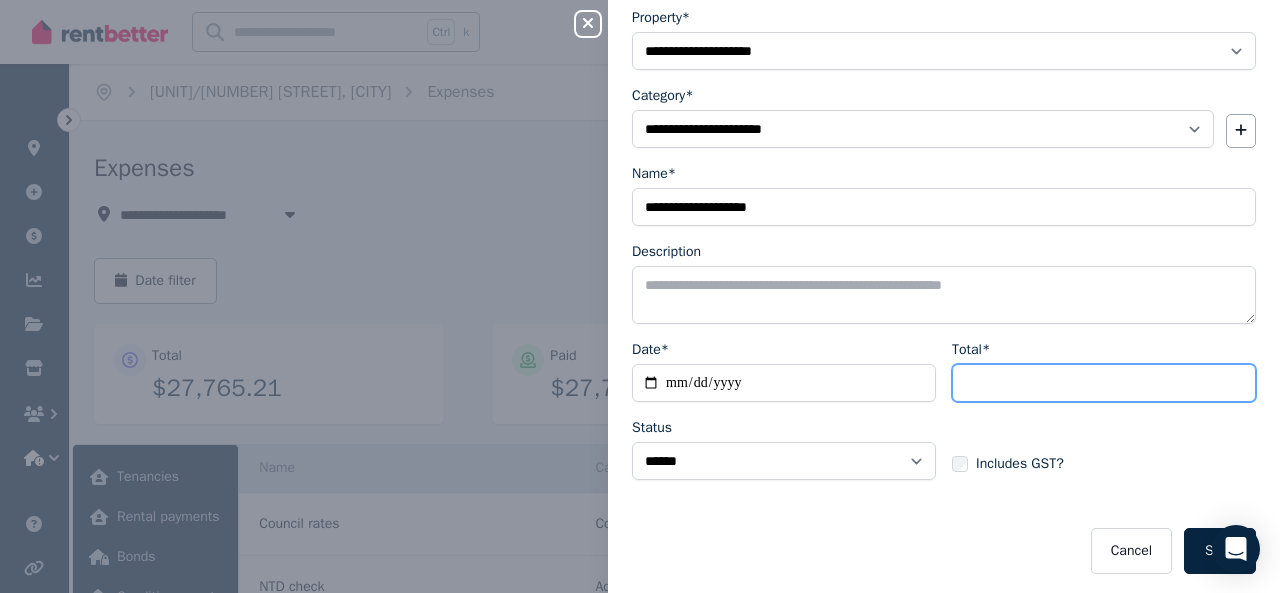 type on "****" 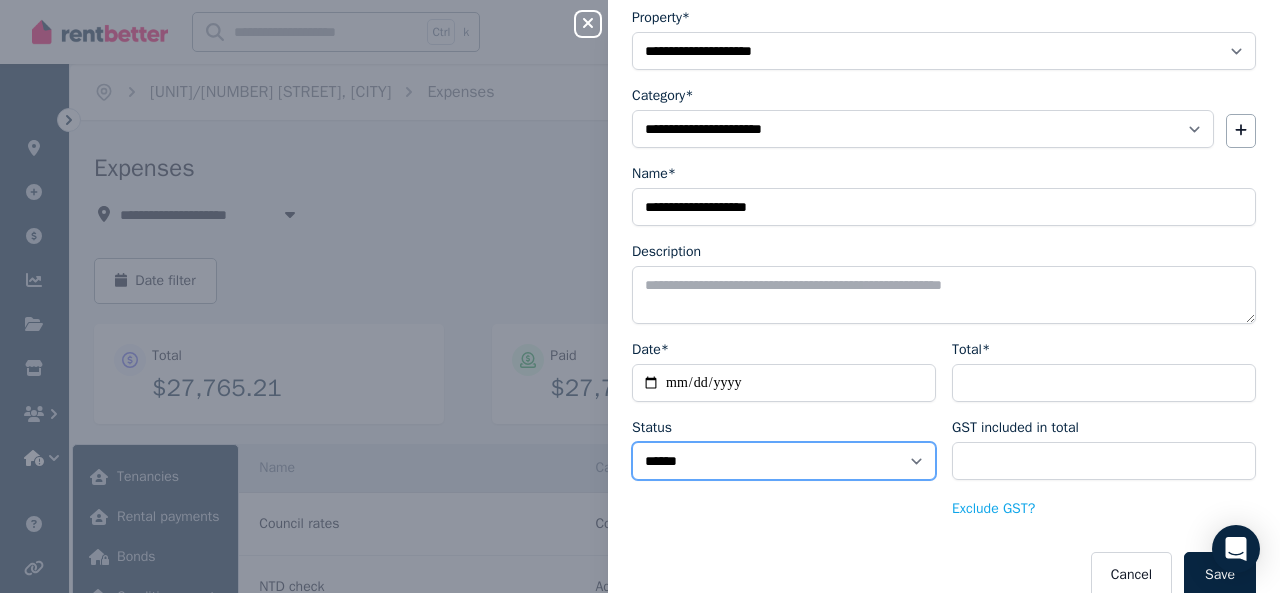 click on "****** ****" at bounding box center (784, 461) 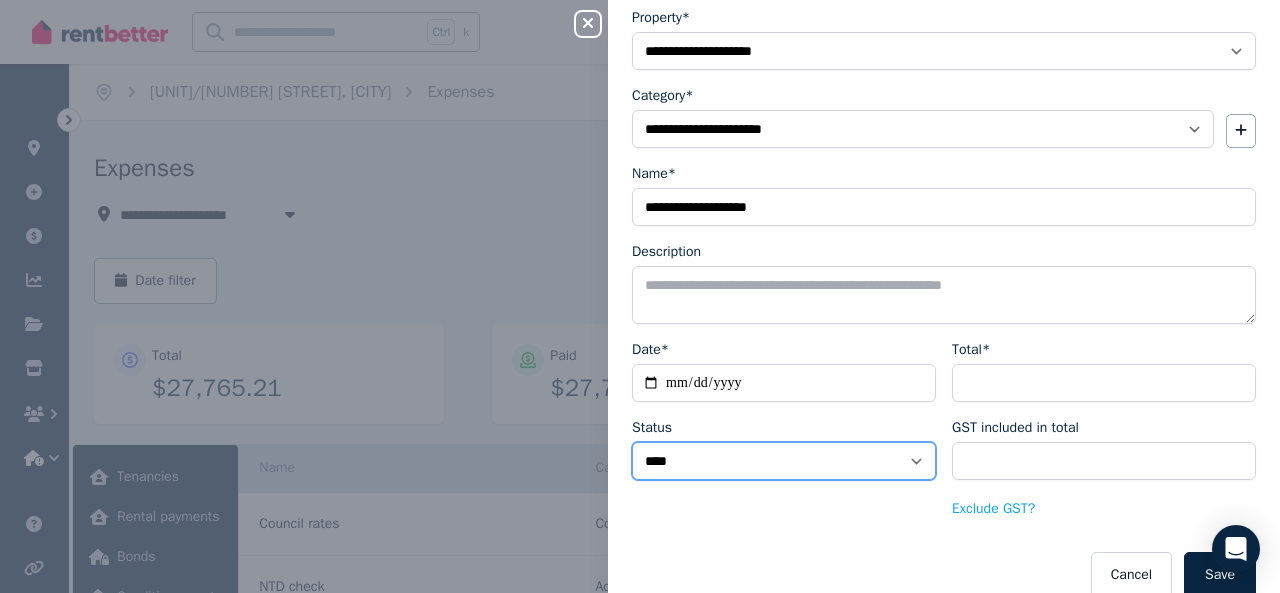 click on "****** ****" at bounding box center (784, 461) 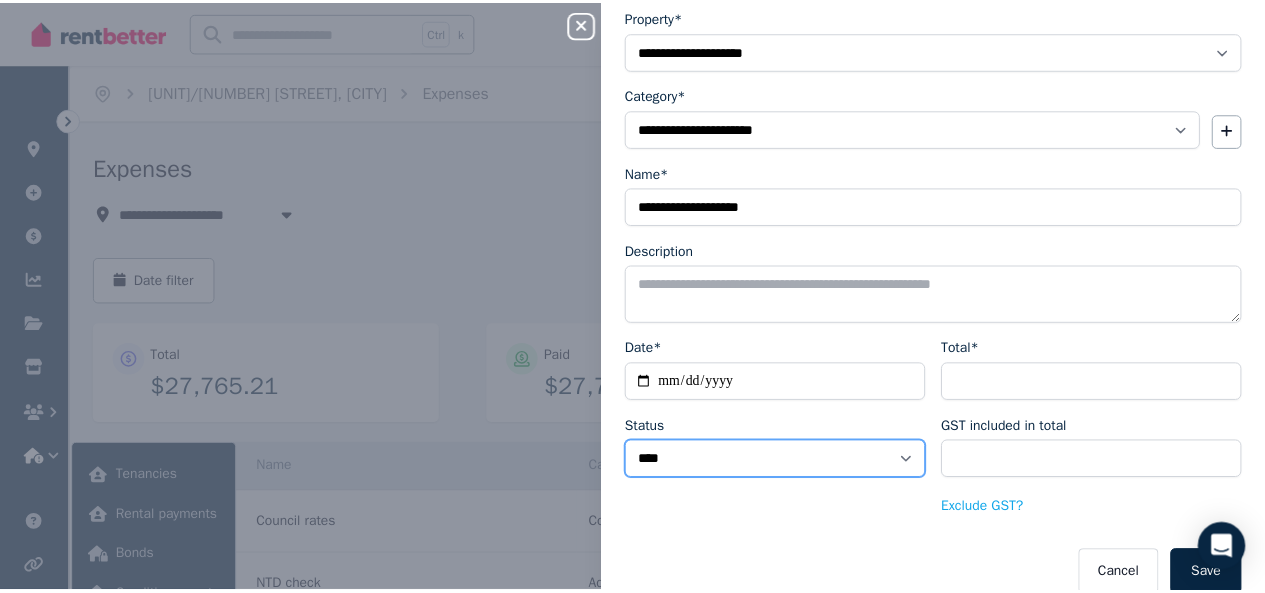 scroll, scrollTop: 142, scrollLeft: 0, axis: vertical 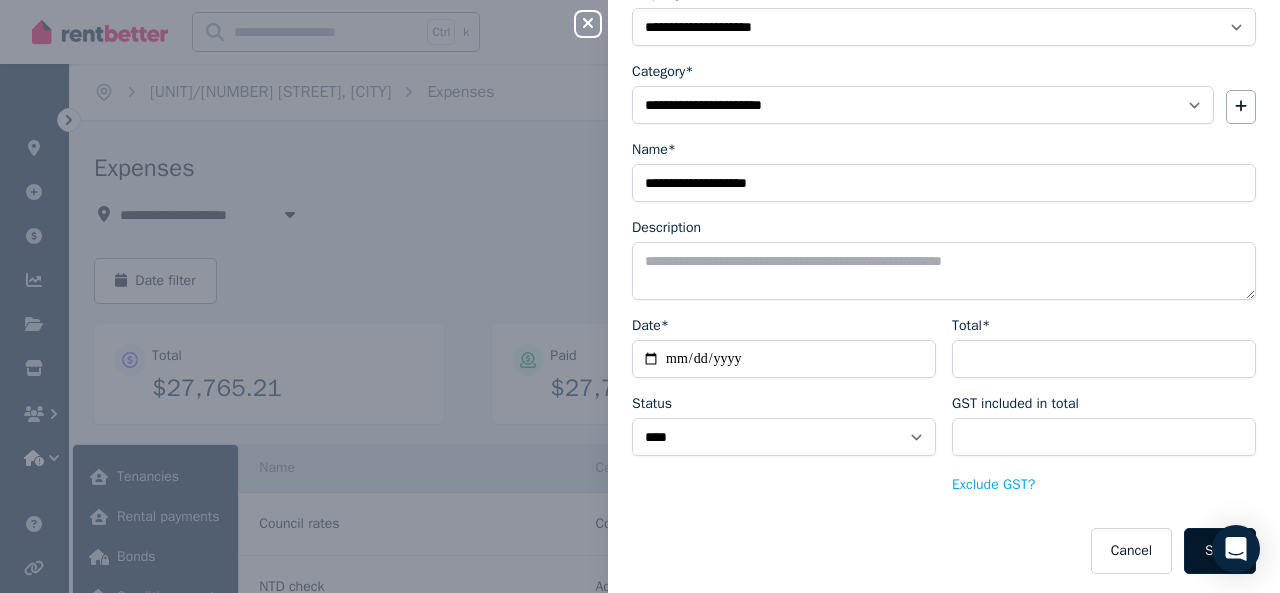 click on "Save" at bounding box center (1220, 551) 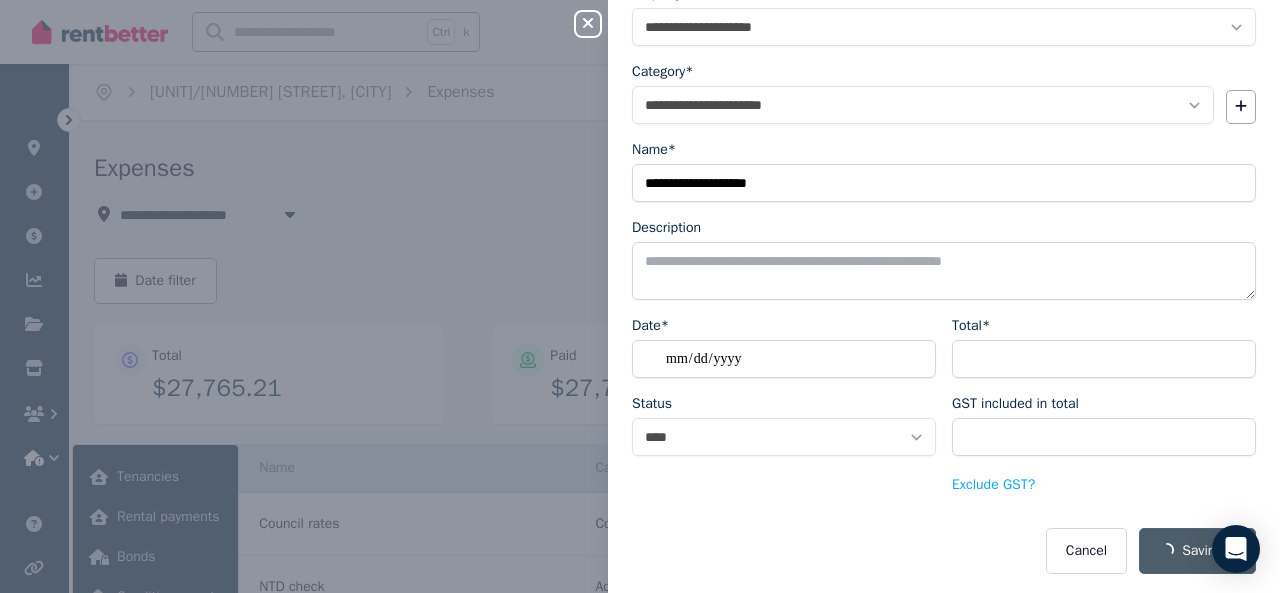 select on "**********" 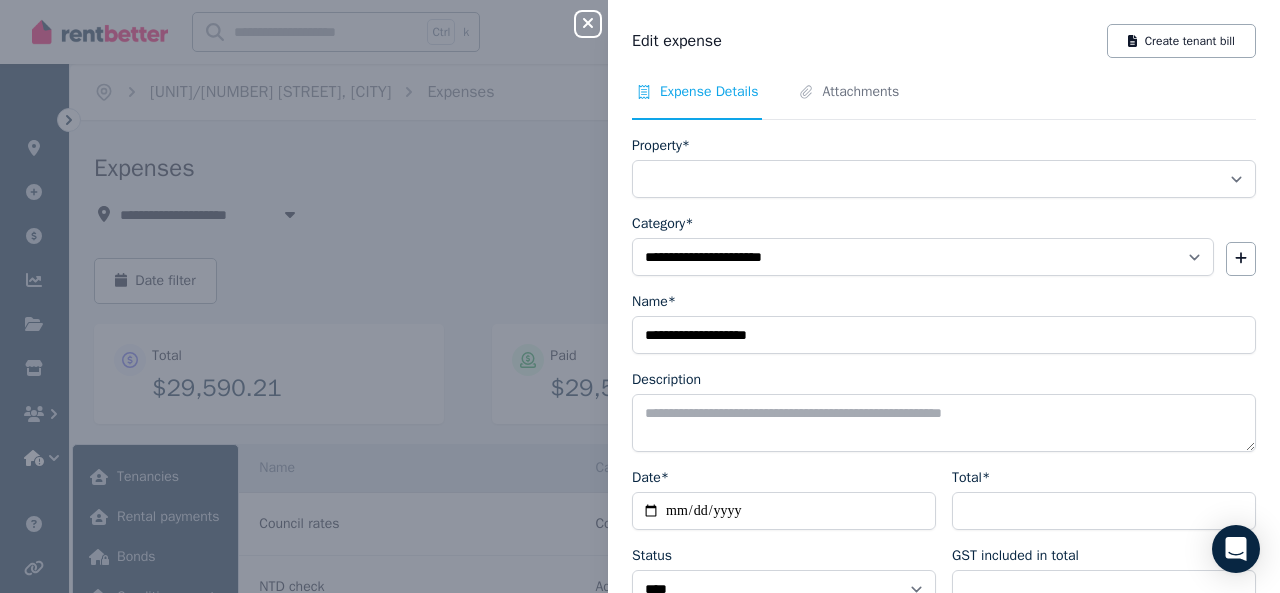 select on "**********" 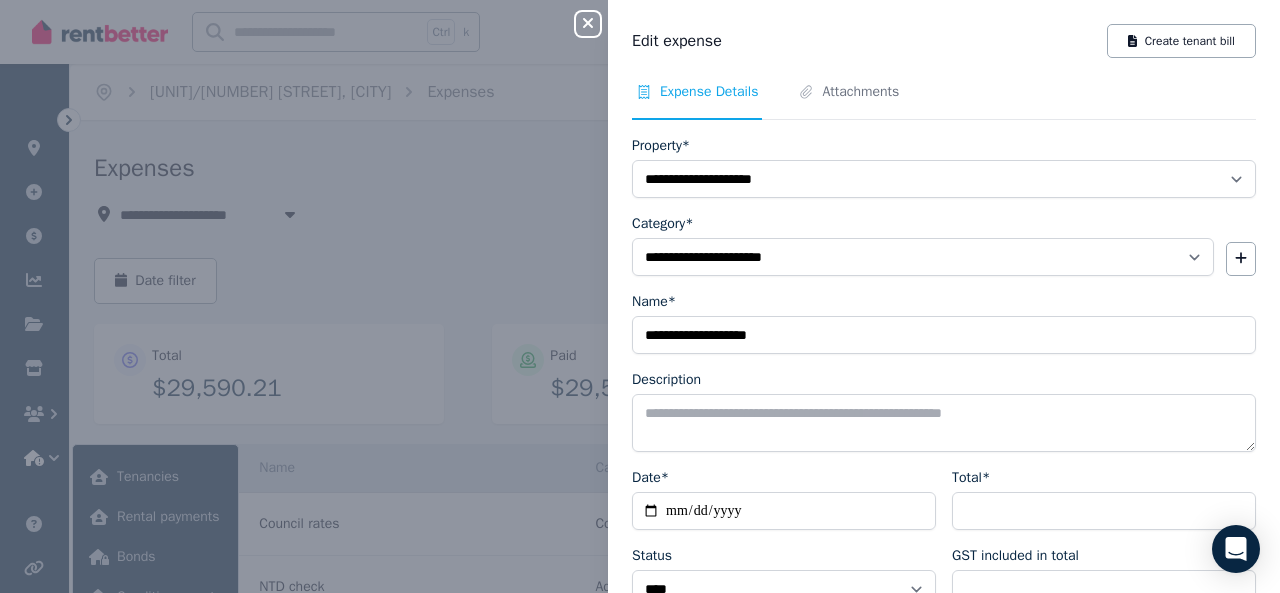 click 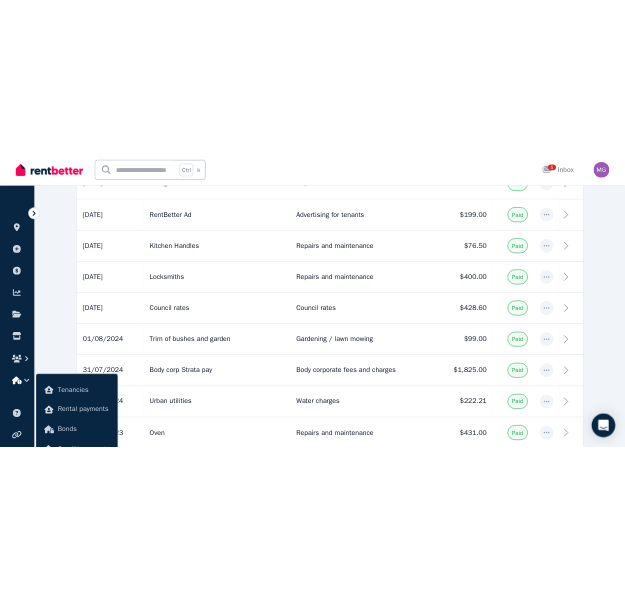 scroll, scrollTop: 3106, scrollLeft: 0, axis: vertical 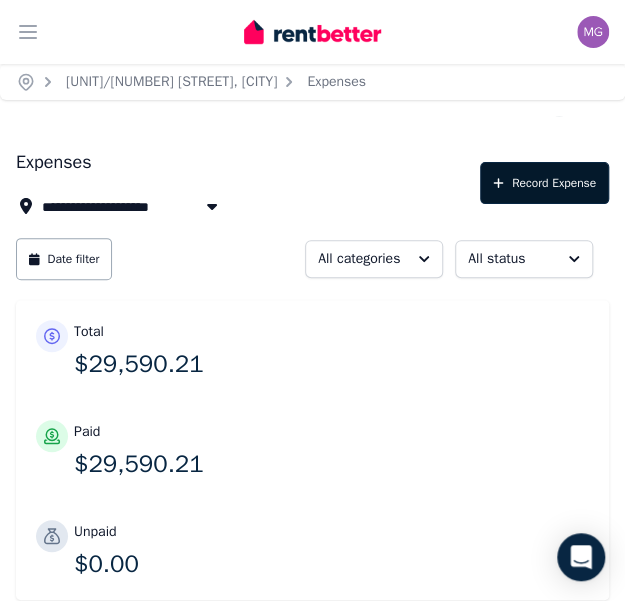 click on "Record Expense" at bounding box center [544, 183] 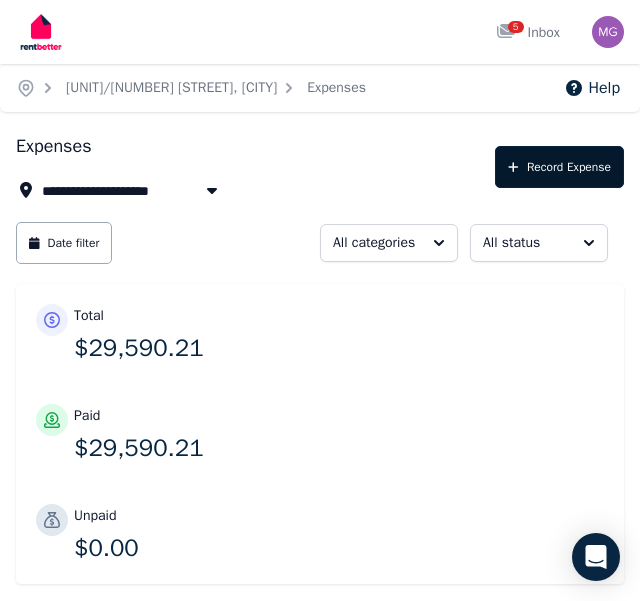 select on "**********" 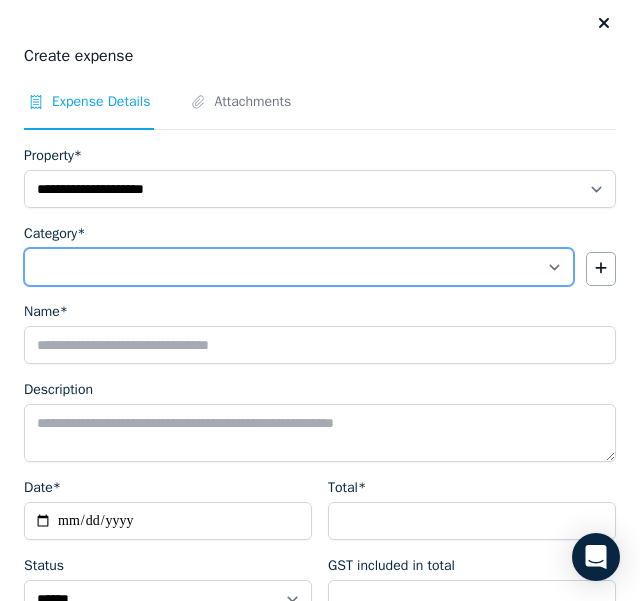 click on "**********" at bounding box center [299, 267] 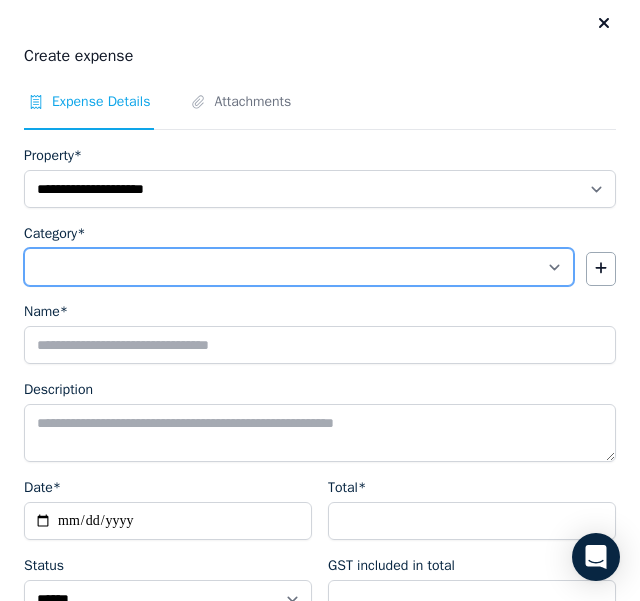 select on "**********" 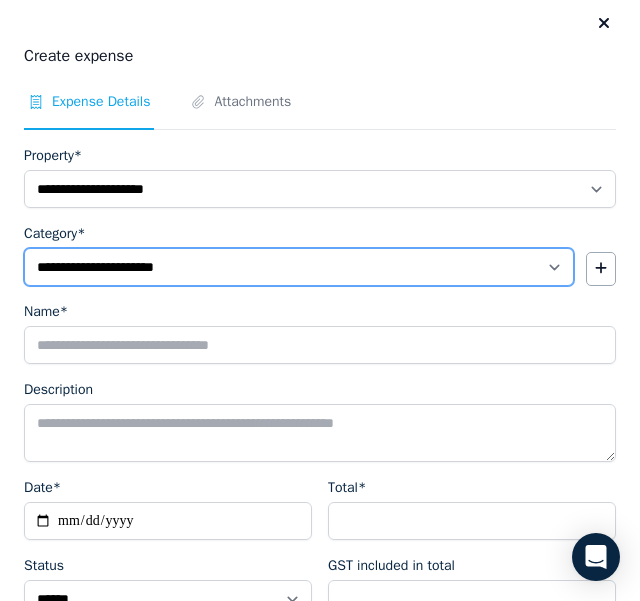 click on "**********" at bounding box center (299, 267) 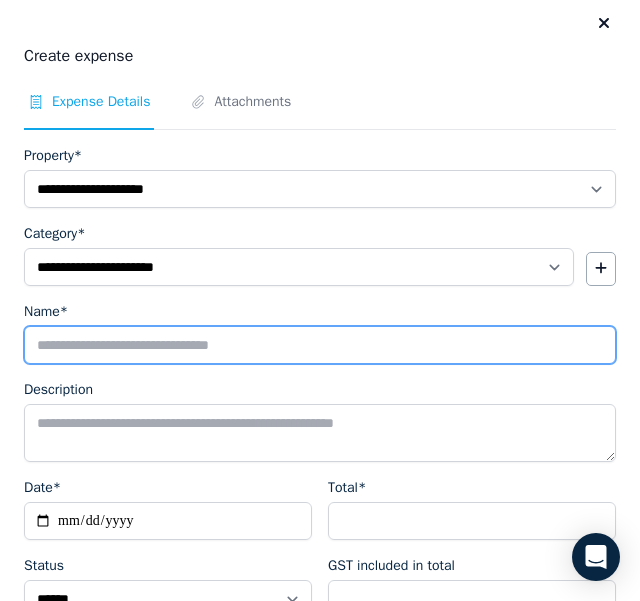 click on "Name*" at bounding box center [320, 345] 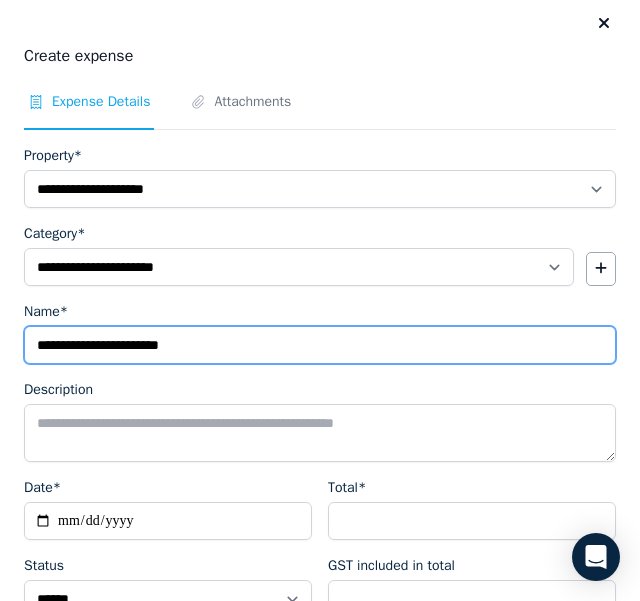 type on "**********" 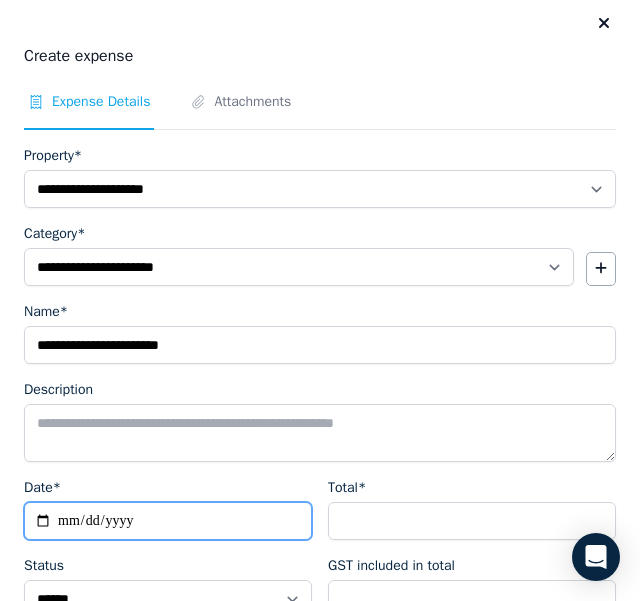 click on "Date*" at bounding box center [168, 521] 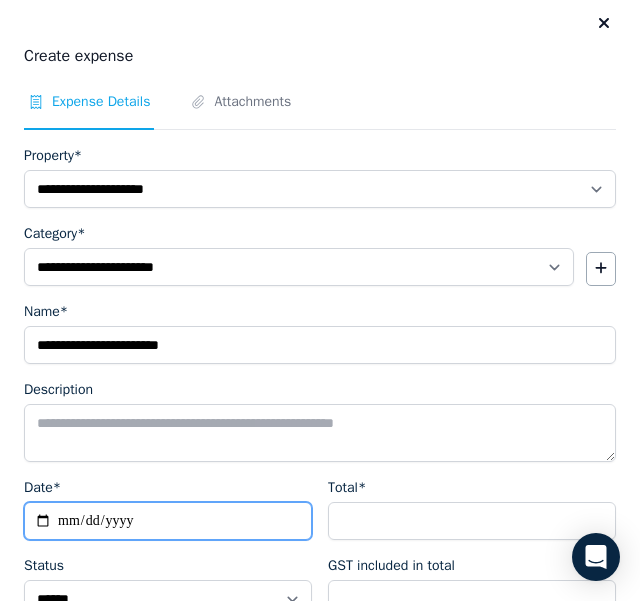 click on "Date*" at bounding box center (168, 521) 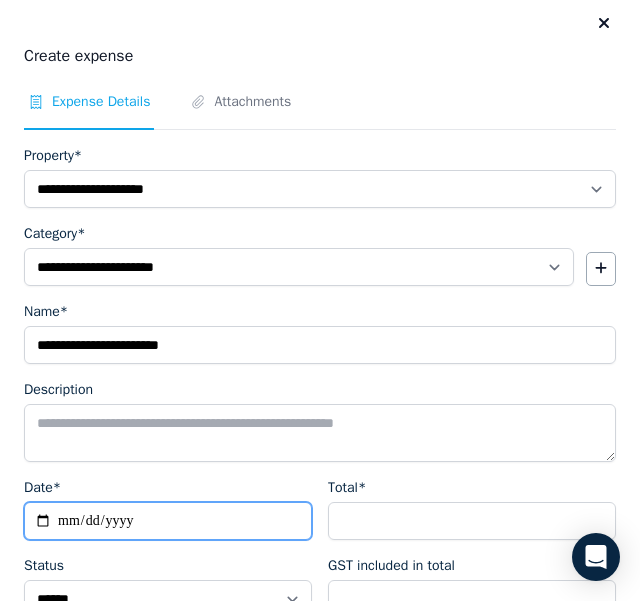 type on "**********" 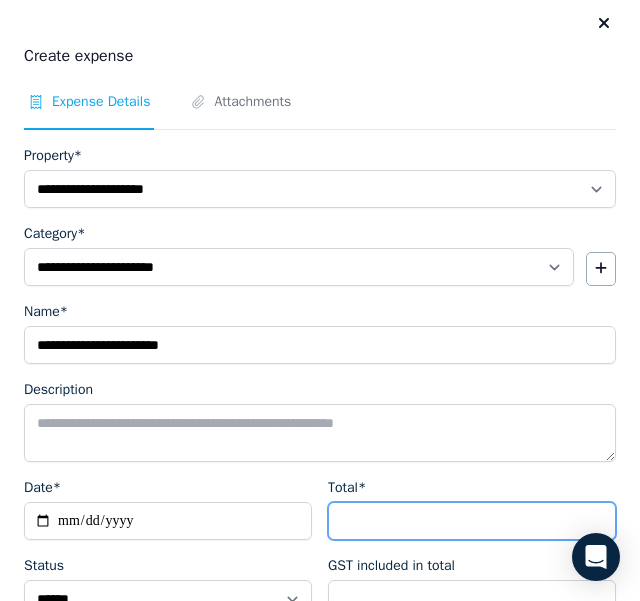 click on "Total*" at bounding box center [472, 521] 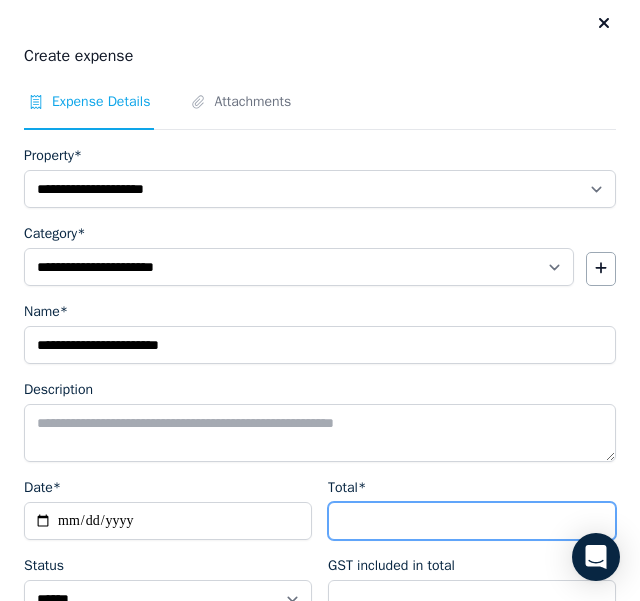 type on "*" 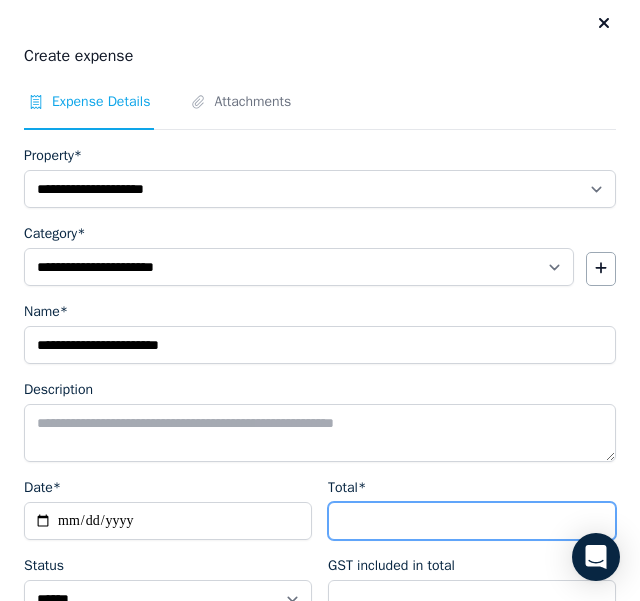 type on "****" 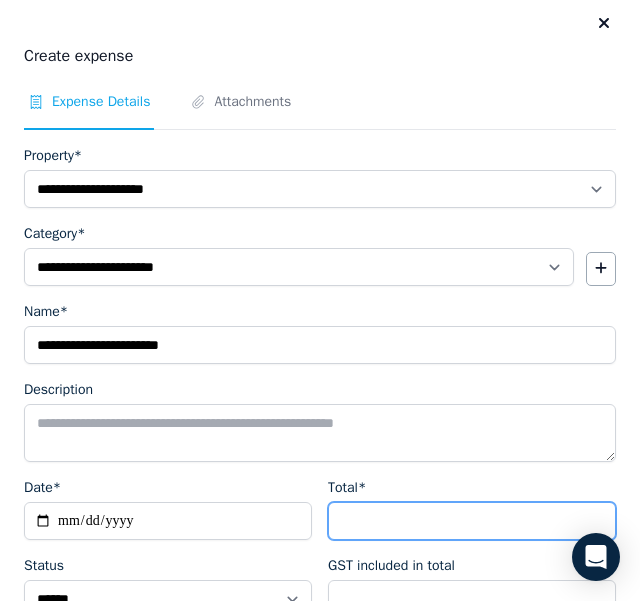 type on "***" 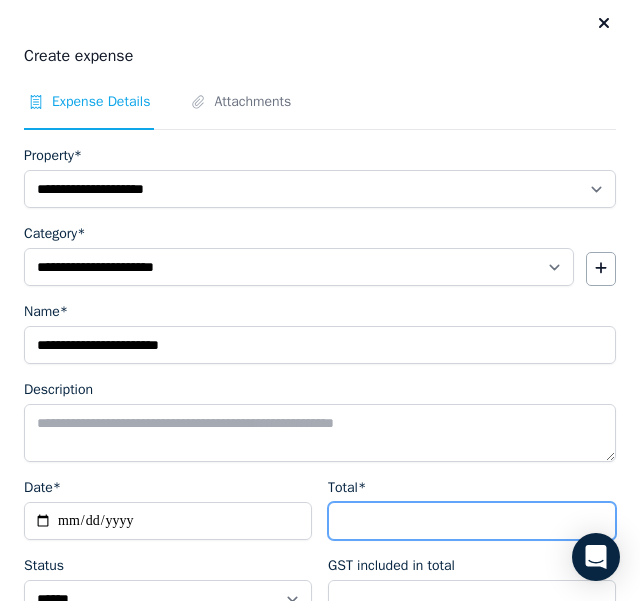type on "*****" 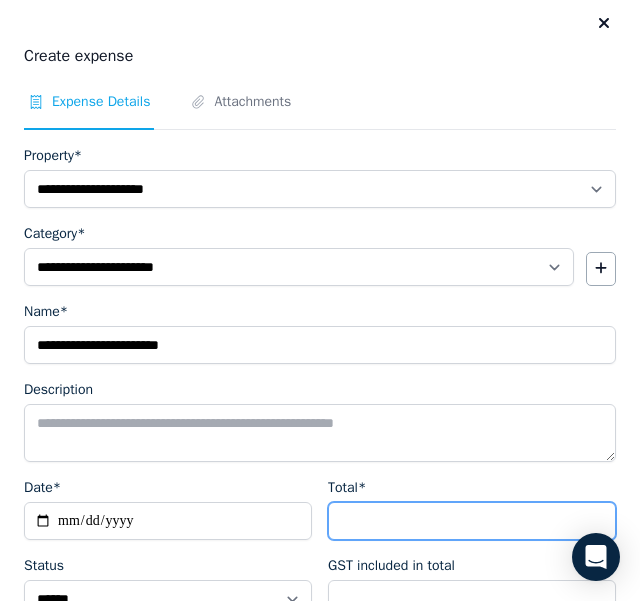type on "*****" 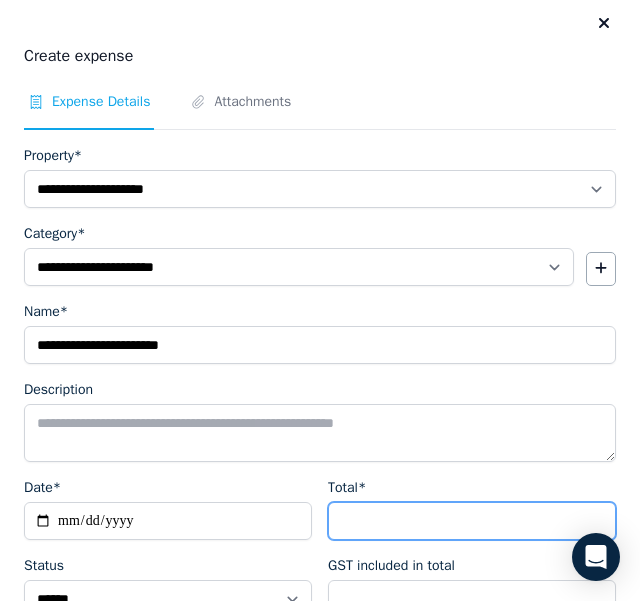 type on "*******" 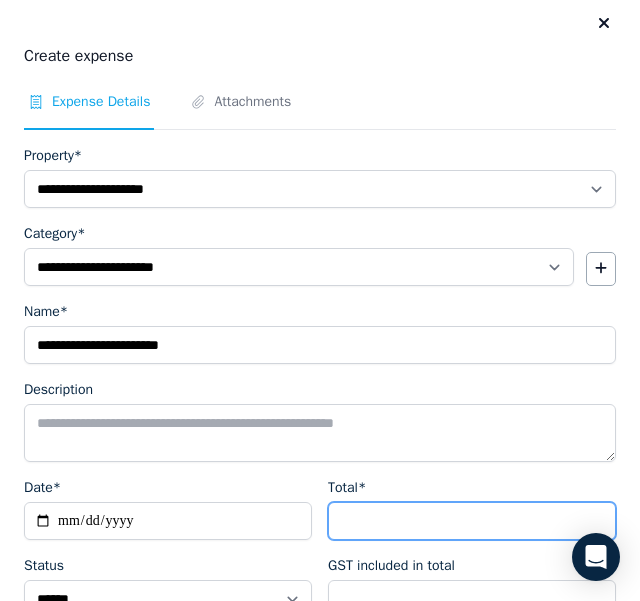 type on "*******" 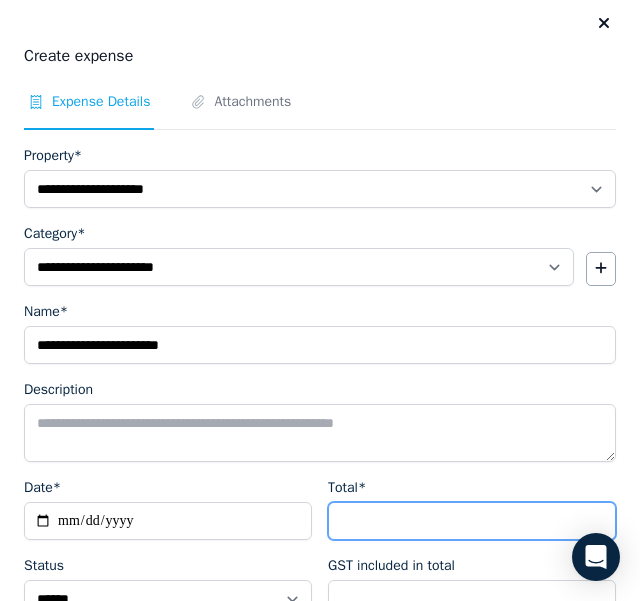 type on "*******" 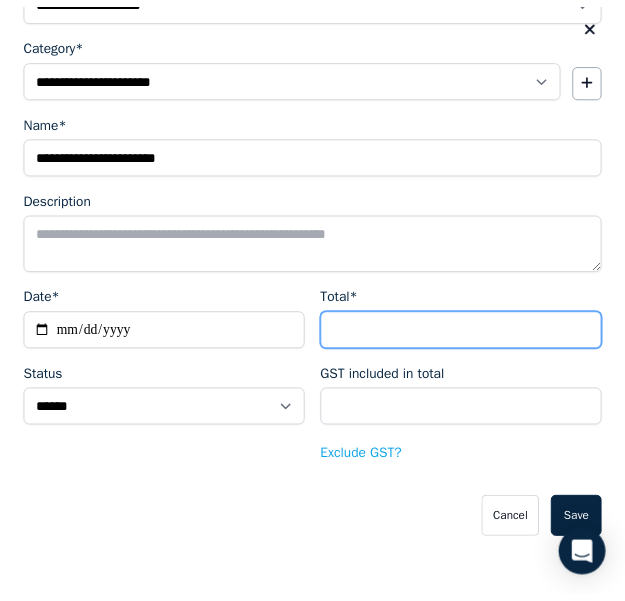 scroll, scrollTop: 198, scrollLeft: 0, axis: vertical 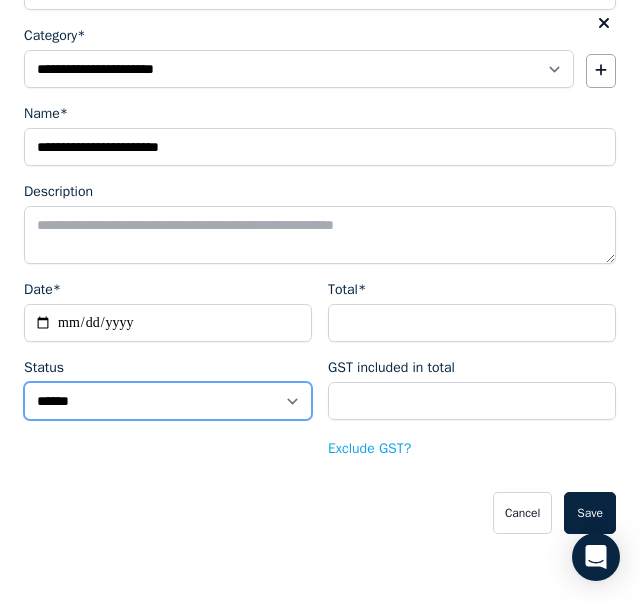 click on "****** ****" at bounding box center (168, 401) 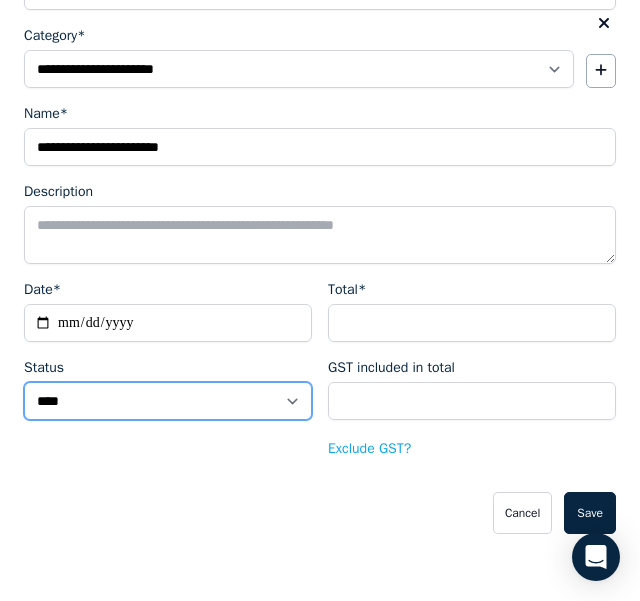 click on "****** ****" at bounding box center (168, 401) 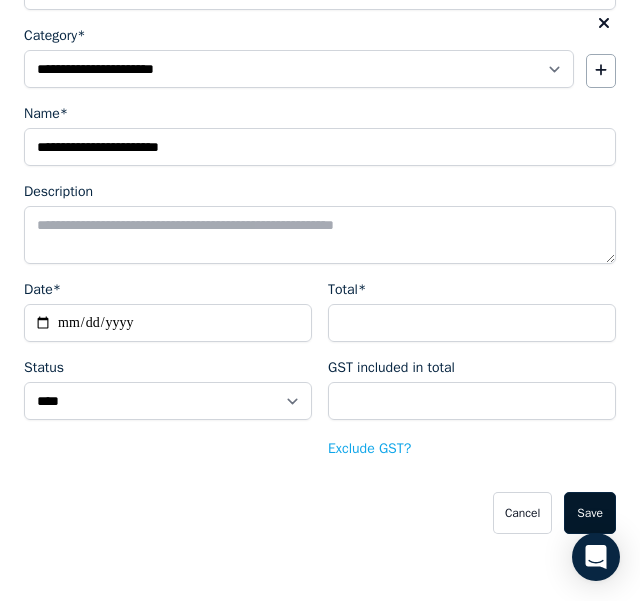 click on "Save" at bounding box center (590, 513) 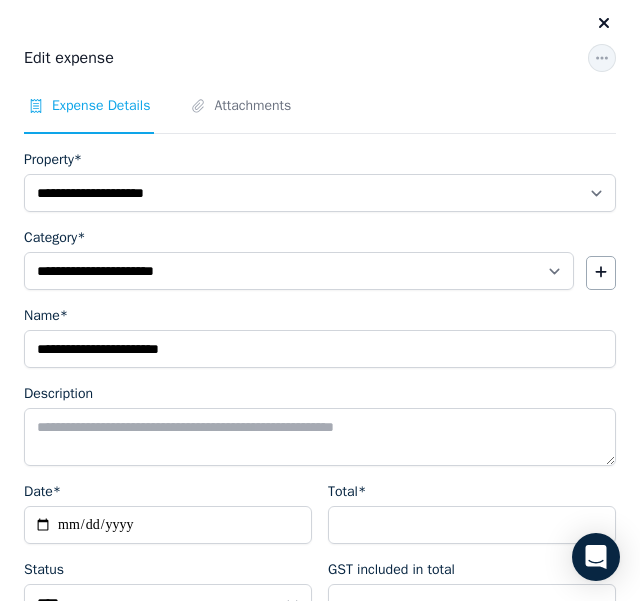 click 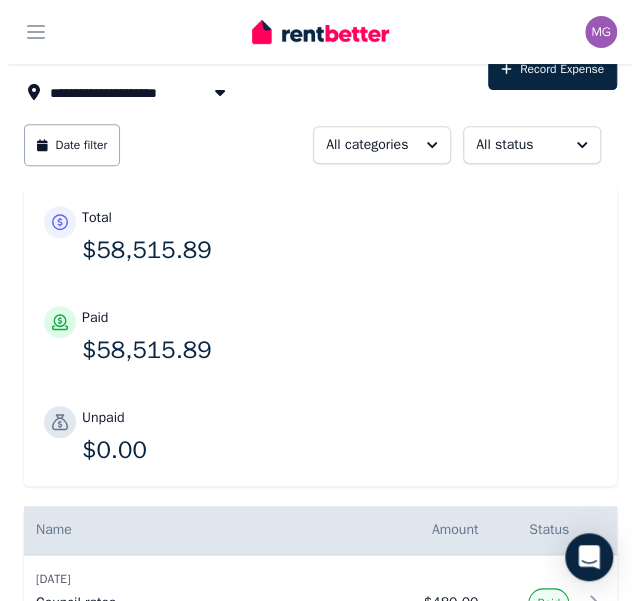 scroll, scrollTop: 0, scrollLeft: 0, axis: both 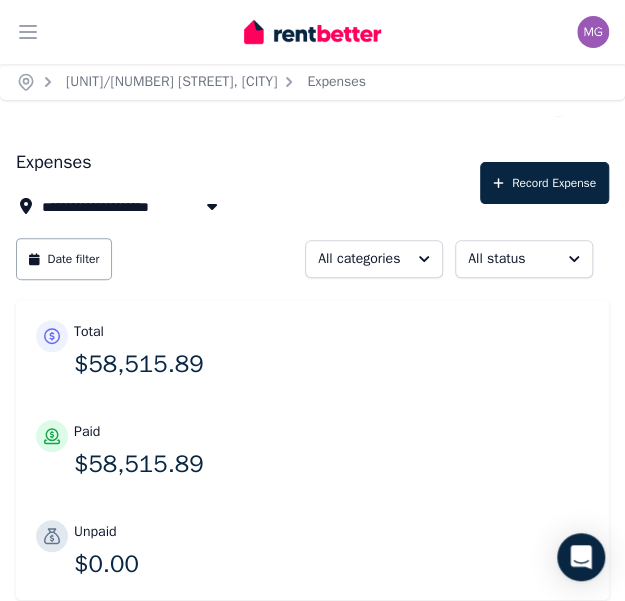 click 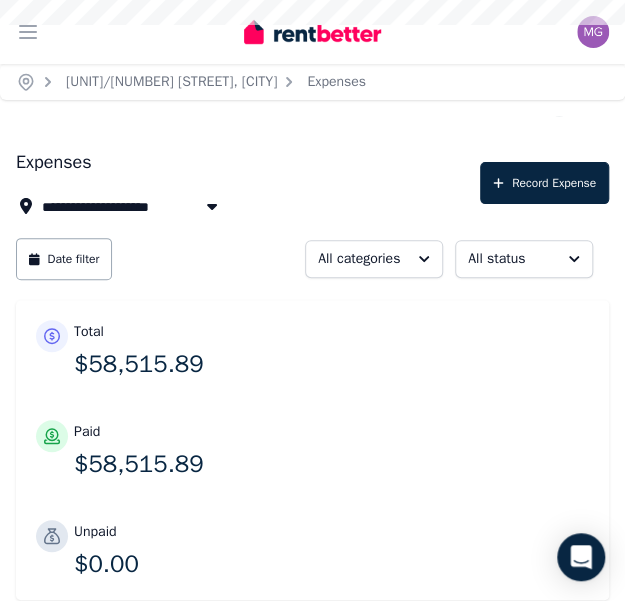 click on "**********" at bounding box center (242, 206) 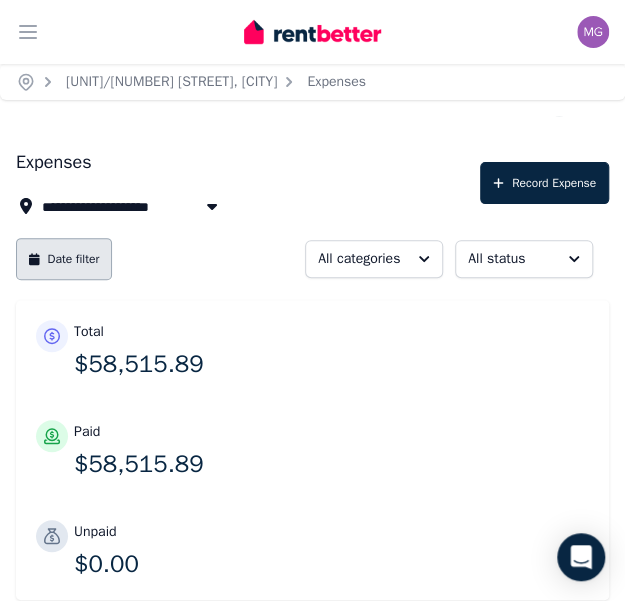 click on "Date filter" at bounding box center [64, 259] 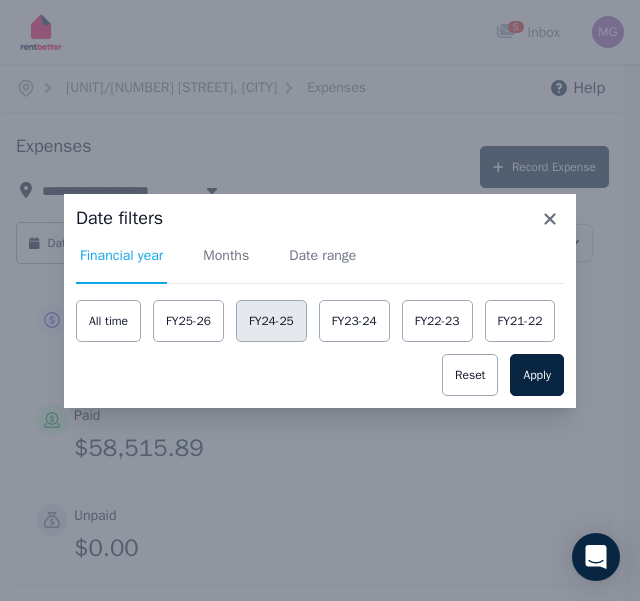 click on "FY24-25" at bounding box center [271, 321] 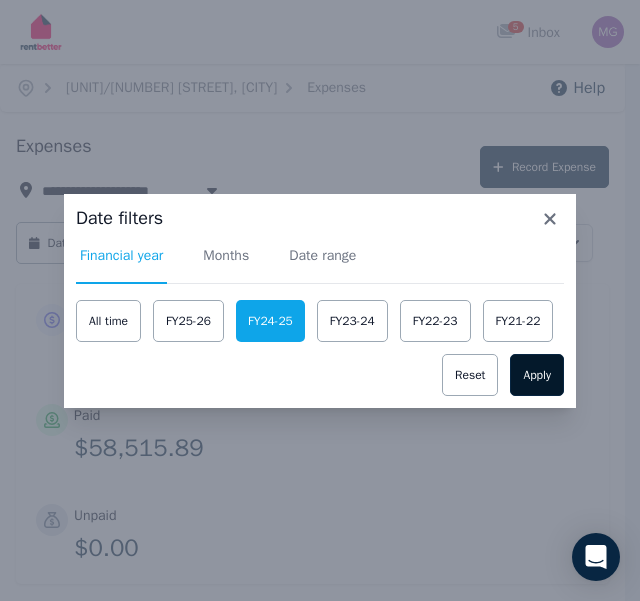 click on "Apply" at bounding box center [537, 375] 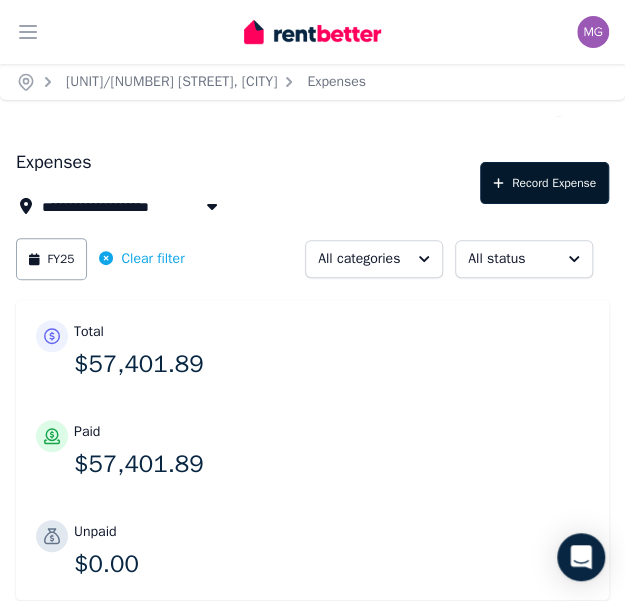 click on "Record Expense" at bounding box center [544, 183] 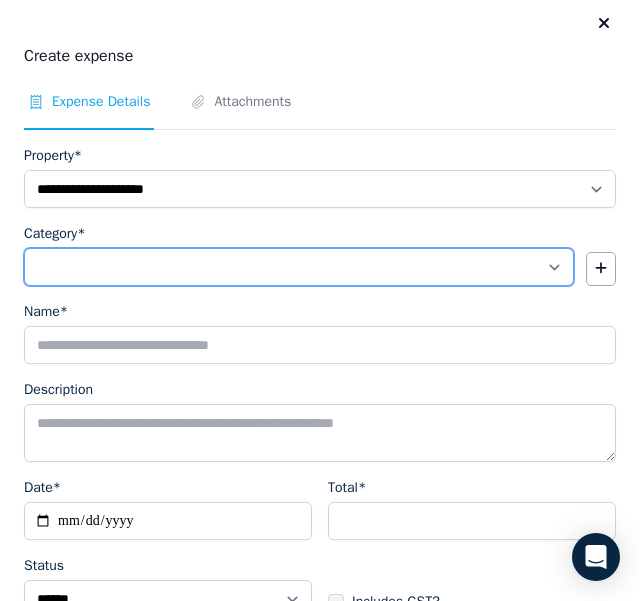 click on "**********" at bounding box center (299, 267) 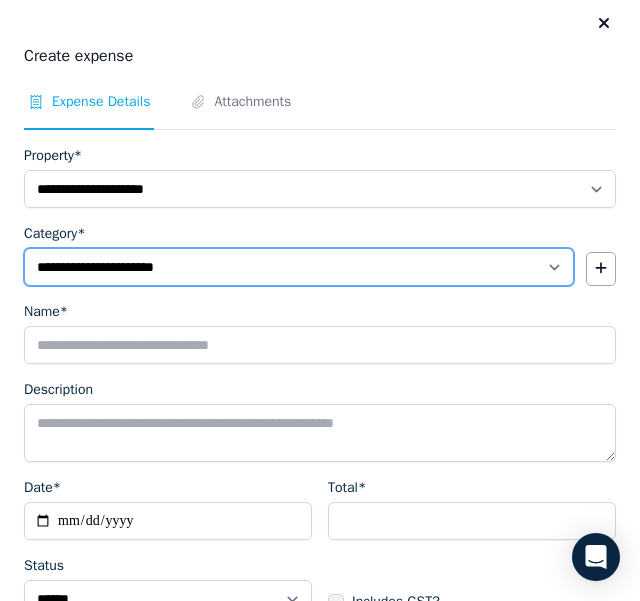 click on "**********" at bounding box center (299, 267) 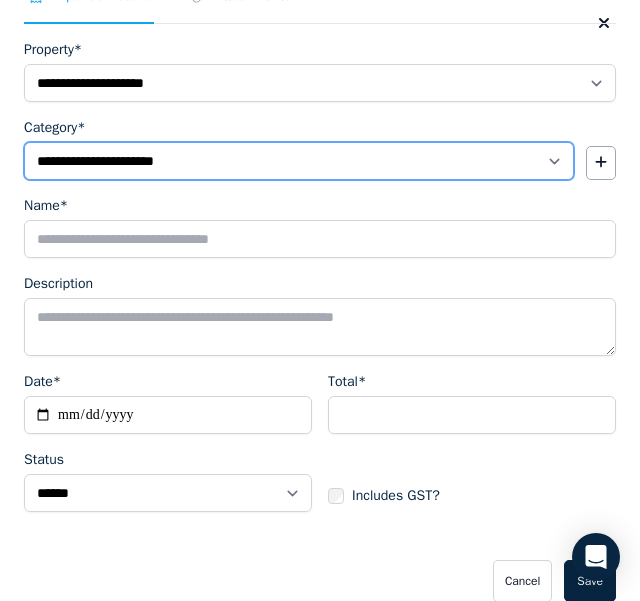 scroll, scrollTop: 174, scrollLeft: 0, axis: vertical 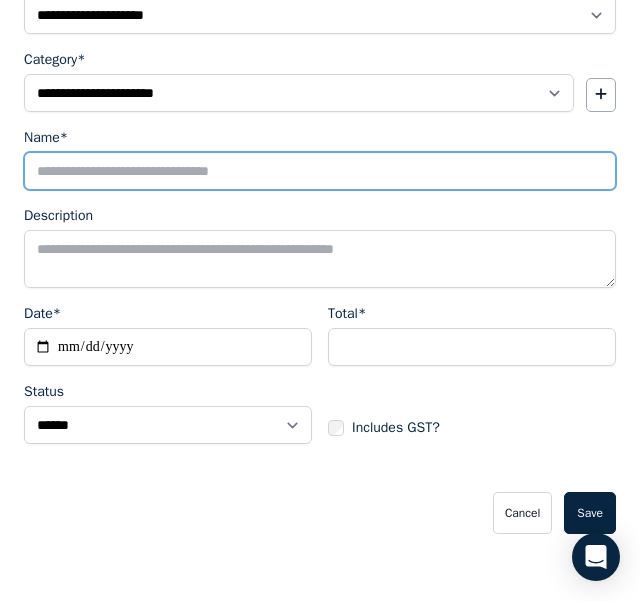 click on "Name*" at bounding box center (320, 171) 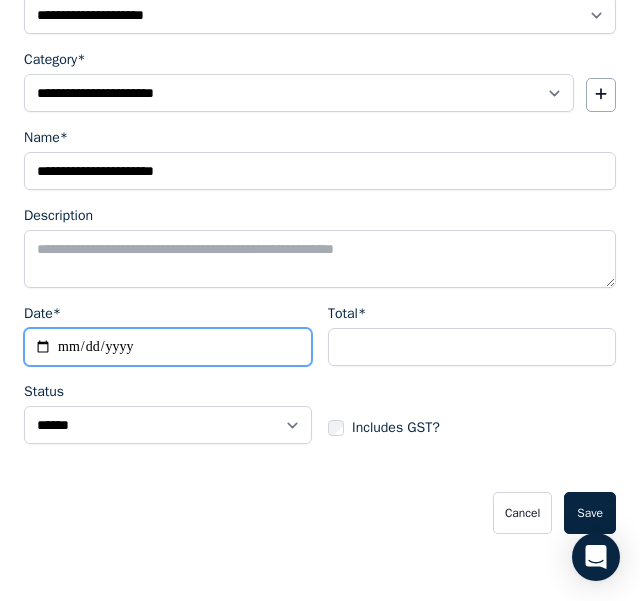 click on "Date*" at bounding box center [168, 347] 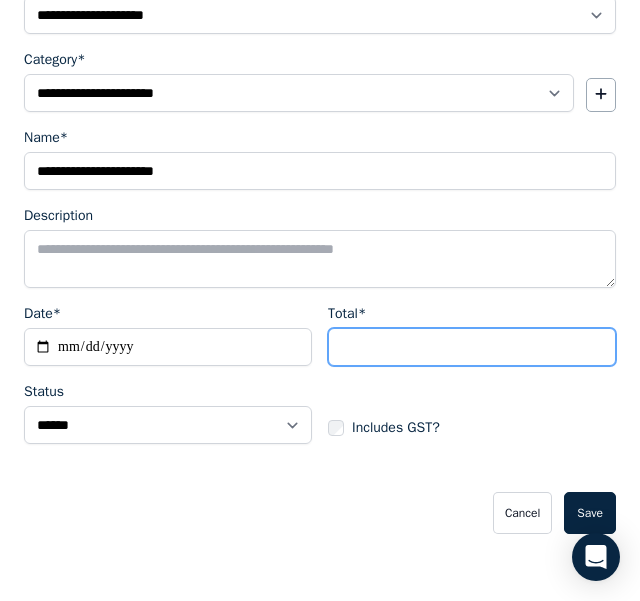 click on "Total*" at bounding box center [472, 347] 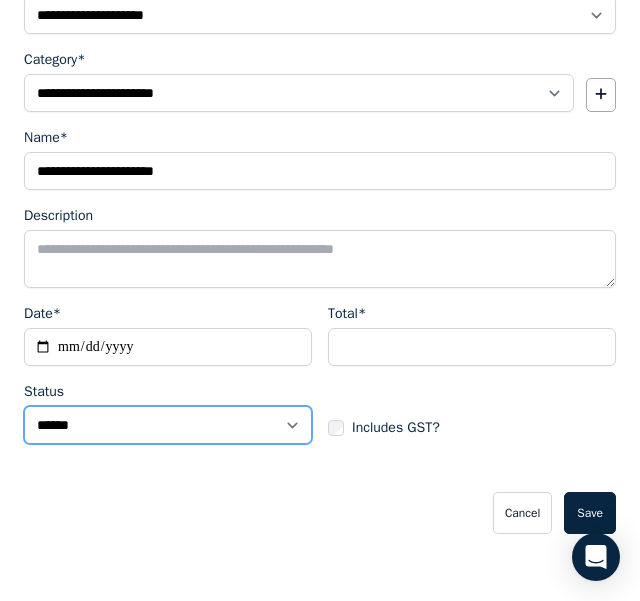 click on "****** ****" at bounding box center [168, 425] 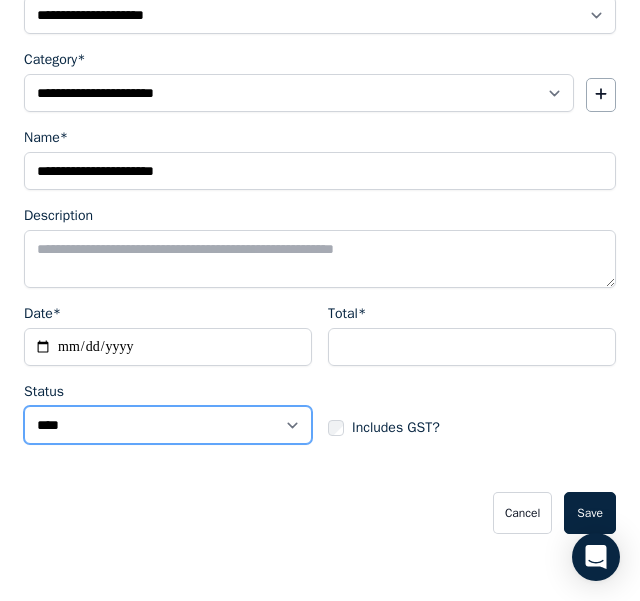 click on "****** ****" at bounding box center [168, 425] 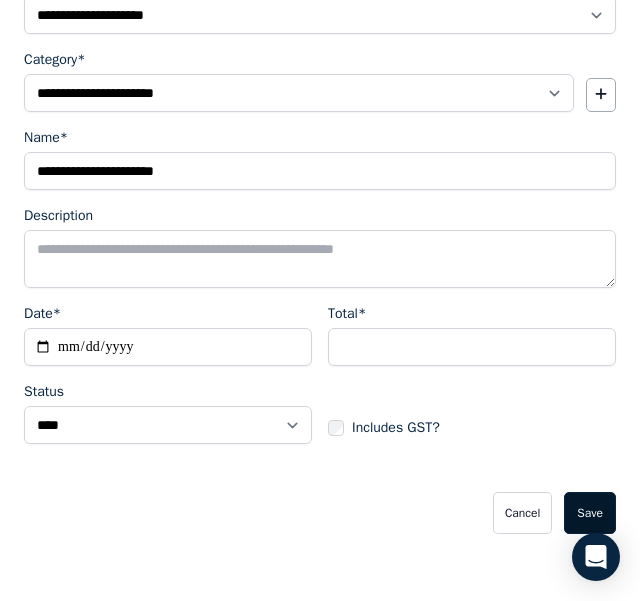 click on "Save" at bounding box center [590, 513] 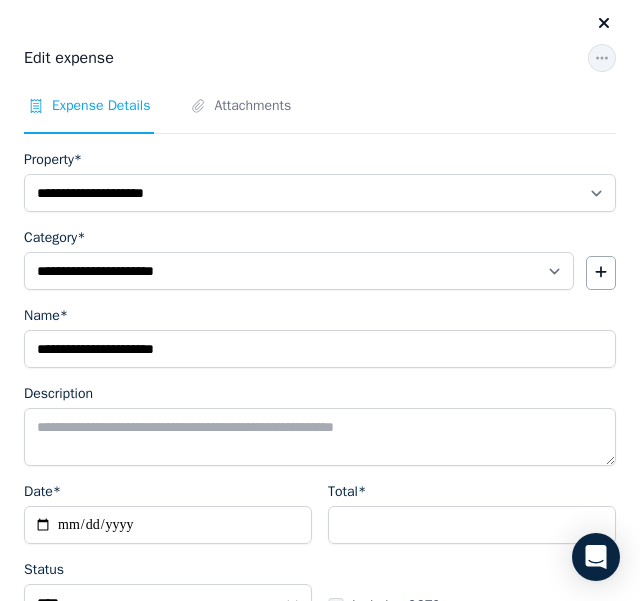 click 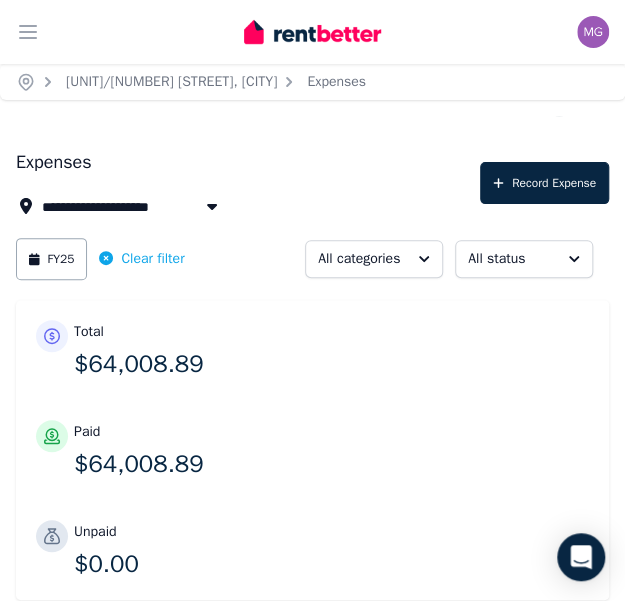 click on "Record Expense" at bounding box center [544, 183] 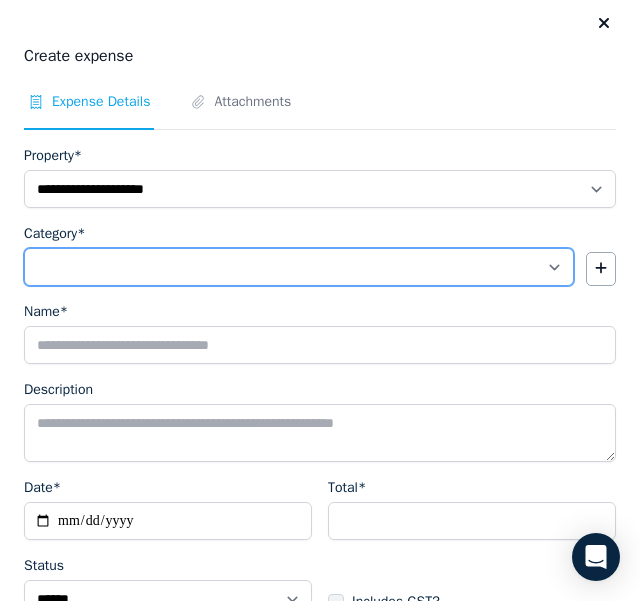 click on "**********" at bounding box center [299, 267] 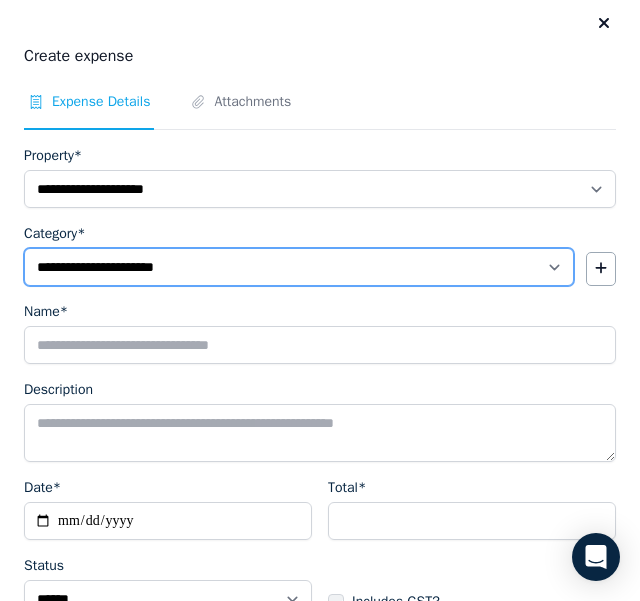 click on "**********" at bounding box center (299, 267) 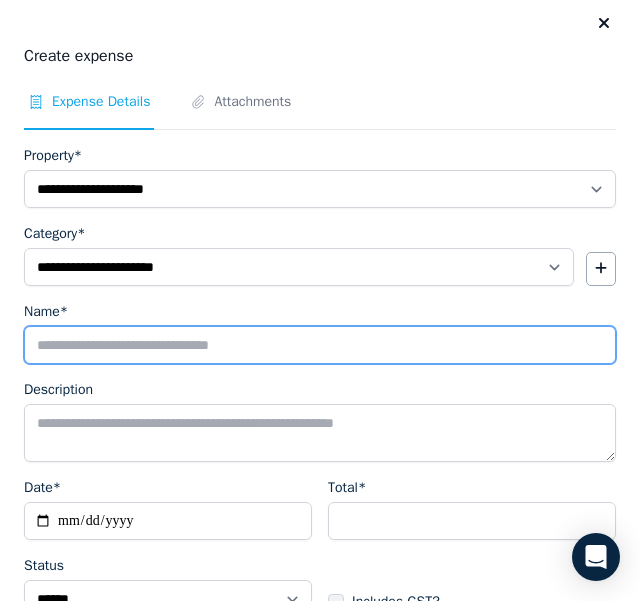 click on "Name*" at bounding box center [320, 345] 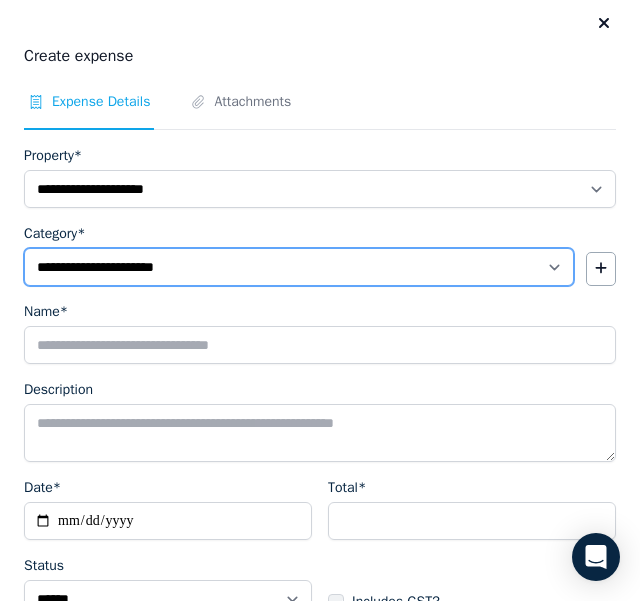 click on "**********" at bounding box center (299, 267) 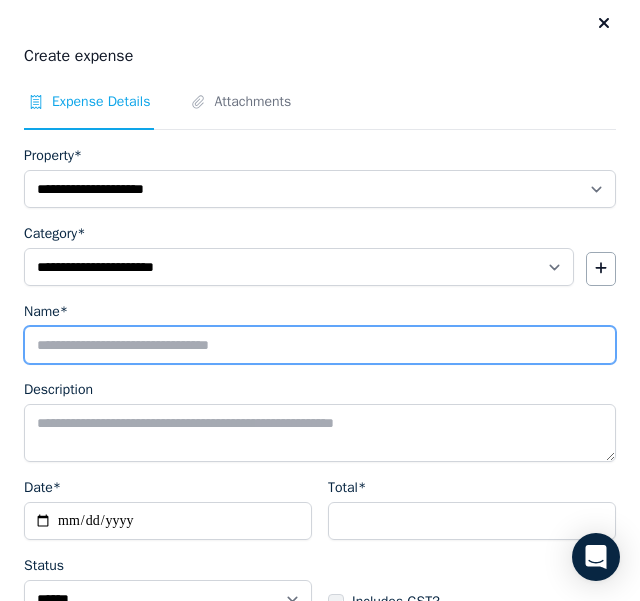 click on "Name*" at bounding box center (320, 345) 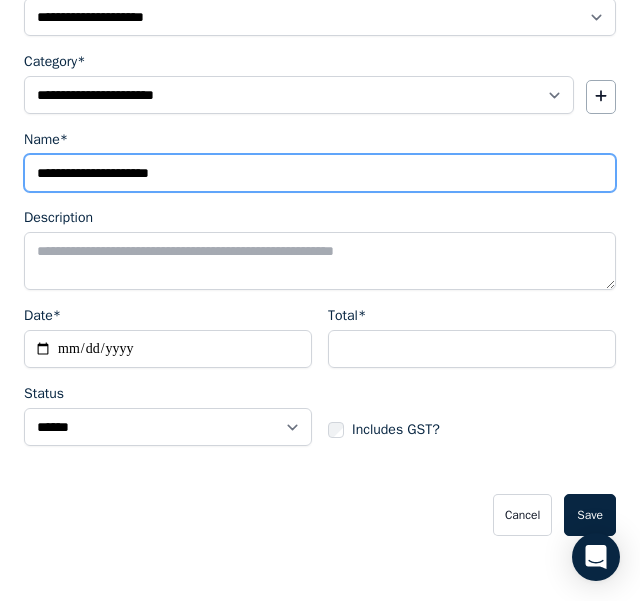 scroll, scrollTop: 174, scrollLeft: 0, axis: vertical 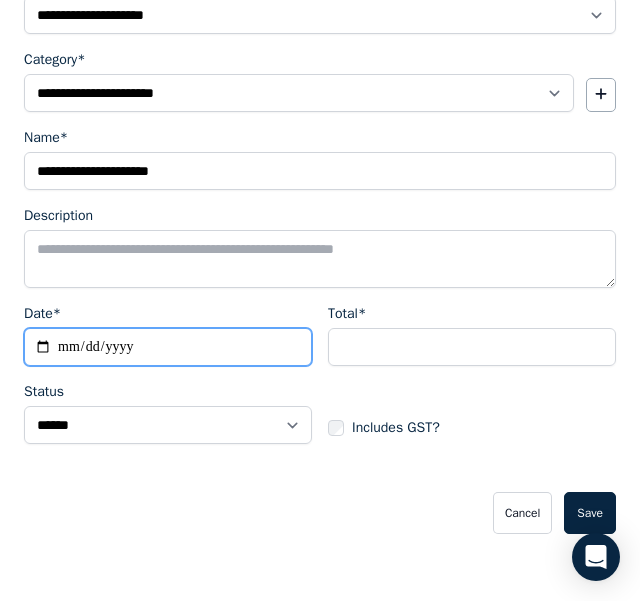 click on "Date*" at bounding box center [168, 347] 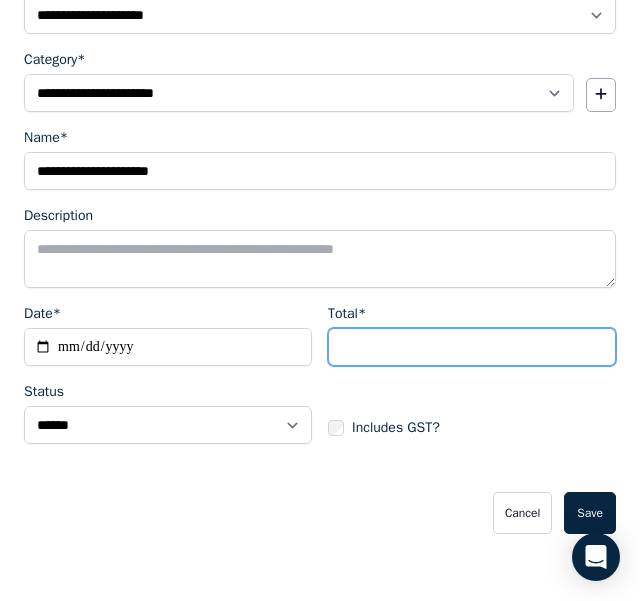 click on "Total*" at bounding box center [472, 347] 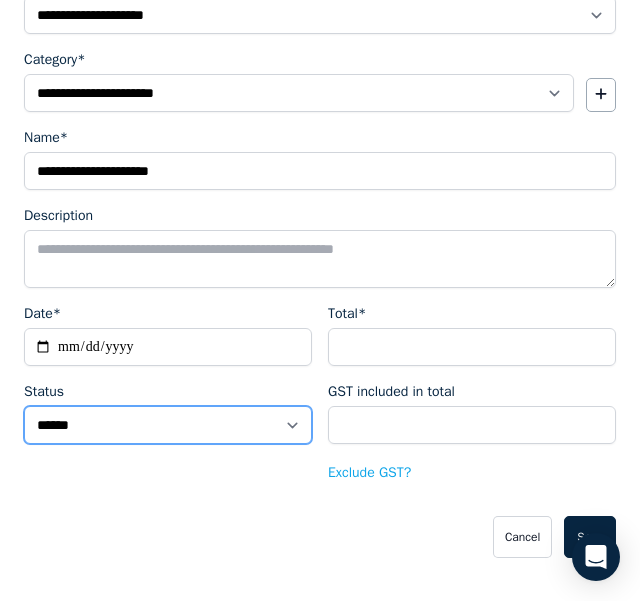click on "****** ****" at bounding box center [168, 425] 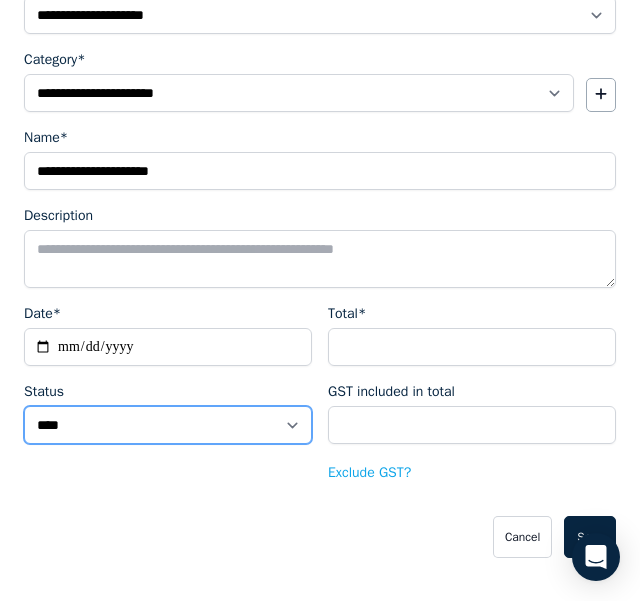 click on "****** ****" at bounding box center (168, 425) 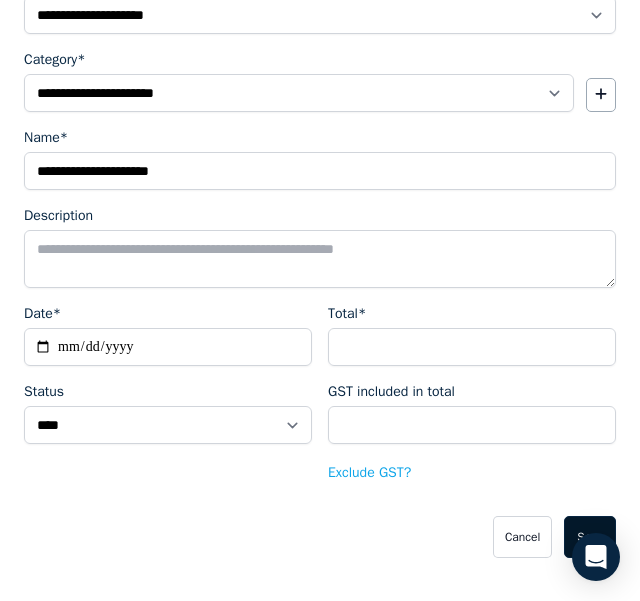 click on "Save" at bounding box center [590, 537] 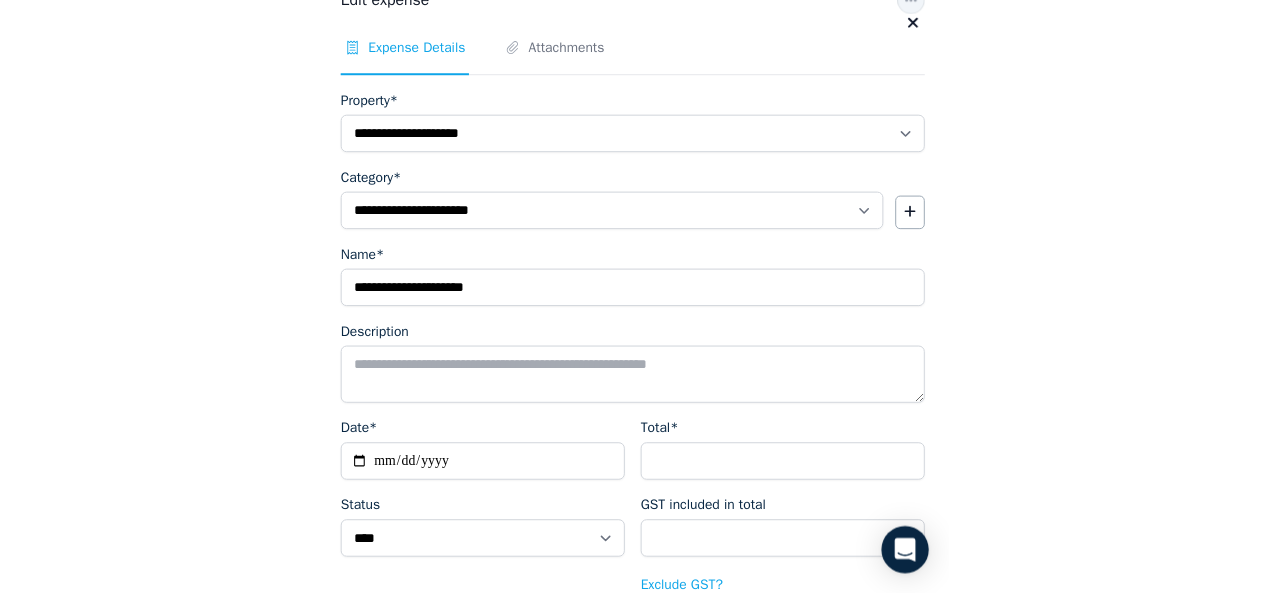scroll, scrollTop: 0, scrollLeft: 0, axis: both 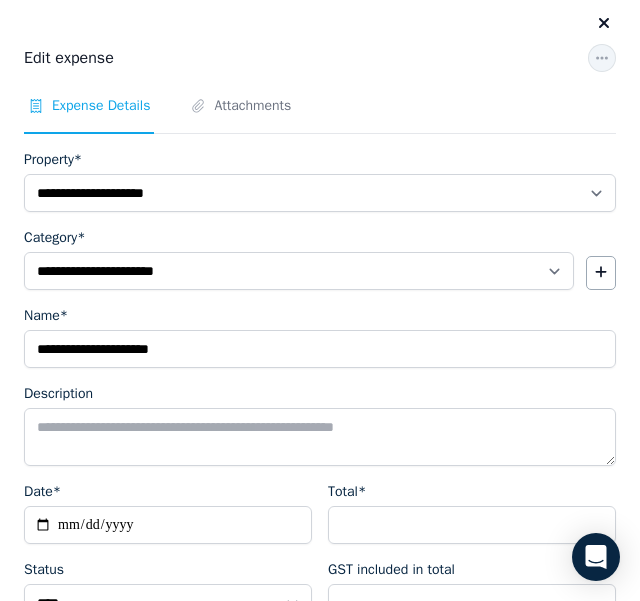click 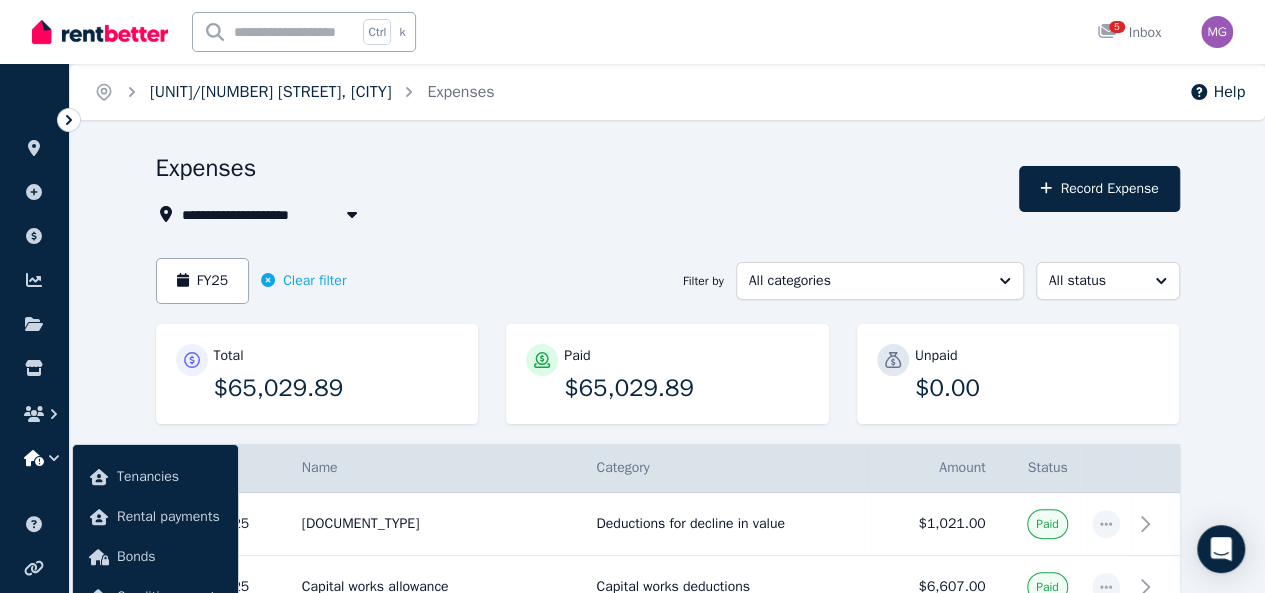 click on "[UNIT]/[NUMBER] [STREET], [CITY]" at bounding box center [270, 92] 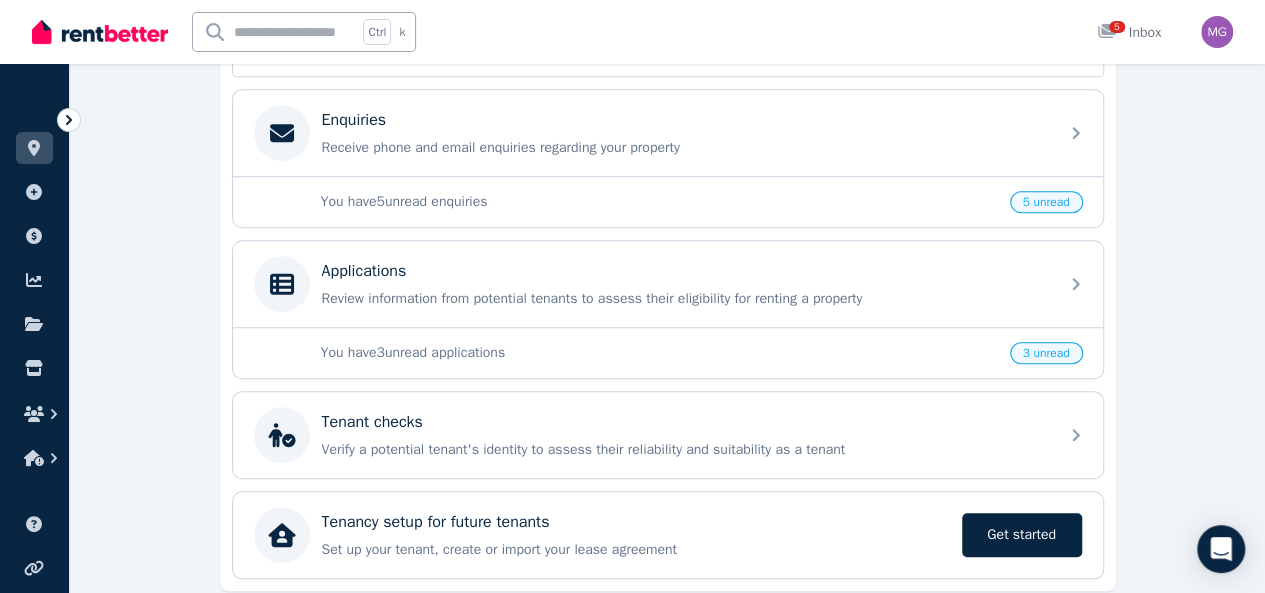 scroll, scrollTop: 688, scrollLeft: 0, axis: vertical 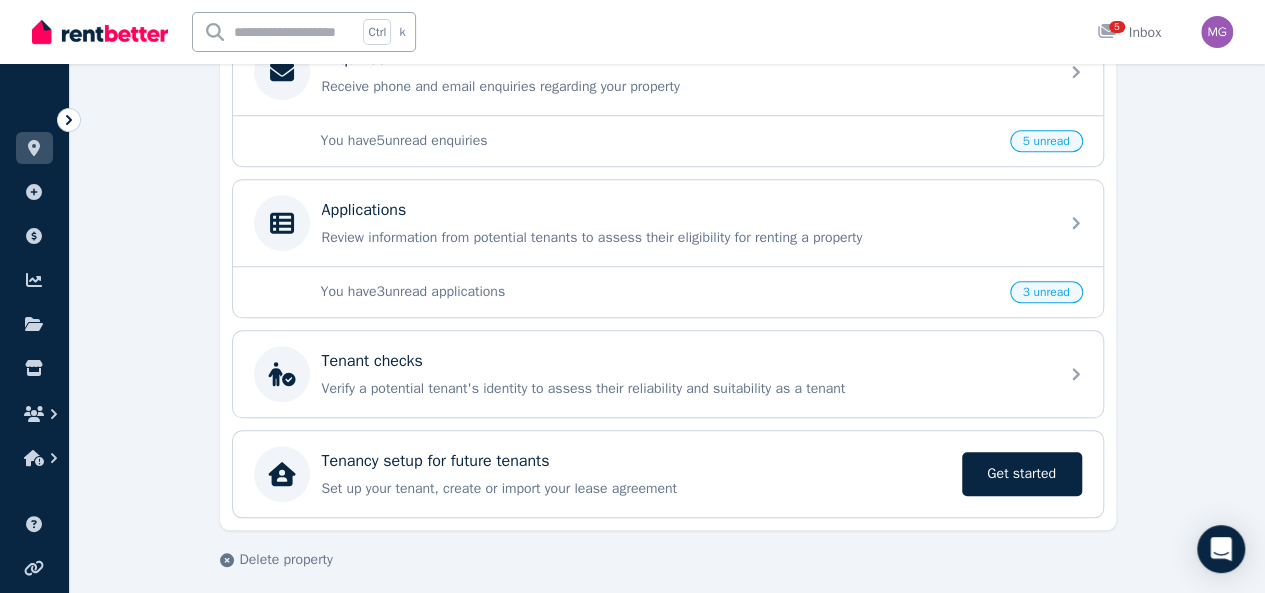 click on "3 unread" at bounding box center [1046, 292] 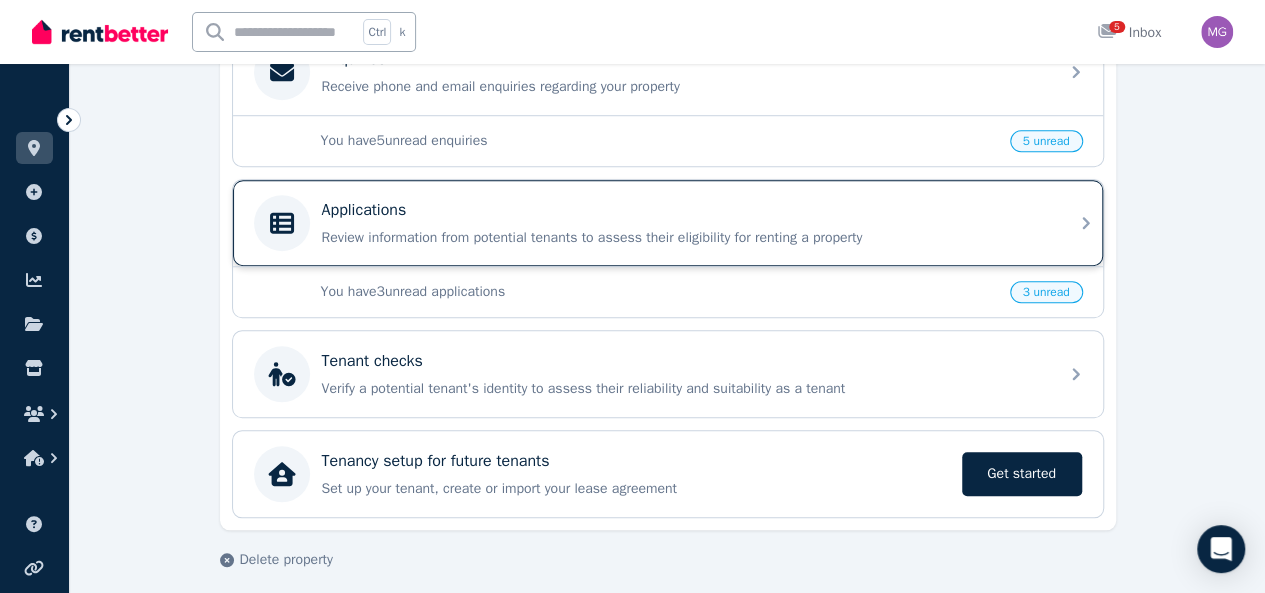 click on "Applications Review information from potential tenants to assess their eligibility for renting a property" at bounding box center [668, 223] 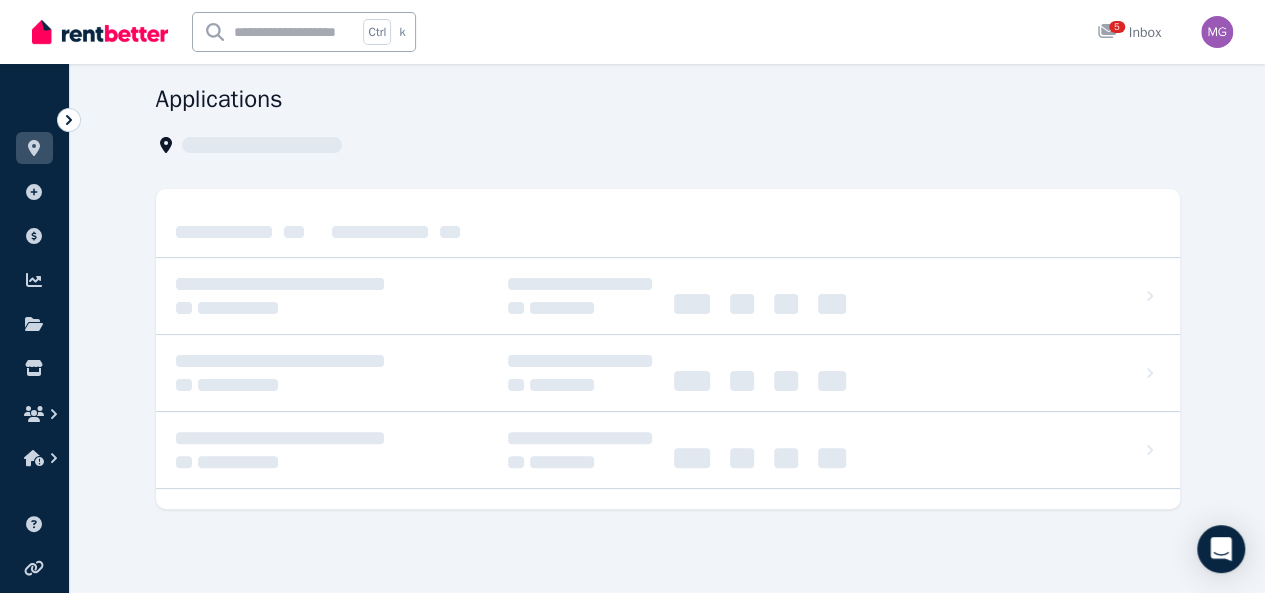 scroll, scrollTop: 0, scrollLeft: 0, axis: both 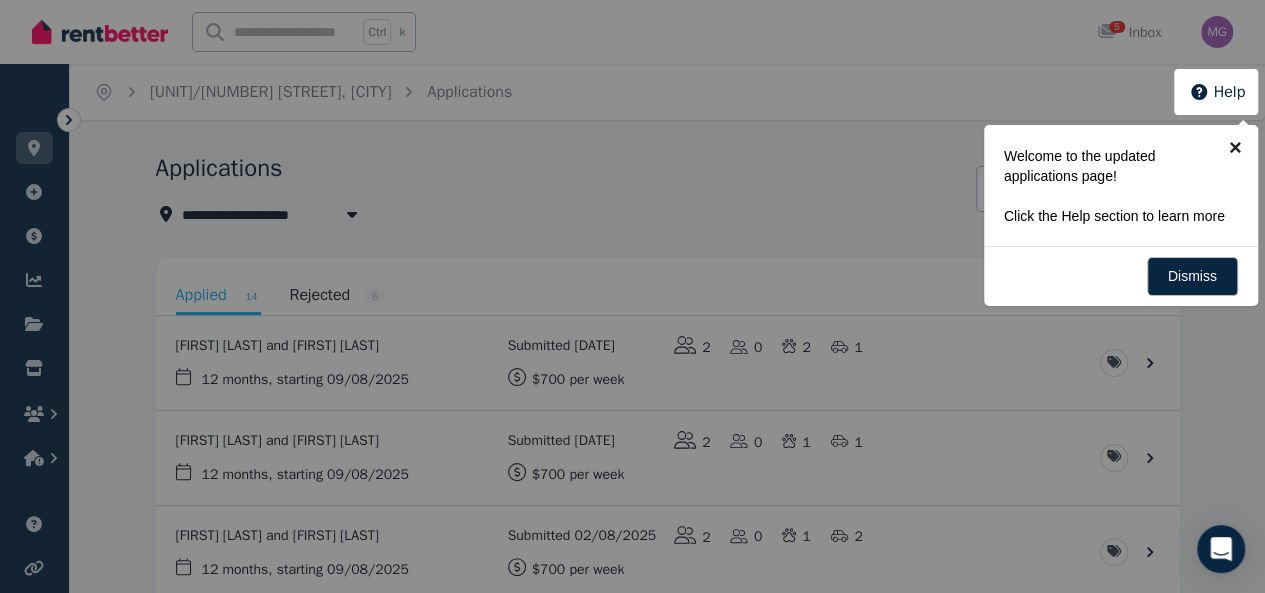 click on "×" at bounding box center [1235, 147] 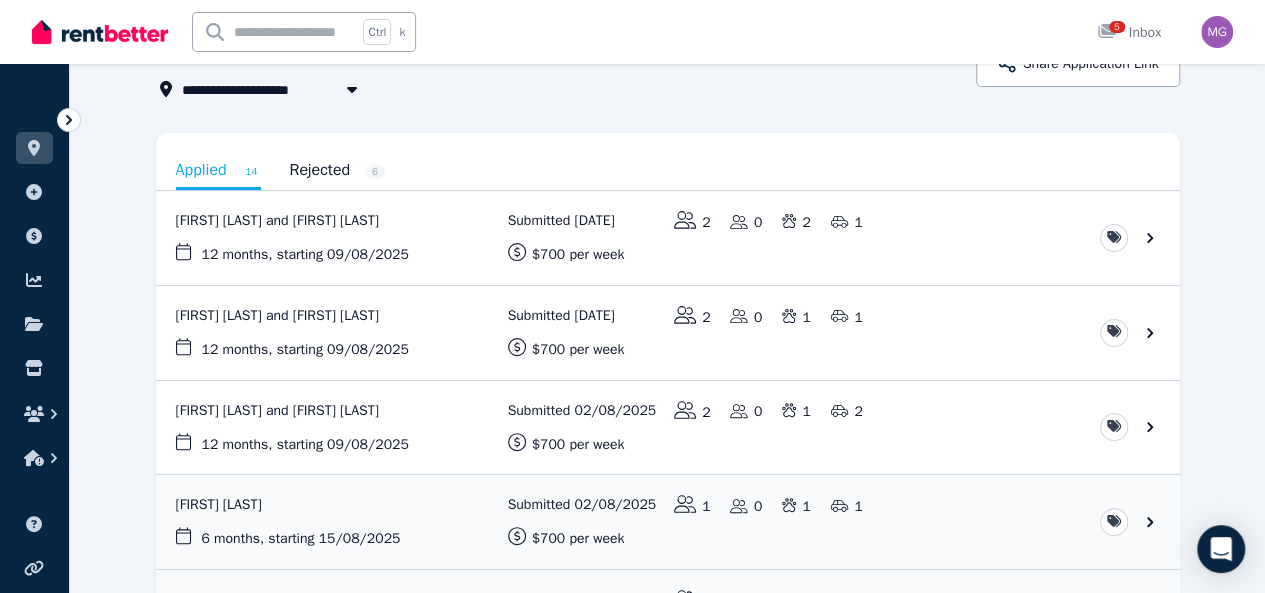 scroll, scrollTop: 126, scrollLeft: 0, axis: vertical 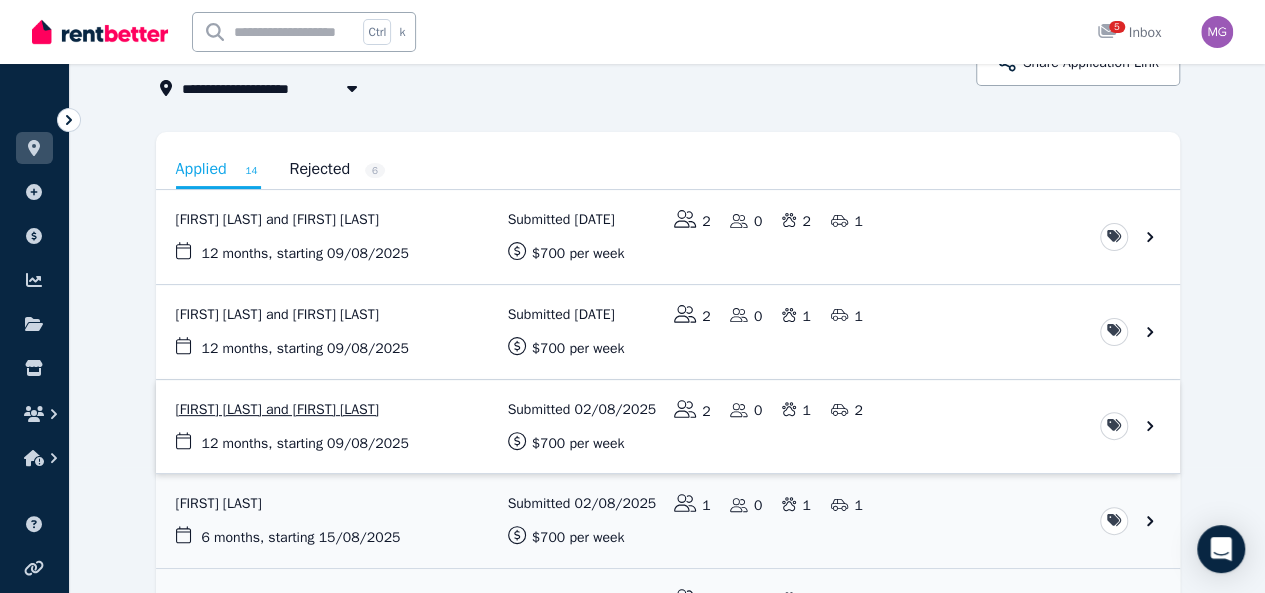 click at bounding box center (668, 427) 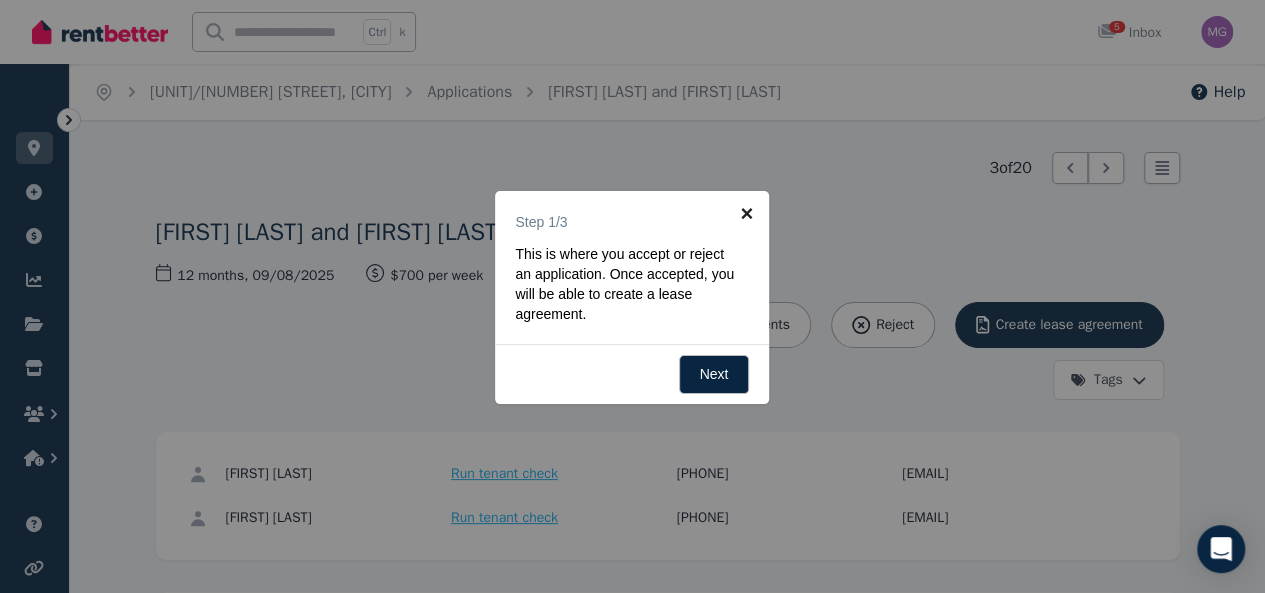 click on "×" at bounding box center (746, 213) 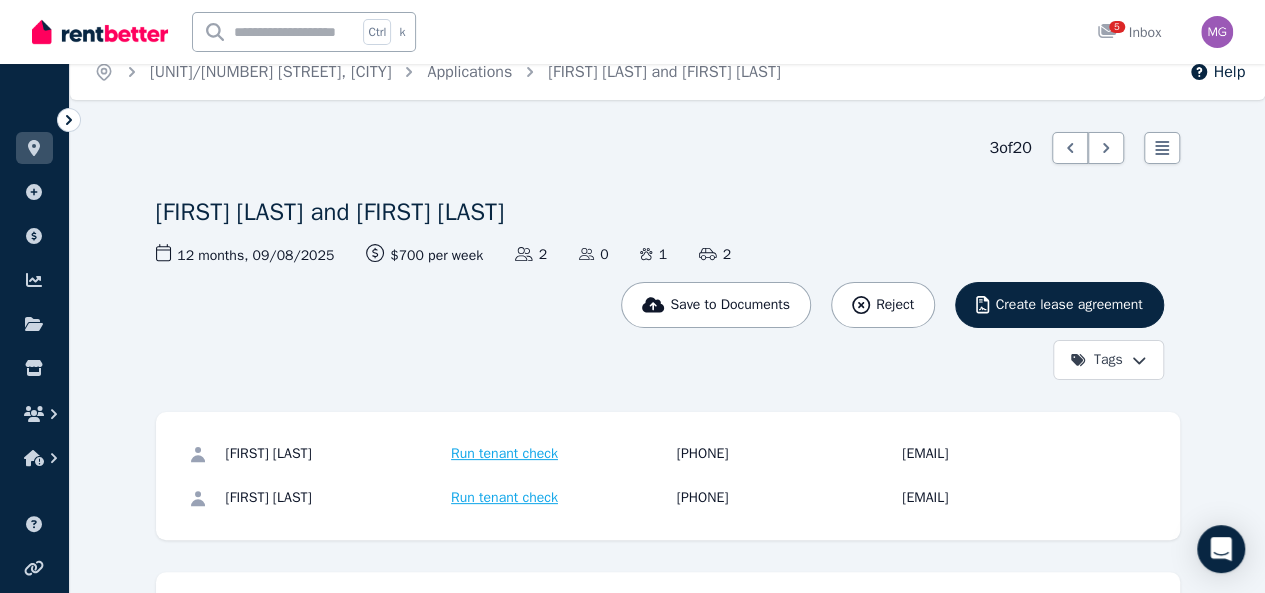 scroll, scrollTop: 12, scrollLeft: 0, axis: vertical 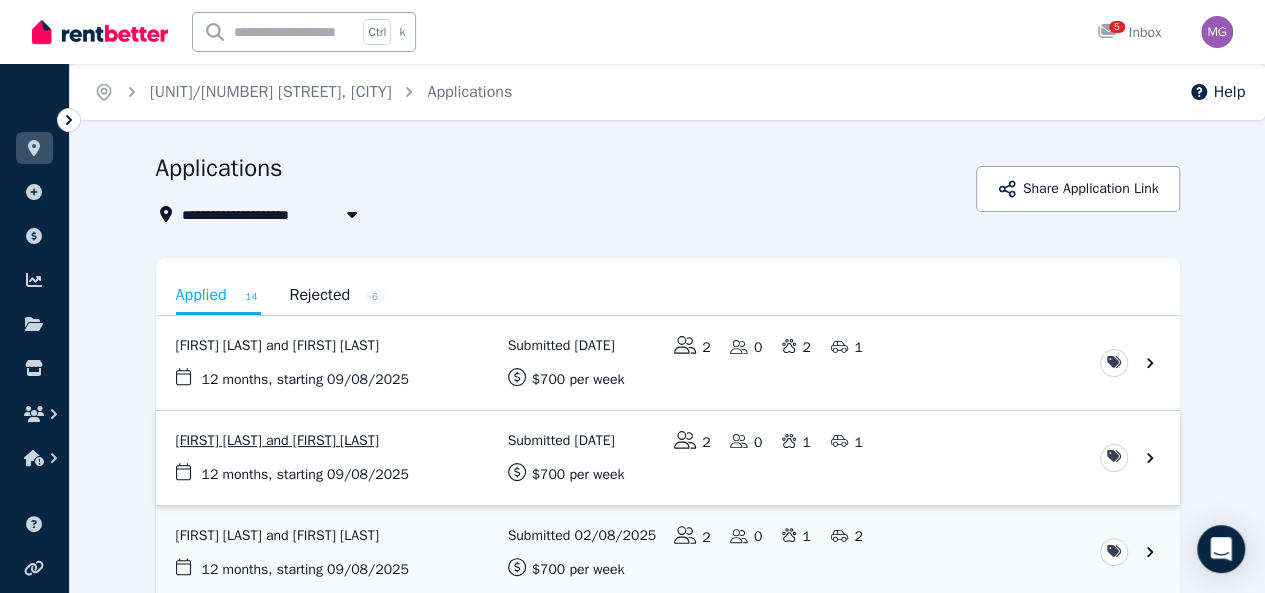 click at bounding box center [668, 458] 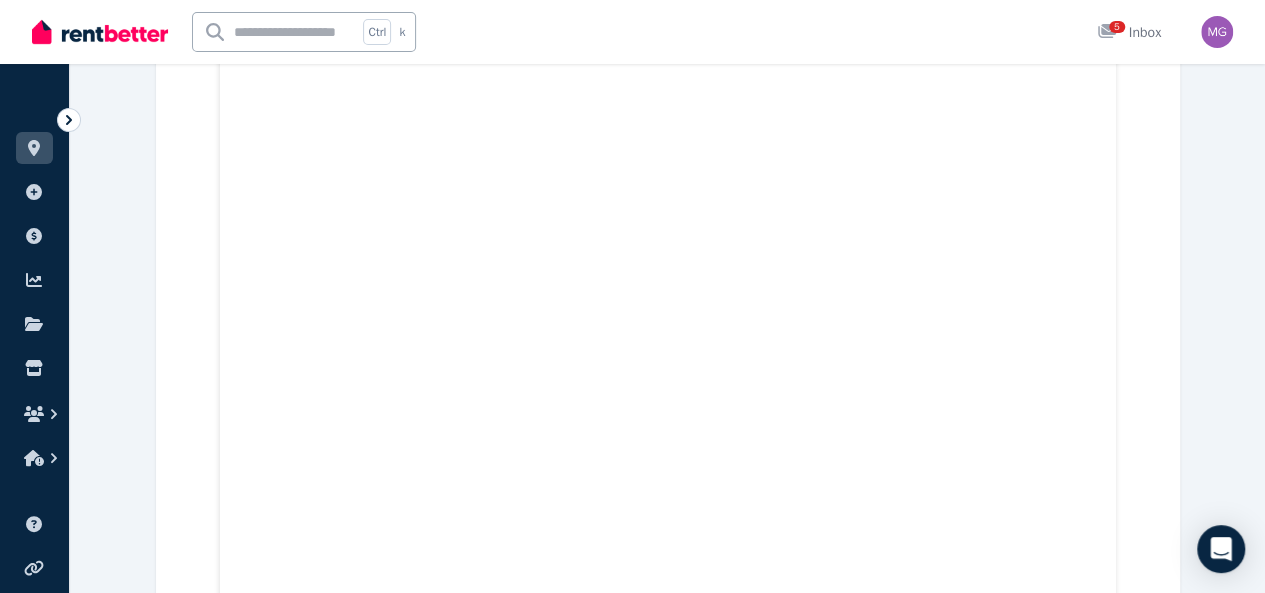 scroll, scrollTop: 6032, scrollLeft: 0, axis: vertical 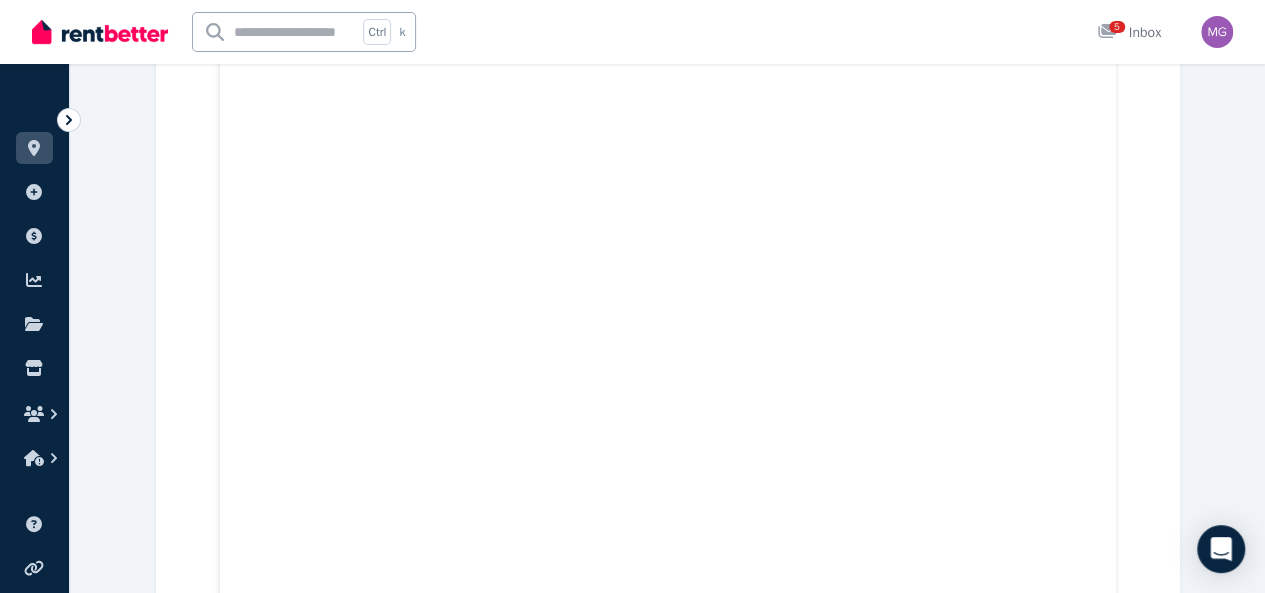 click on "Application.pdf [FILENAME] [FILENAME] [FILENAME] [FILENAME] [FILENAME] [FILENAME] [FILENAME] [FILENAME] [FILENAME] [FILENAME] [FILENAME] [FILENAME] [FILENAME]" at bounding box center (668, 9510) 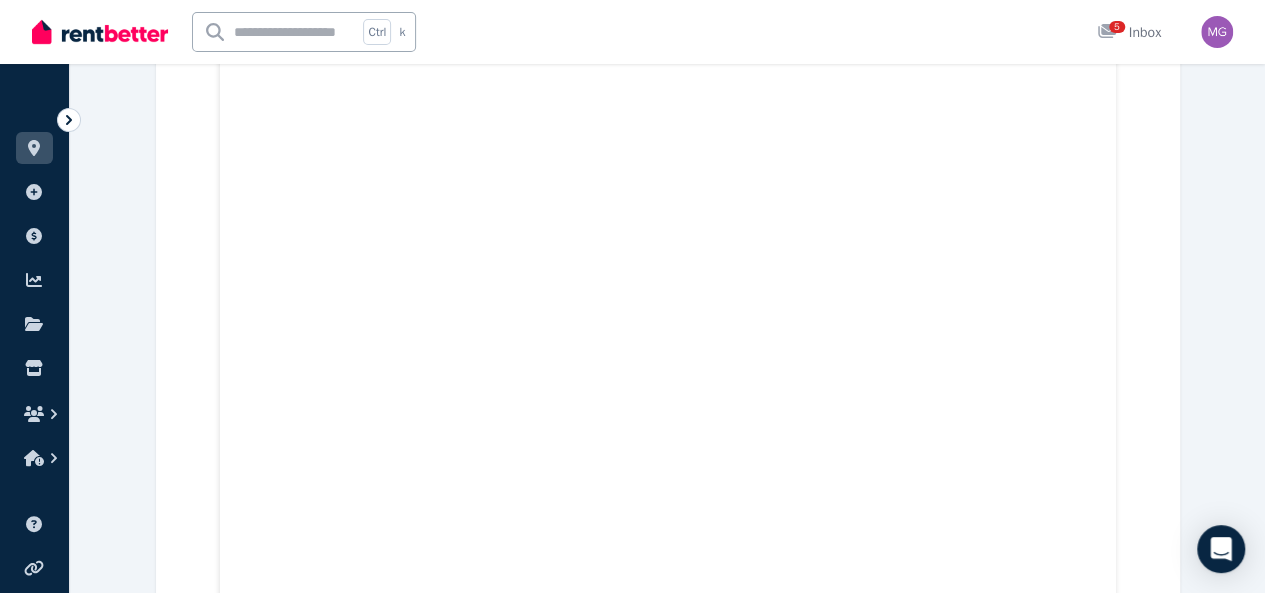 scroll, scrollTop: 9699, scrollLeft: 0, axis: vertical 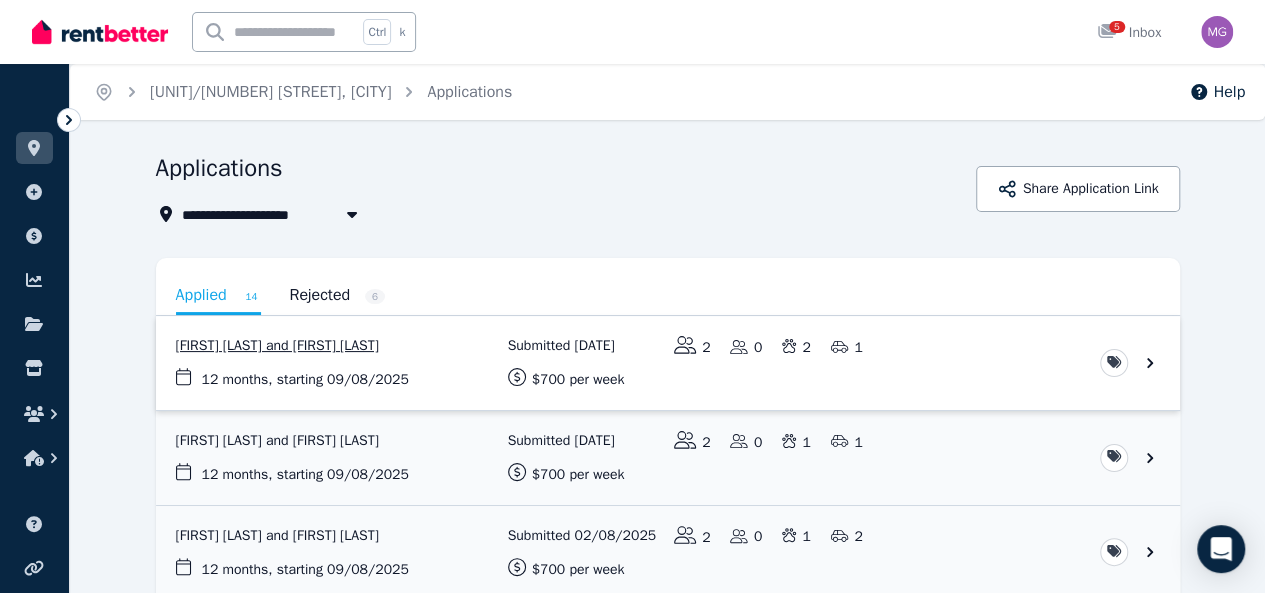 click at bounding box center (668, 363) 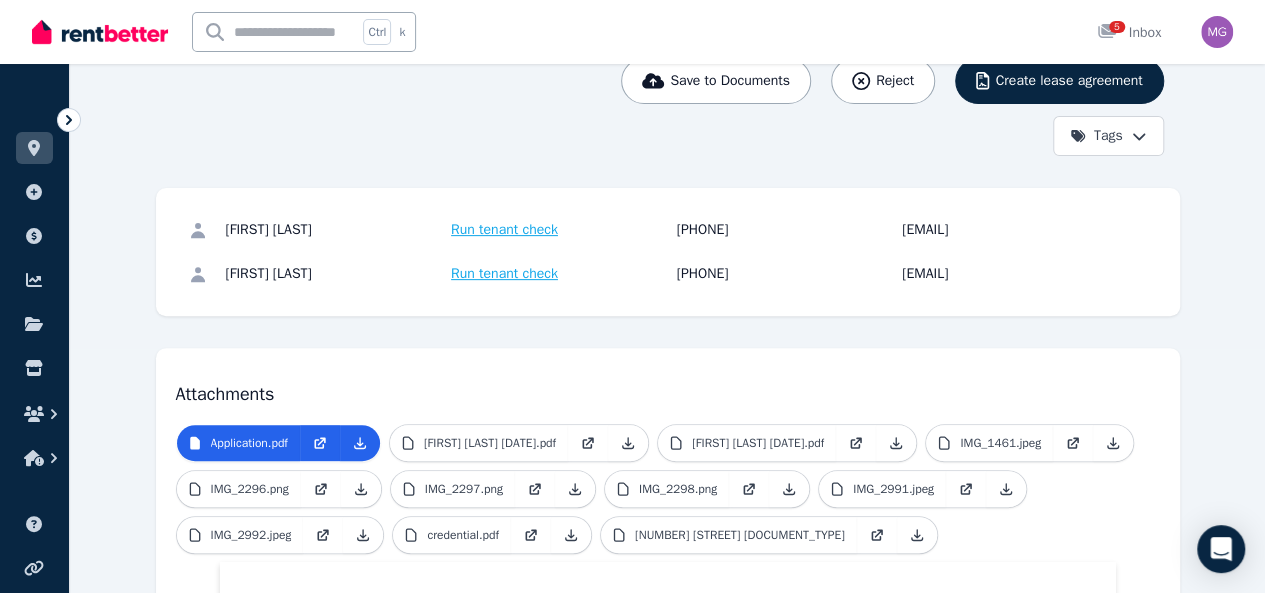 scroll, scrollTop: 0, scrollLeft: 0, axis: both 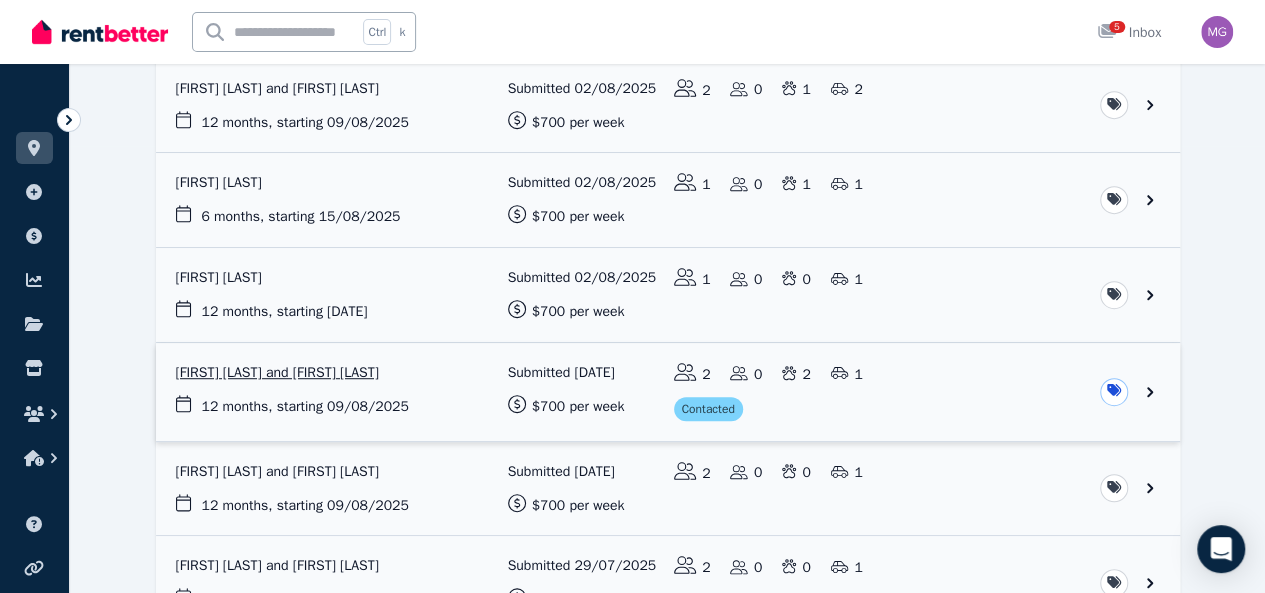 click at bounding box center (668, 392) 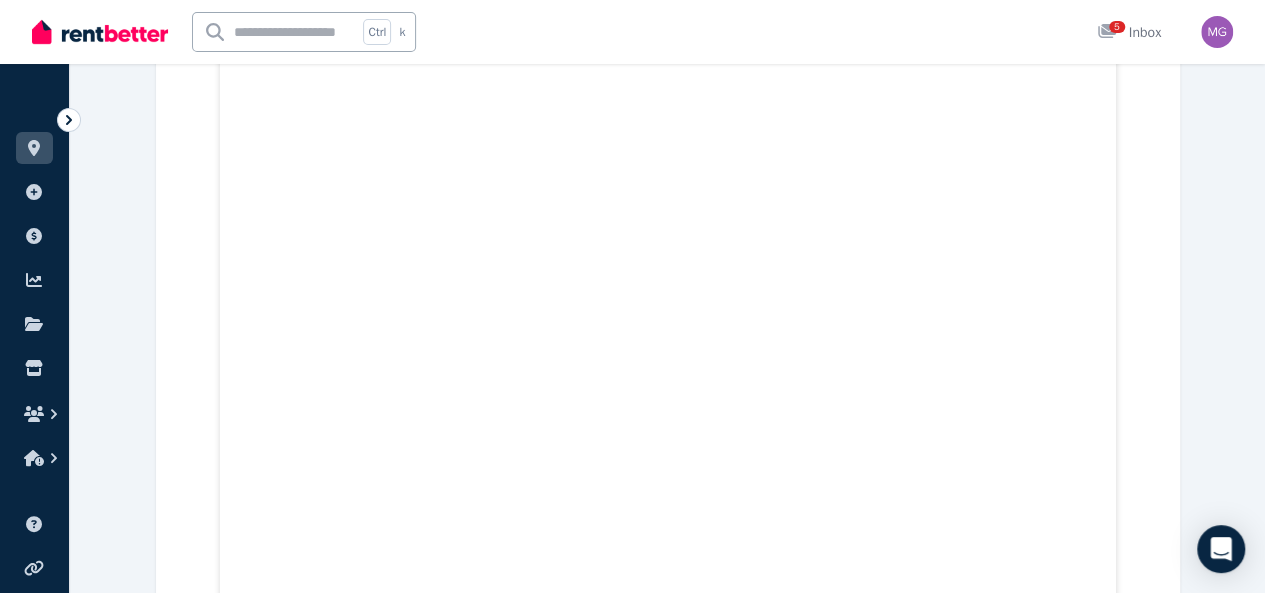 scroll, scrollTop: 11068, scrollLeft: 0, axis: vertical 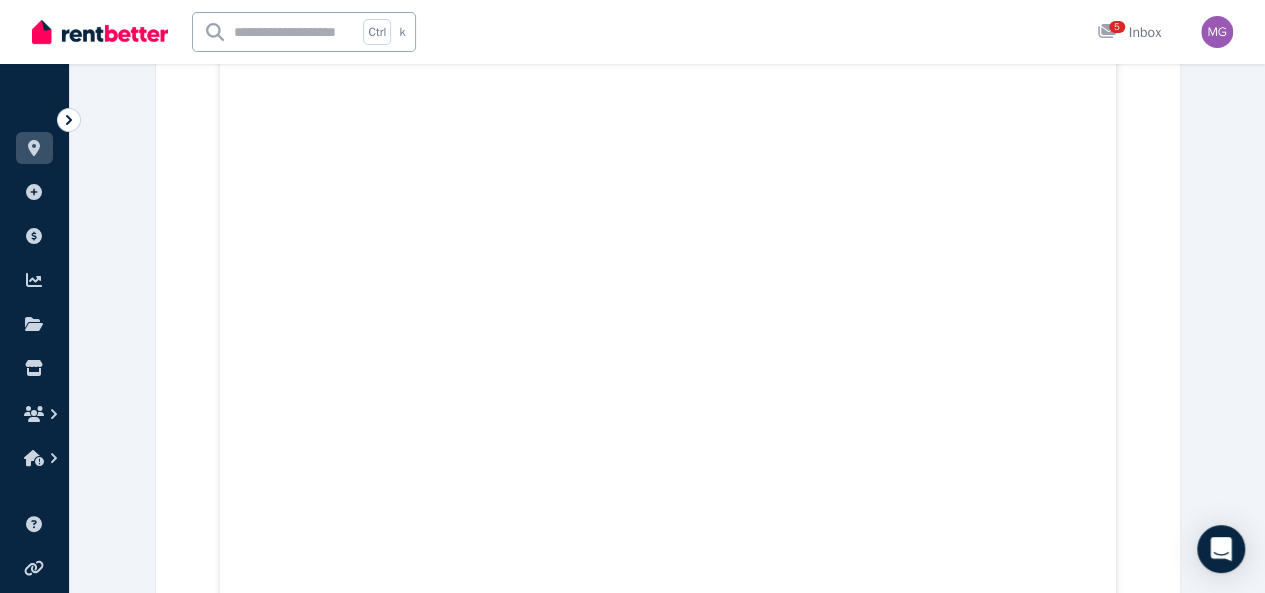 click on "Application.pdf [FILENAME] [FILENAME] [FILENAME] [FILENAME] [FILENAME] [FILENAME] [FILENAME] [FILENAME] [FILENAME] [FILENAME] [FILENAME] [FILENAME] [FILENAME]" at bounding box center [668, 8369] 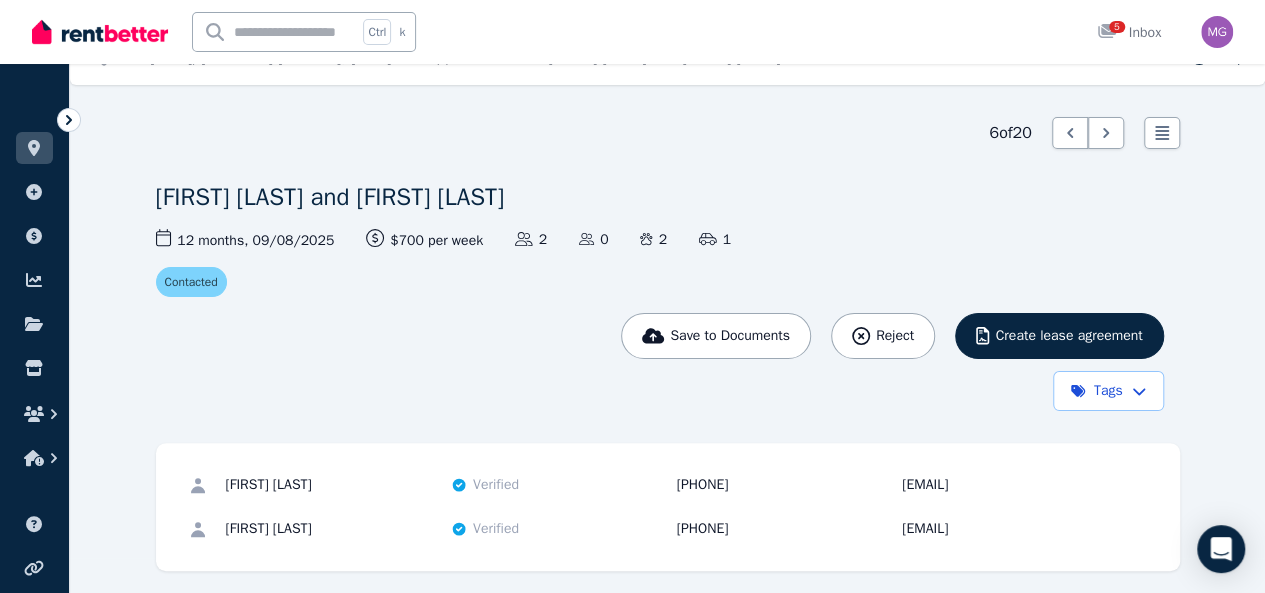 scroll, scrollTop: 0, scrollLeft: 0, axis: both 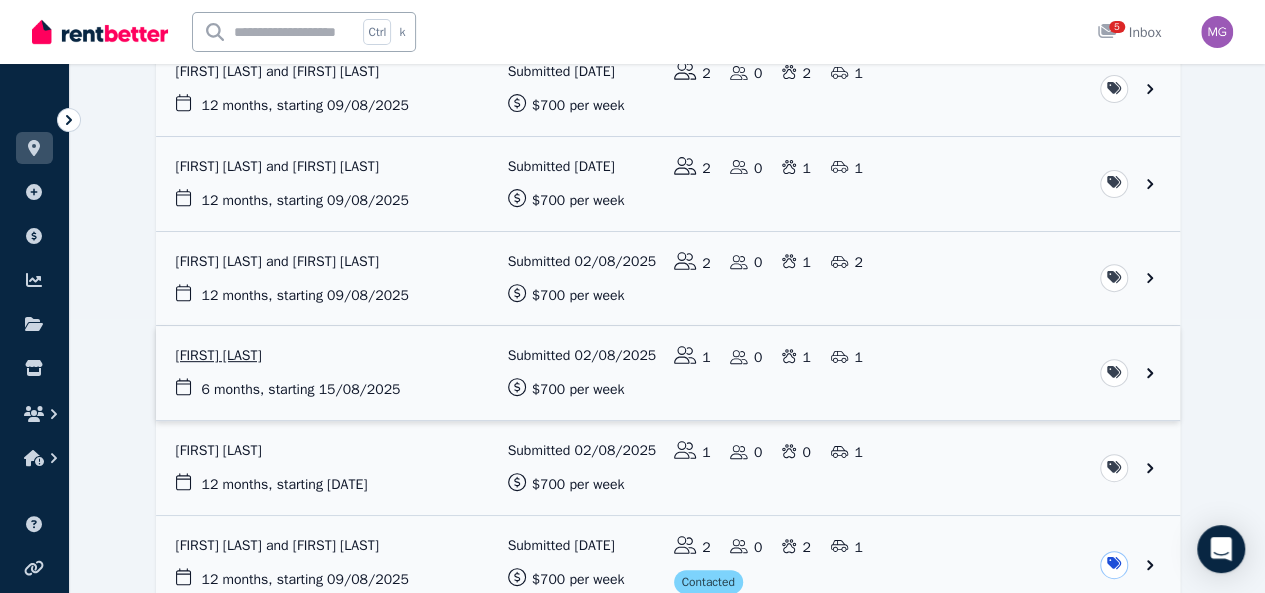 click at bounding box center (668, 373) 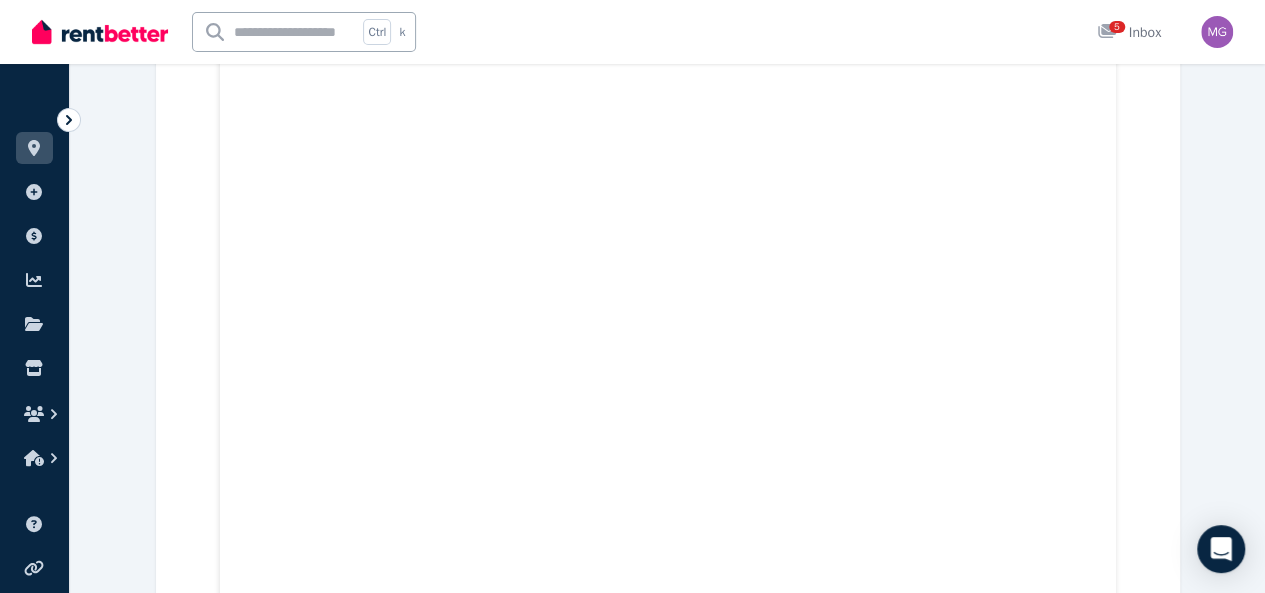 scroll, scrollTop: 1899, scrollLeft: 0, axis: vertical 